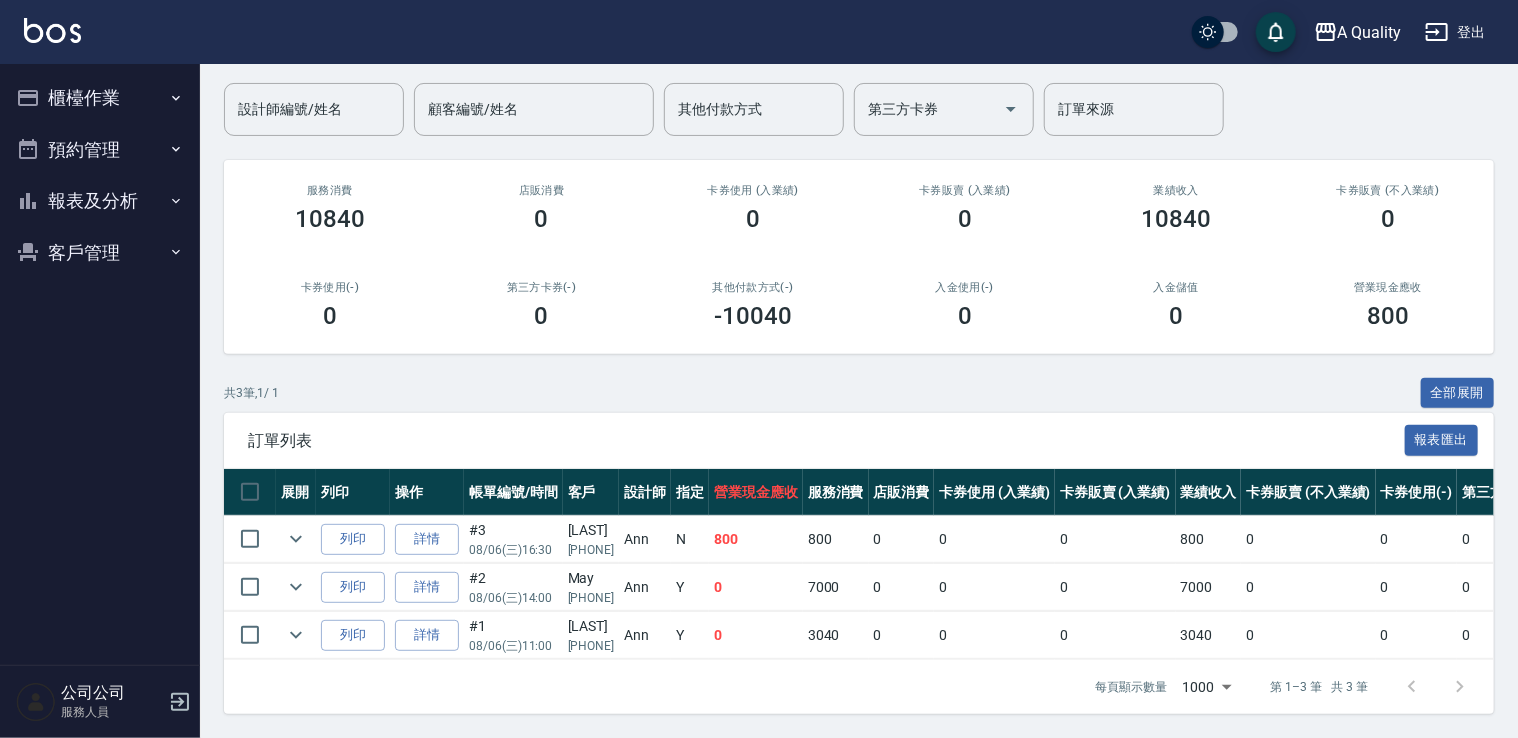 scroll, scrollTop: 162, scrollLeft: 0, axis: vertical 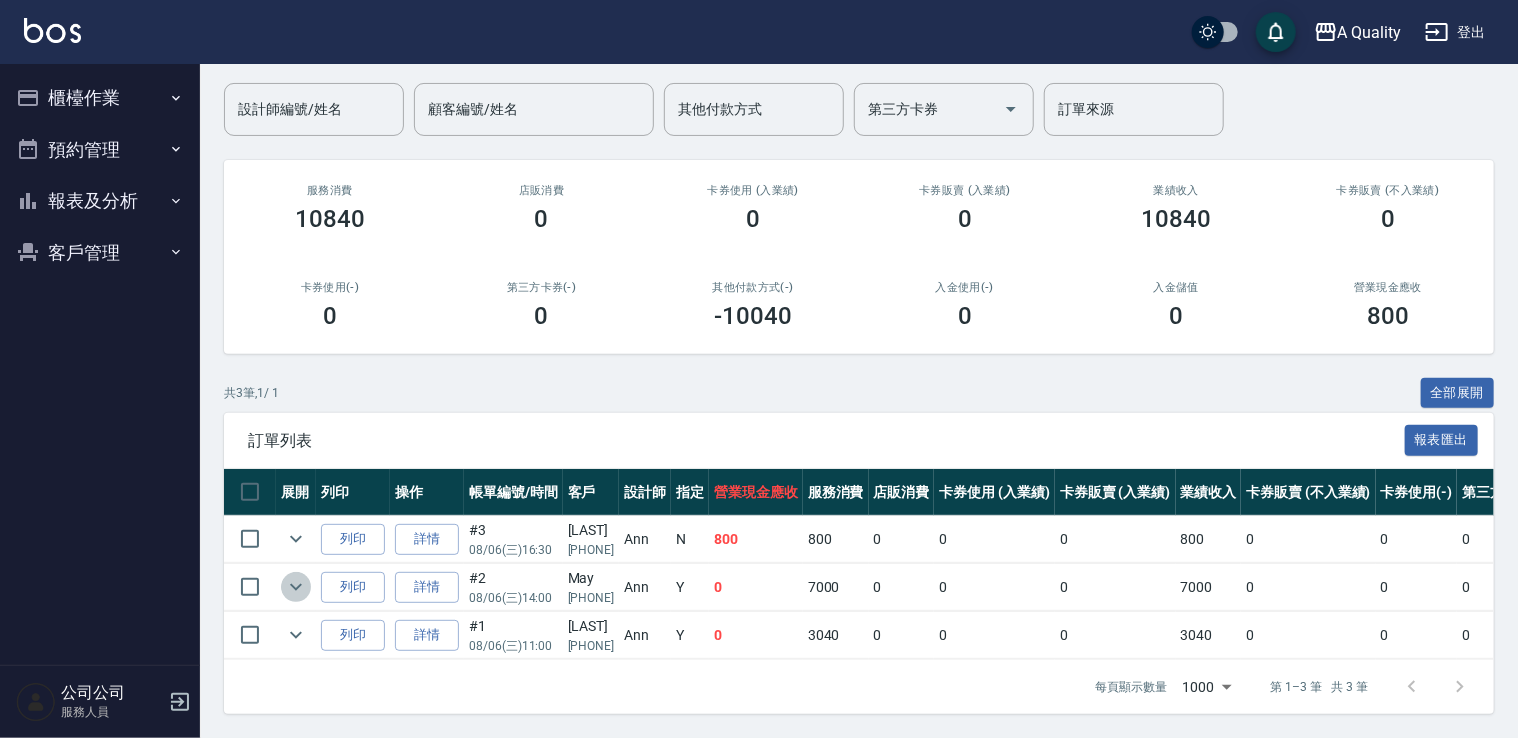 click 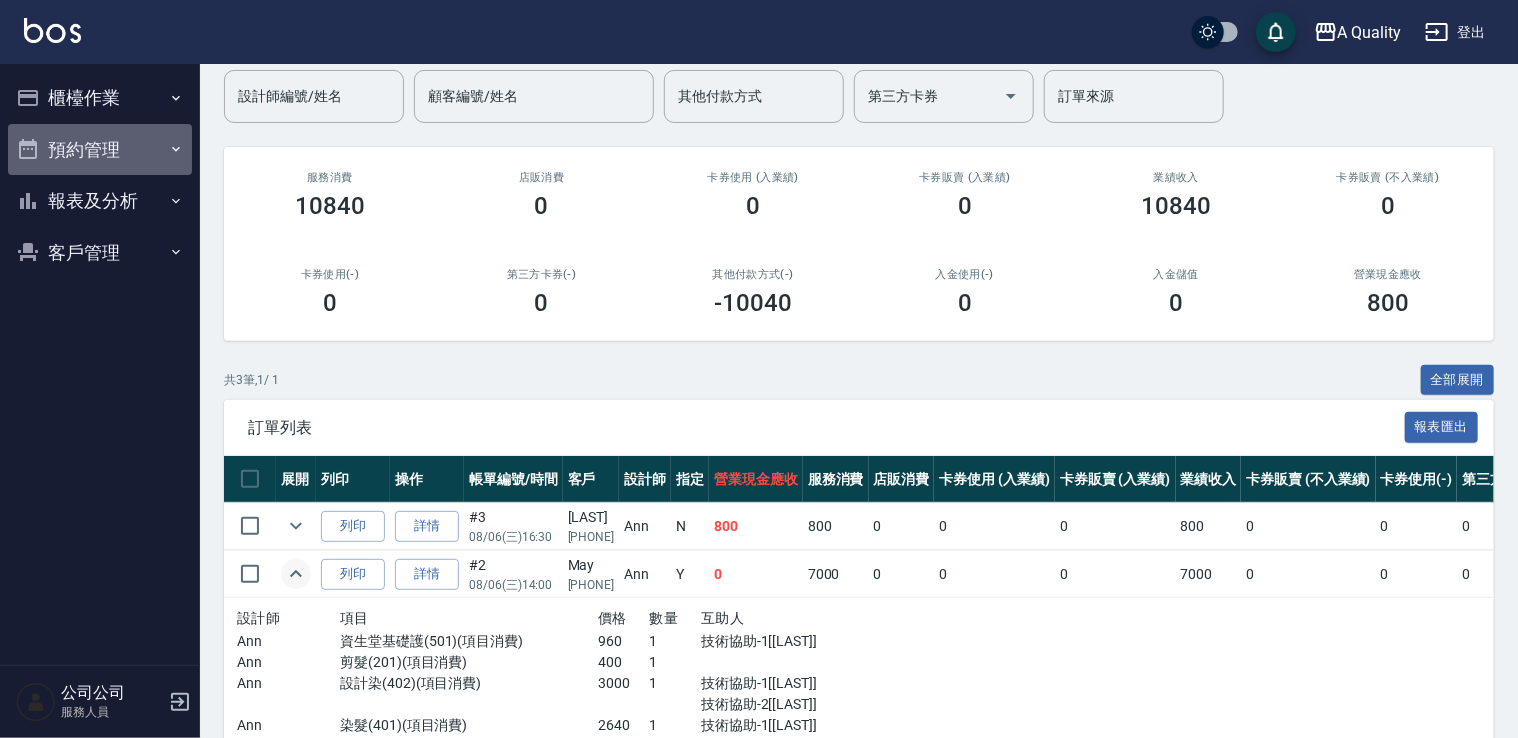 click on "預約管理" at bounding box center (100, 150) 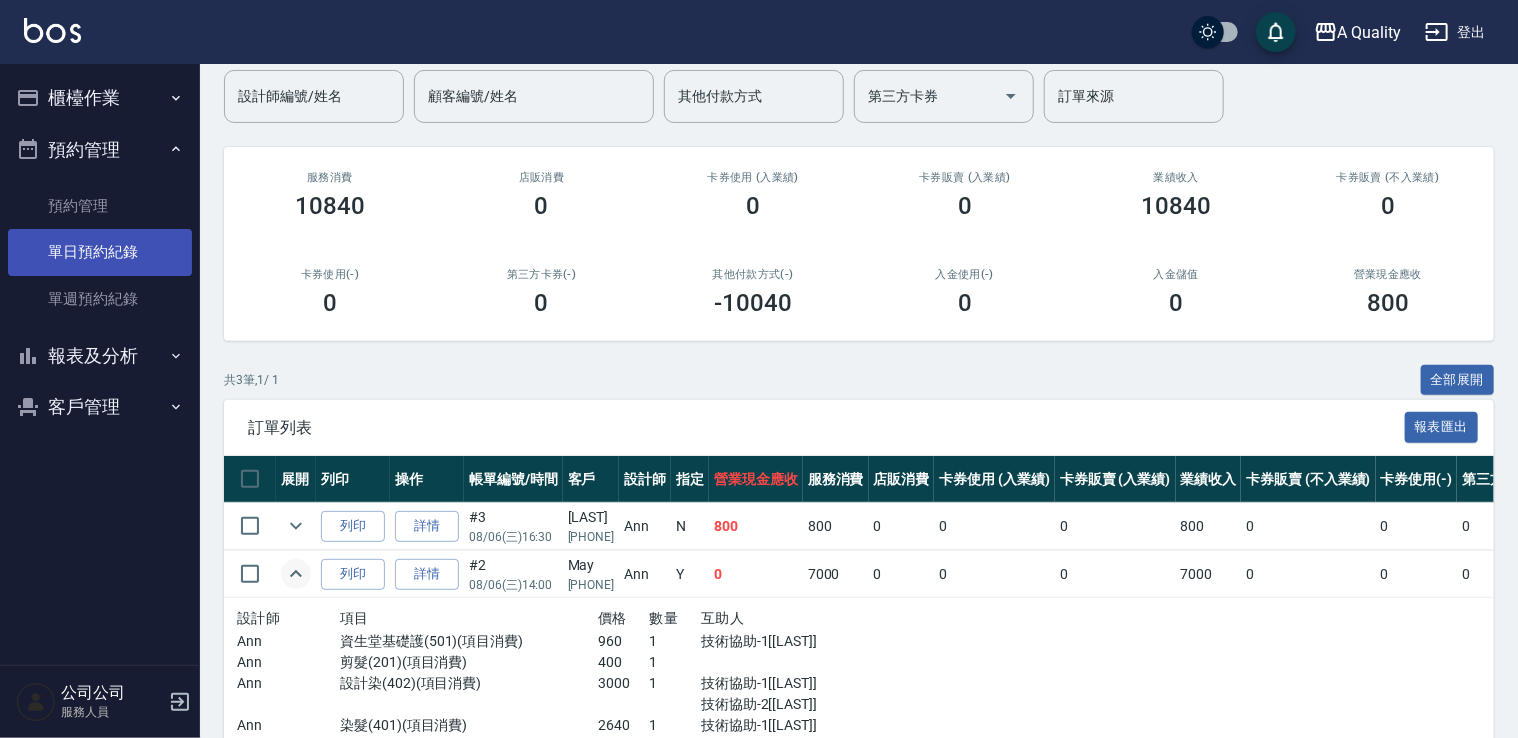 click on "單日預約紀錄" at bounding box center (100, 252) 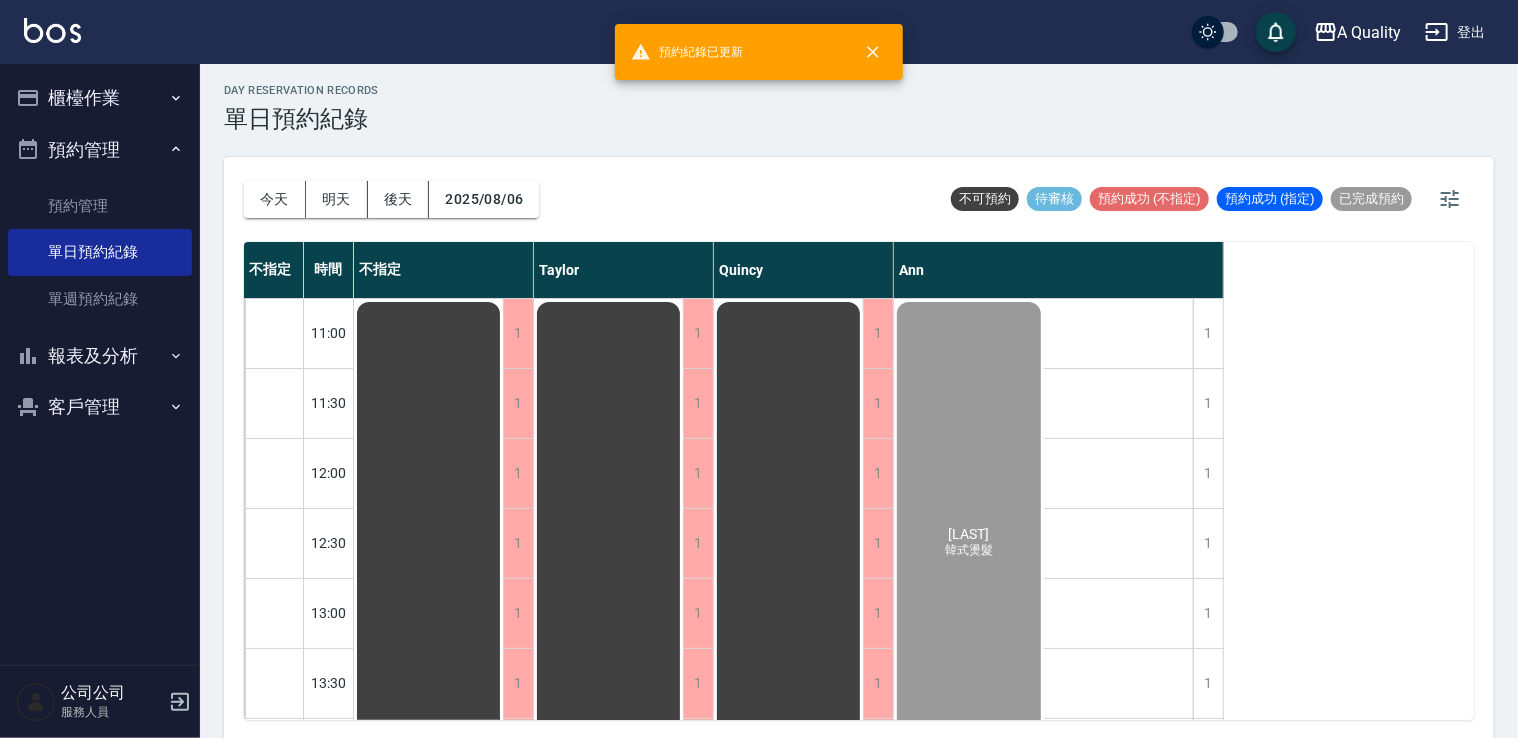 scroll, scrollTop: 5, scrollLeft: 0, axis: vertical 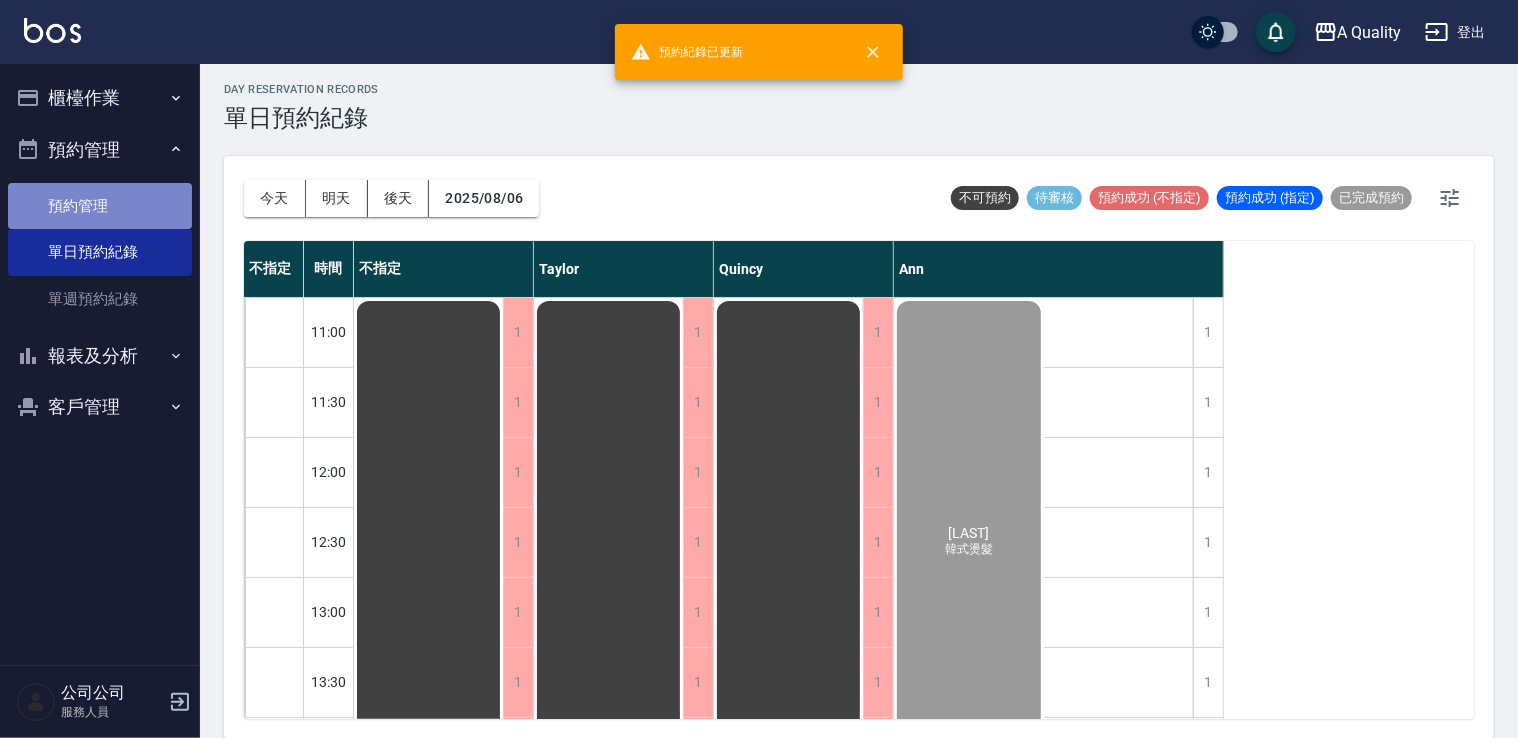 click on "預約管理" at bounding box center [100, 206] 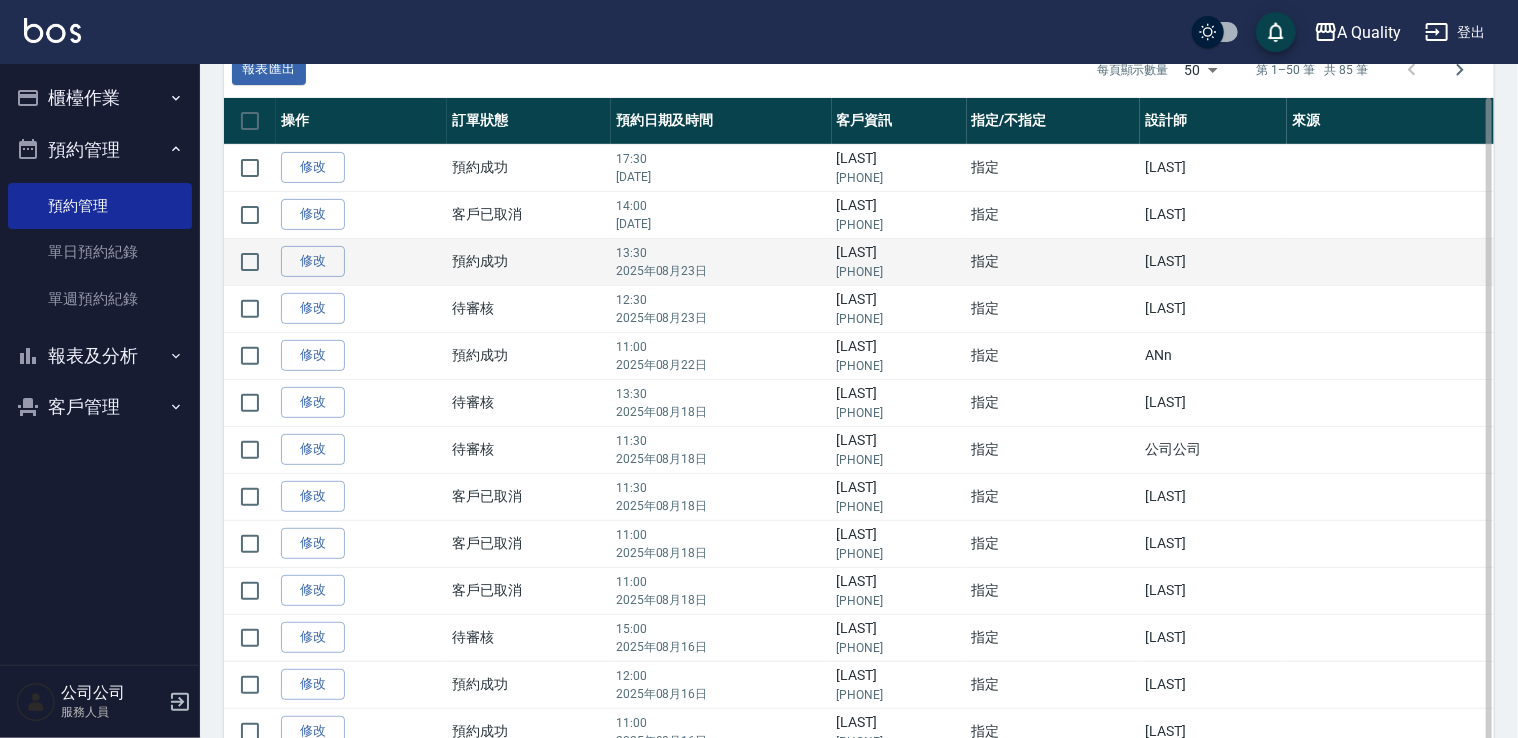 scroll, scrollTop: 300, scrollLeft: 0, axis: vertical 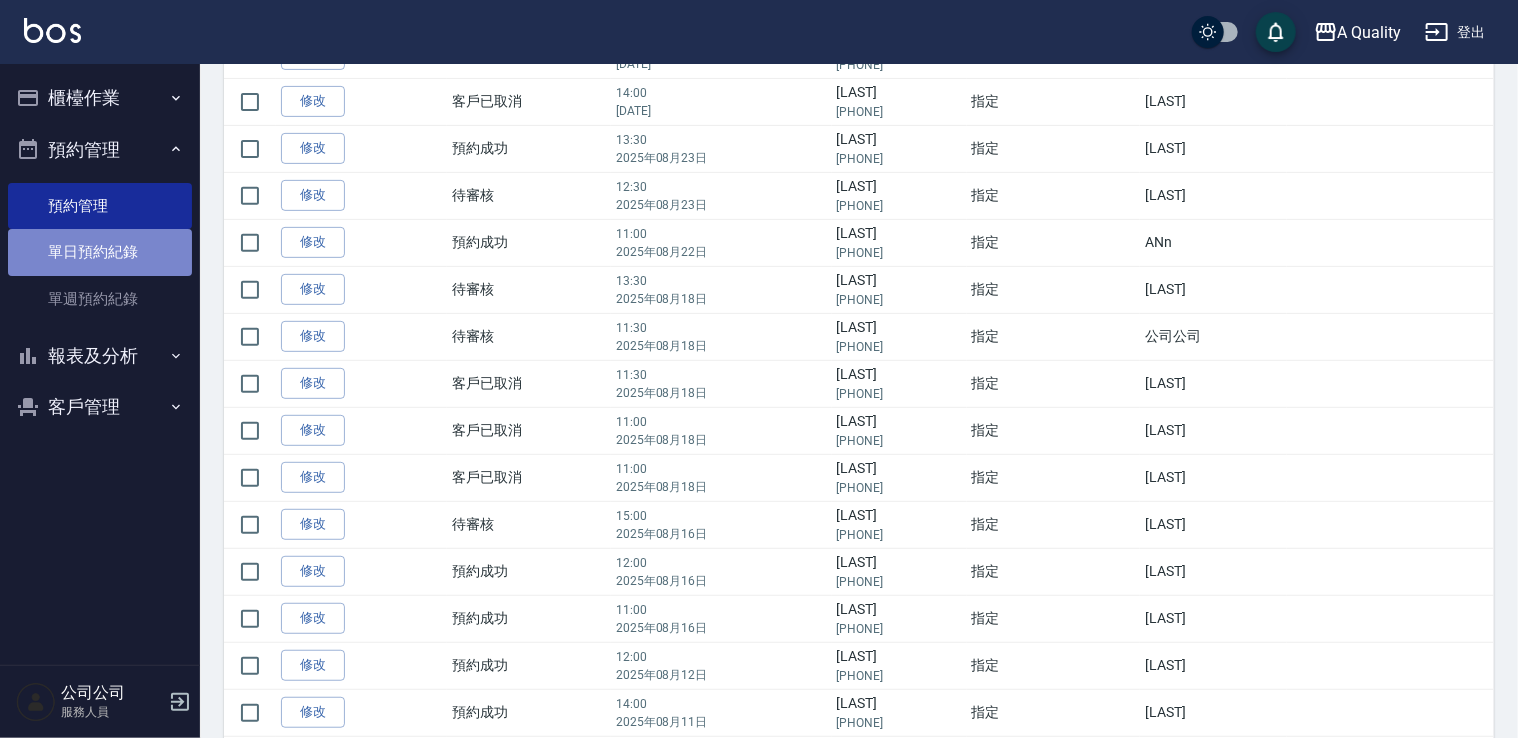 click on "單日預約紀錄" at bounding box center [100, 252] 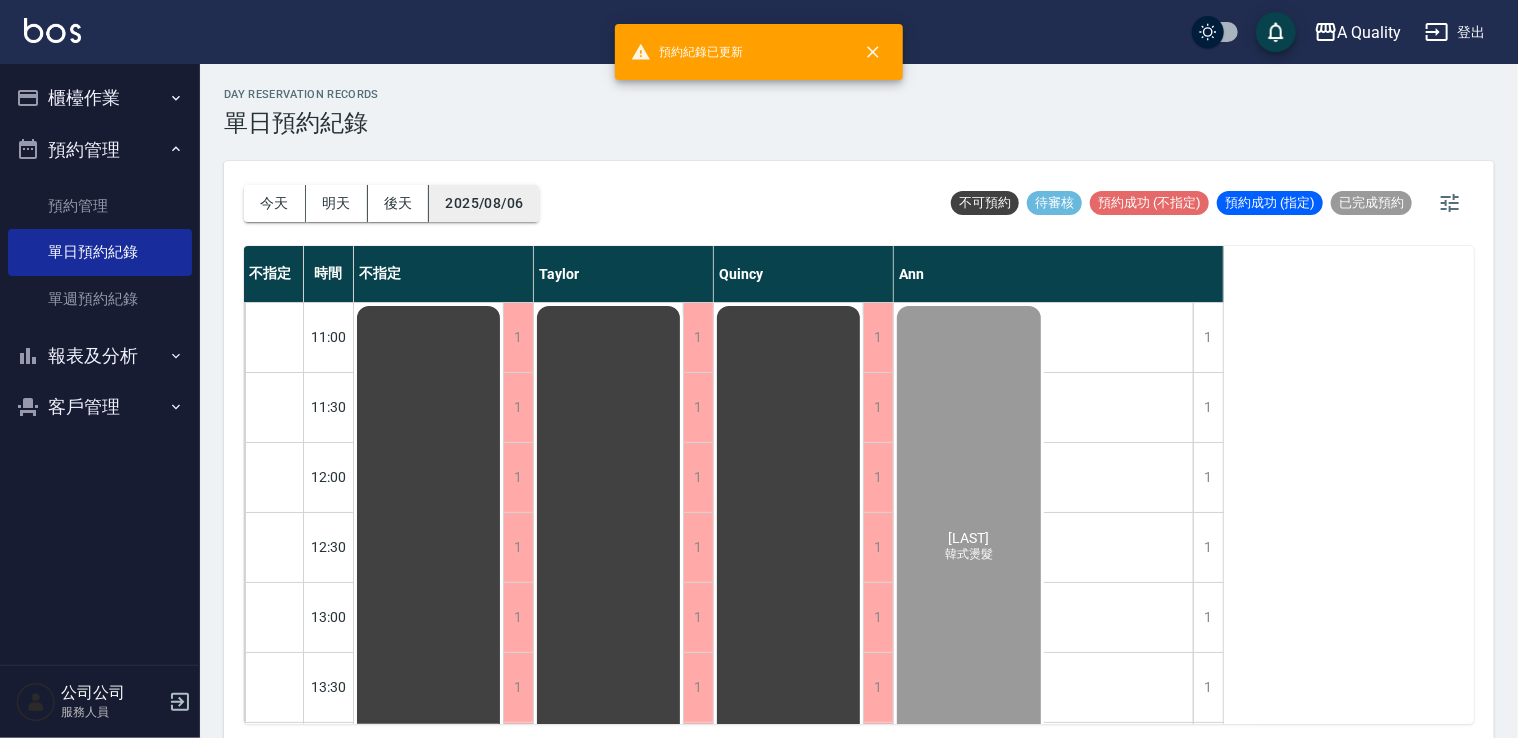click on "2025/08/06" at bounding box center [484, 203] 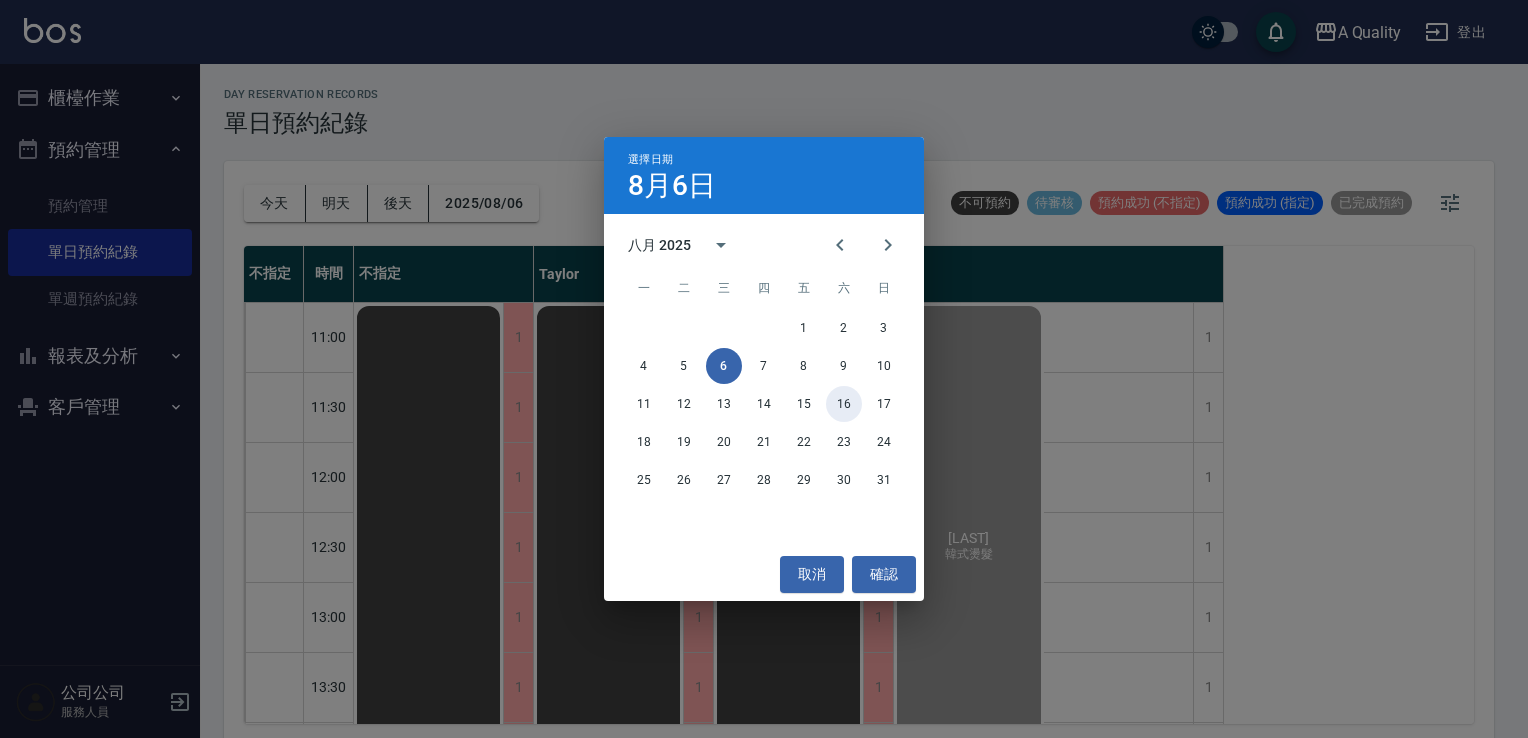click on "16" at bounding box center (844, 404) 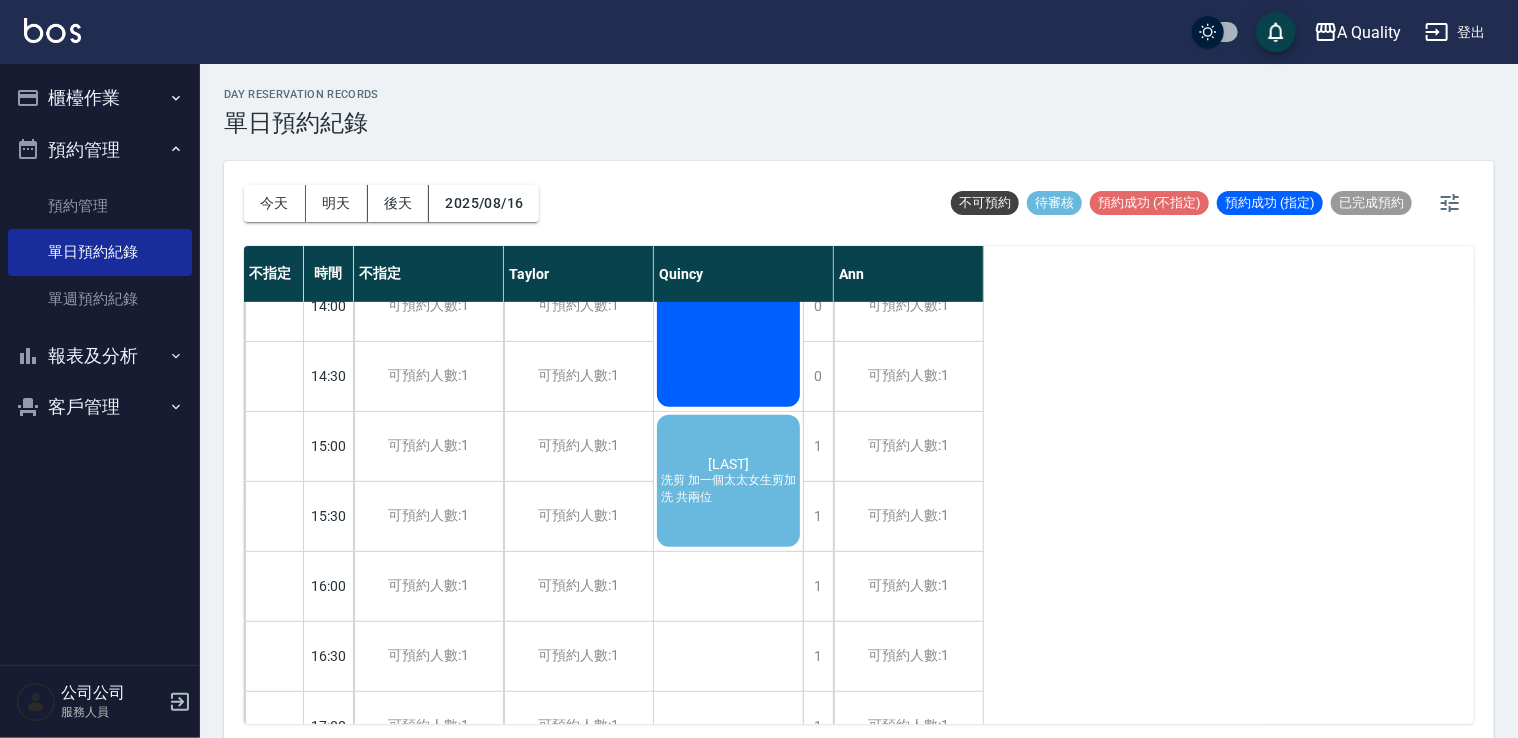scroll, scrollTop: 600, scrollLeft: 0, axis: vertical 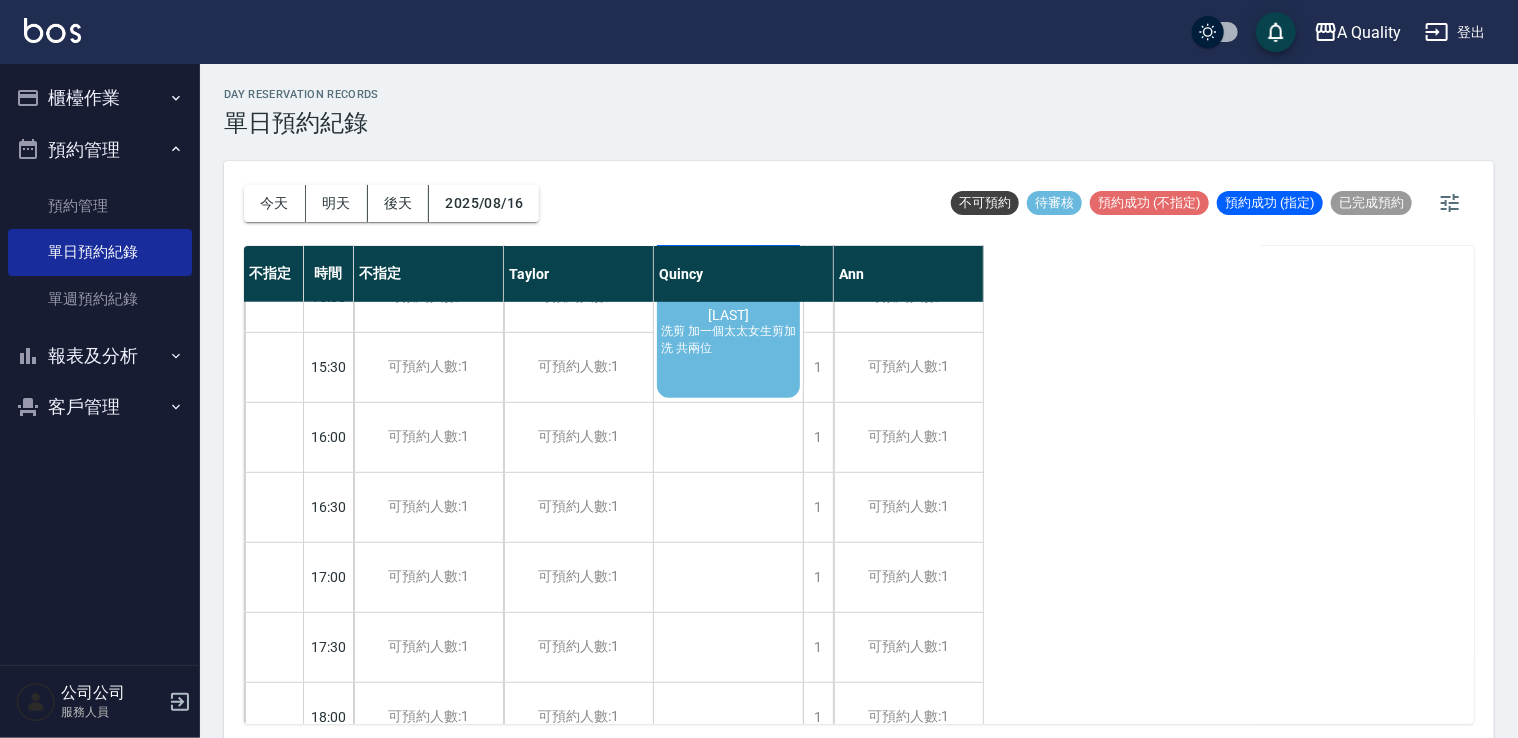 click on "洗剪 加一個太太女生剪加洗 共兩位" at bounding box center (729, -221) 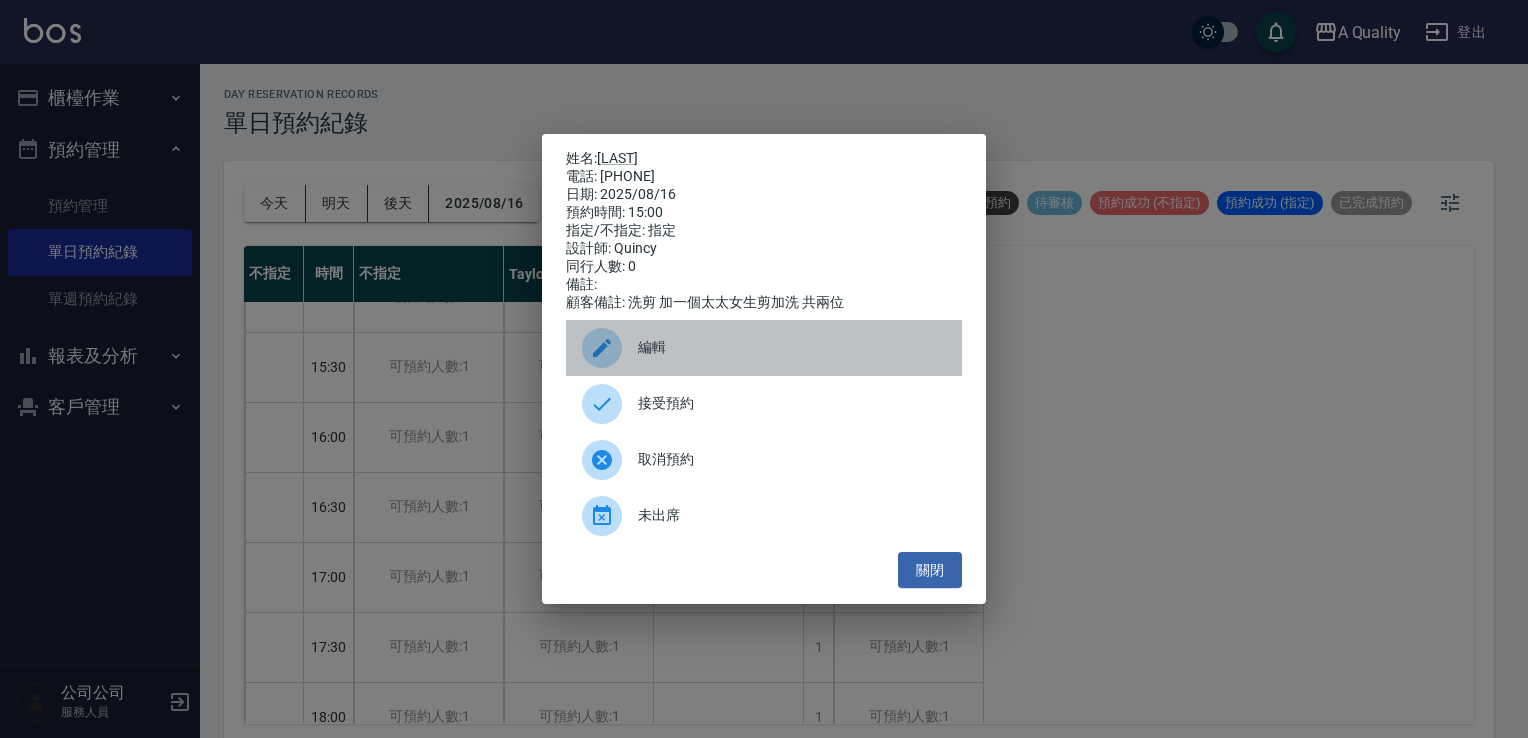 click on "編輯" at bounding box center [764, 348] 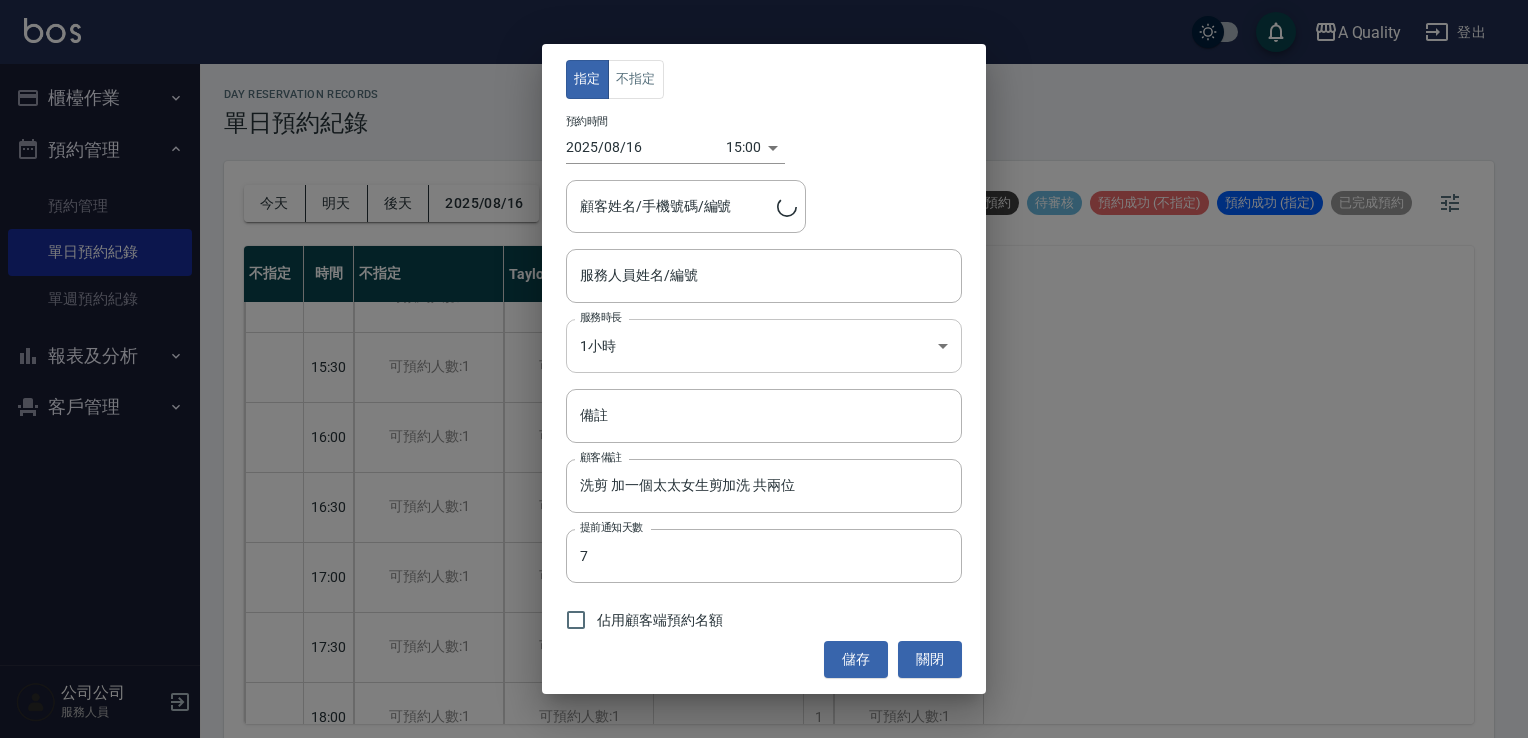 type on "Quincy(無代號)" 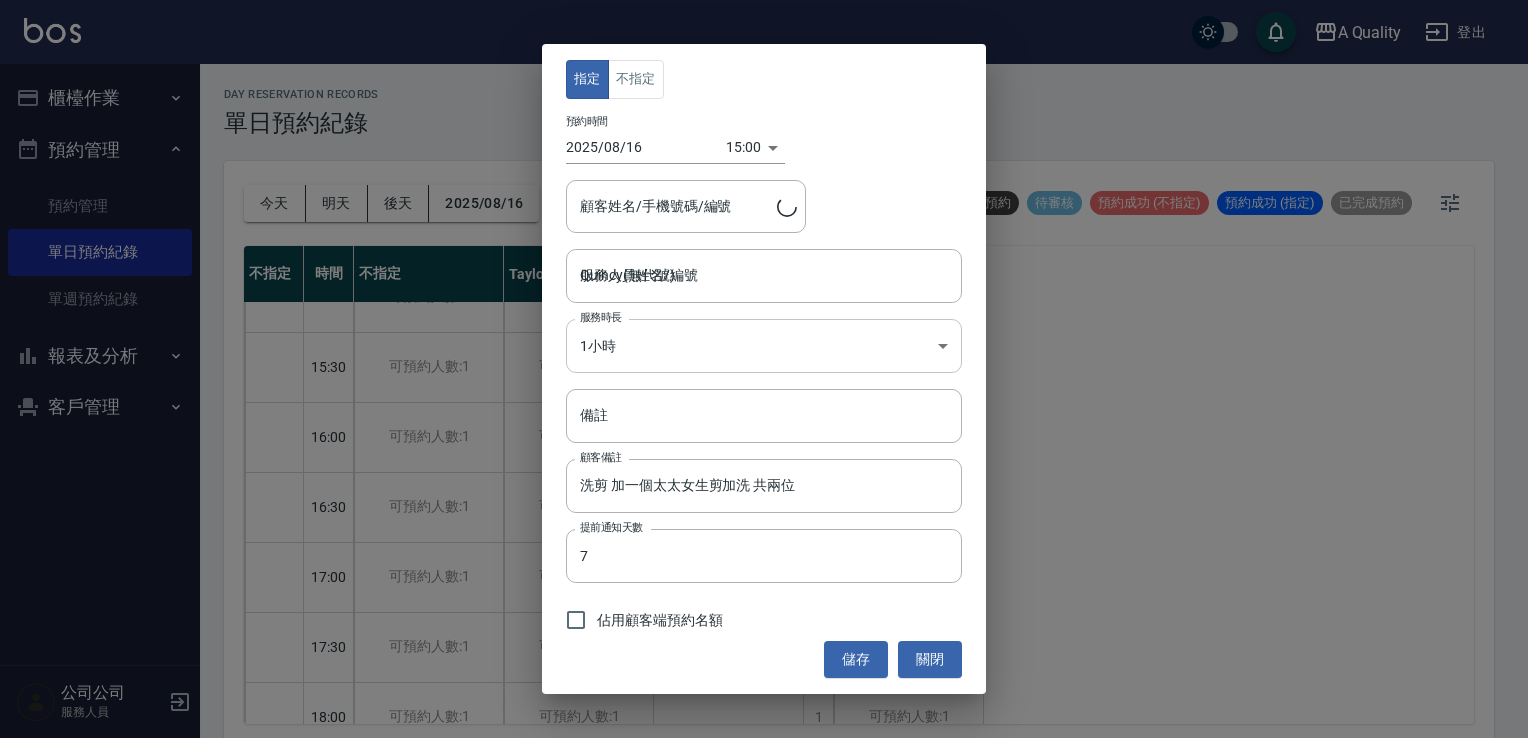 type on "[LAST]/[PHONE]/" 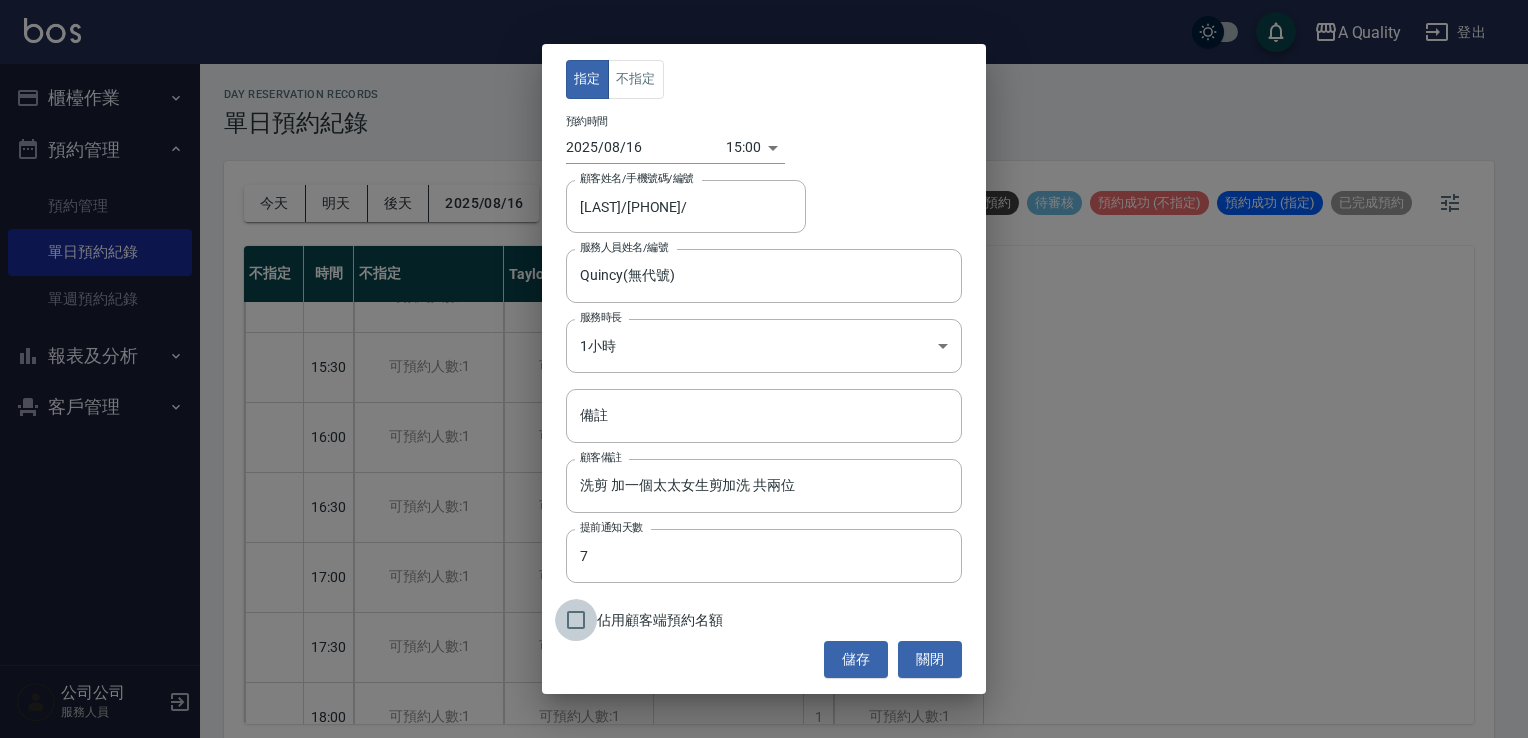 click on "佔用顧客端預約名額" at bounding box center [576, 620] 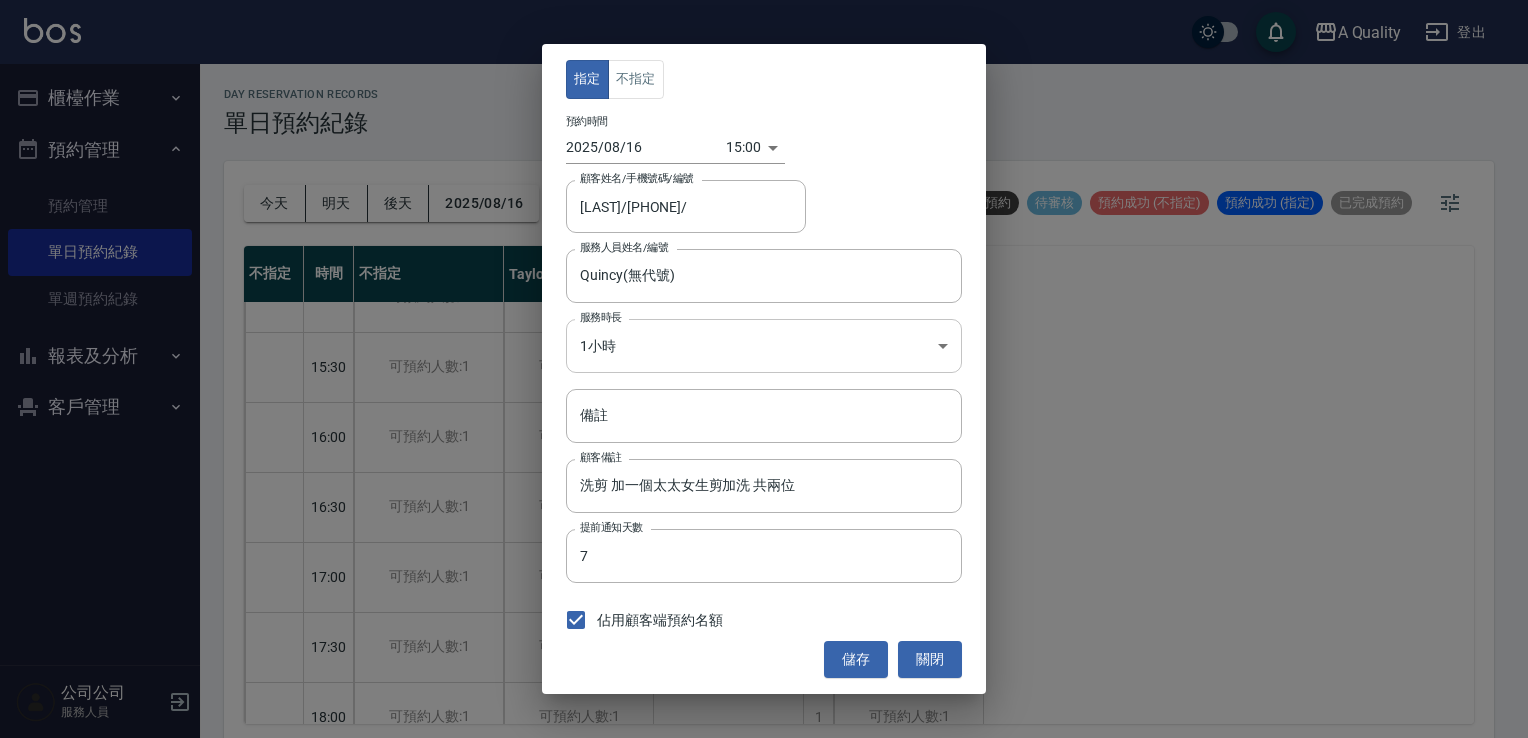click on "A Quality 登出 櫃檯作業 打帳單 帳單列表 營業儀表板 現金收支登錄 每日結帳 排班表 現場電腦打卡 預約管理 預約管理 單日預約紀錄 單週預約紀錄 報表及分析 報表目錄 店家日報表 互助日報表 互助排行榜 互助點數明細 設計師日報表 設計師業績分析表 設計師排行榜 店販抽成明細 每日非現金明細 客戶管理 客戶列表 卡券管理 入金管理 公司公司 服務人員 day Reservation records 單日預約紀錄 今天 明天 後天 [DATE] 不可預約 待審核 預約成功 (不指定) 預約成功 (指定) 已完成預約 不指定 時間 不指定 Taylor Quincy Ann 11:00 11:30 12:00 12:30 13:00 13:30 14:00 14:30 15:00 15:30 16:00 16:30 17:00 17:30 18:00 18:30 19:00 19:30 可預約人數:1 可預約人數:1 可預約人數:1 可預約人數:1 可預約人數:1 可預約人數:1 可預約人數:1 可預約人數:1 可預約人數:1 可預約人數:1 可預約人數:1 可預約人數:1 可預約人數:1 0 0" at bounding box center (764, 372) 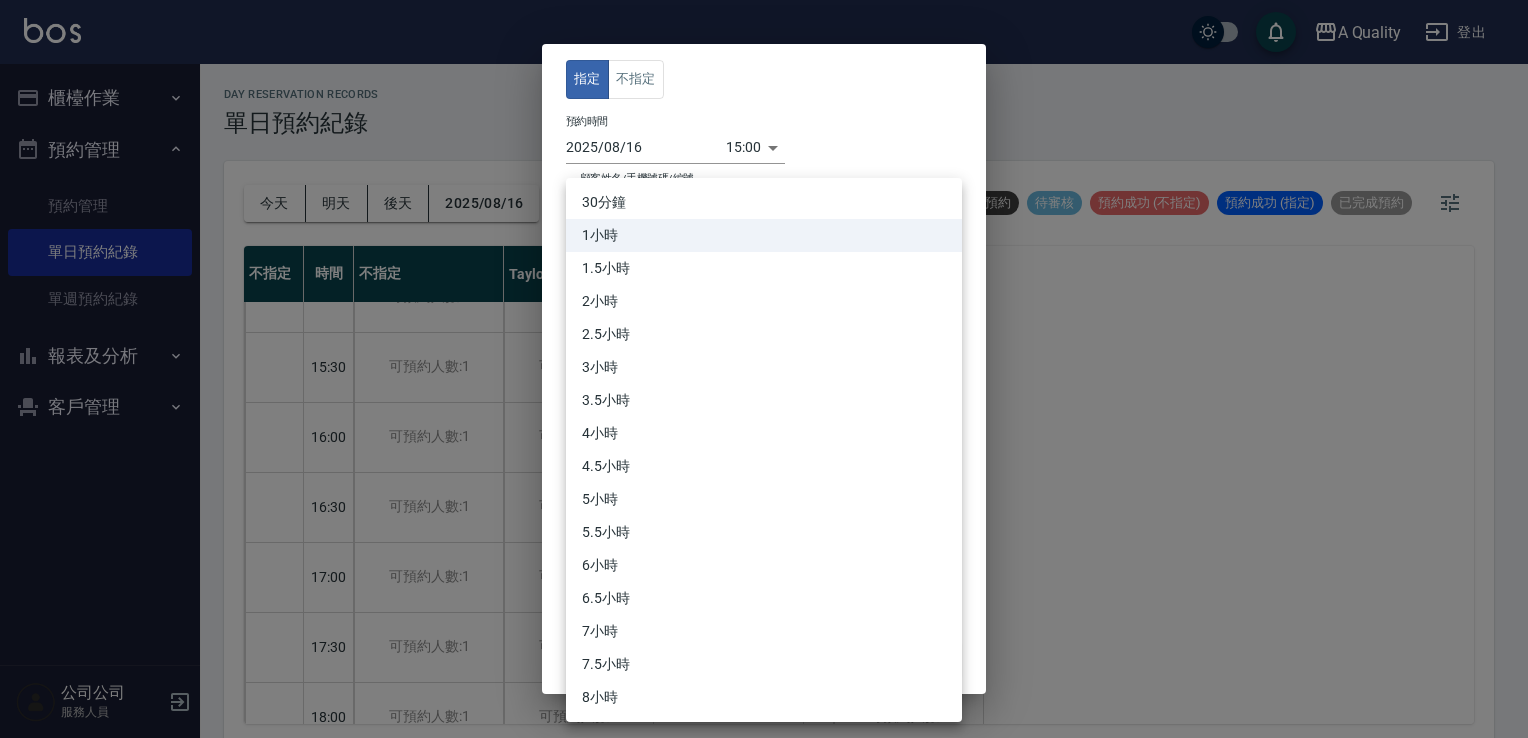 drag, startPoint x: 622, startPoint y: 325, endPoint x: 624, endPoint y: 369, distance: 44.04543 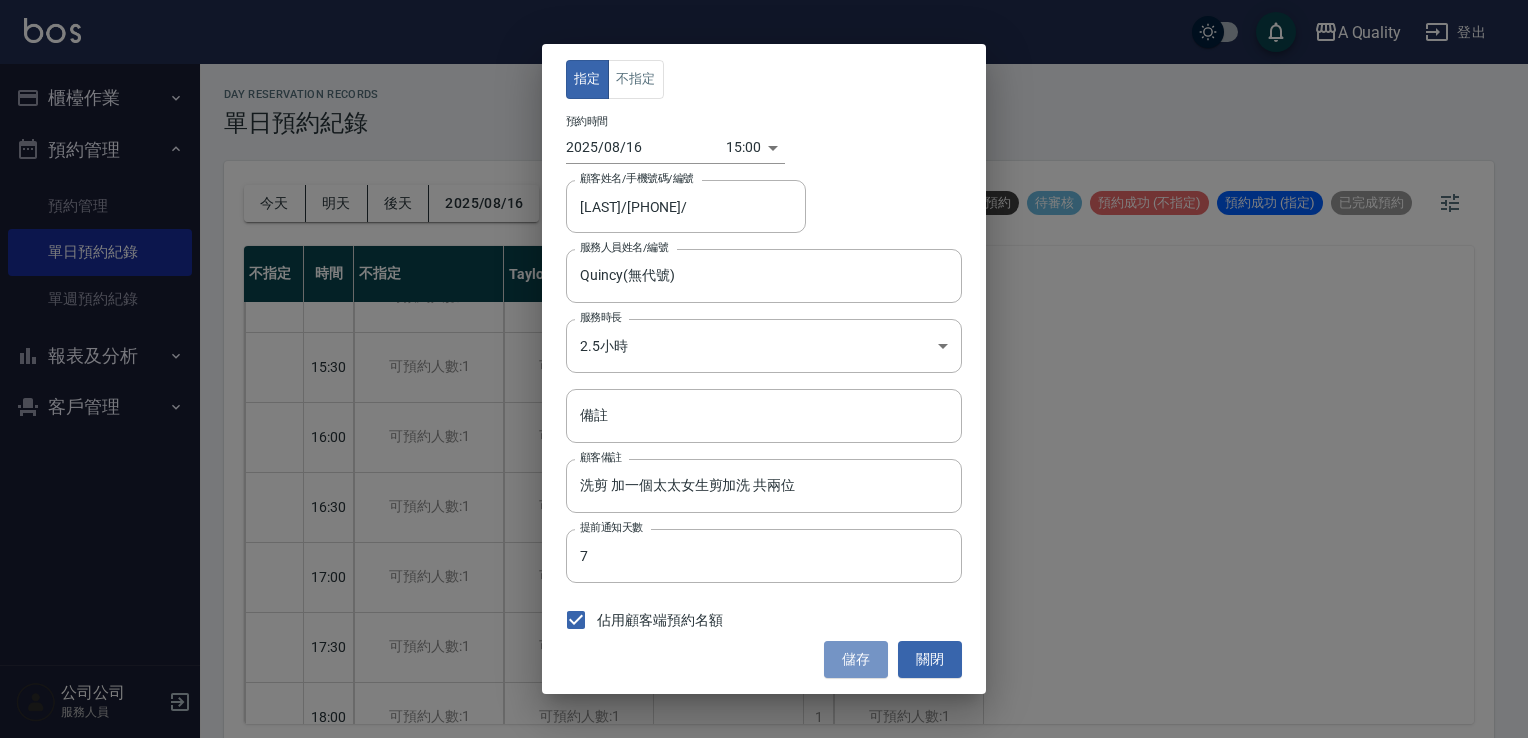 click on "儲存" at bounding box center (856, 659) 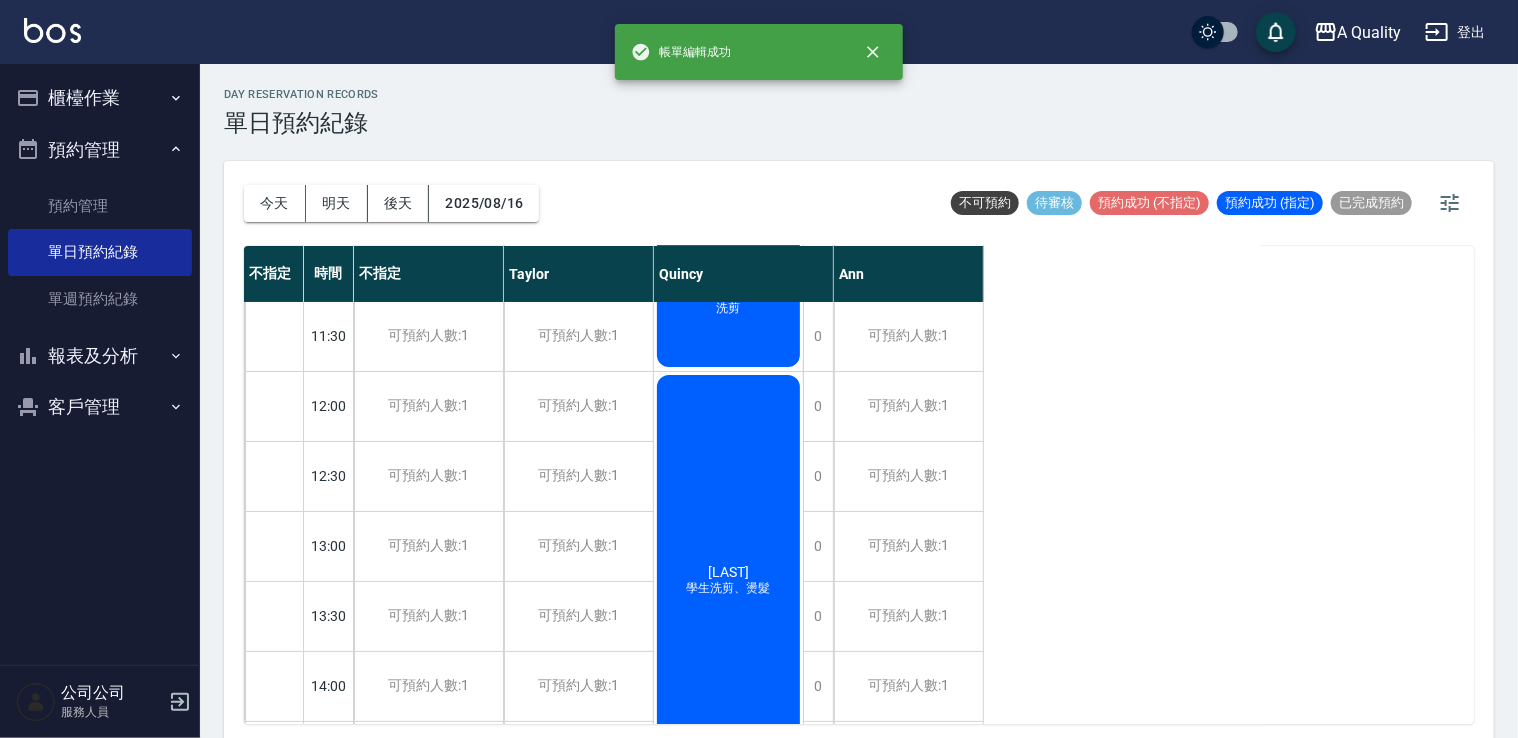 scroll, scrollTop: 0, scrollLeft: 0, axis: both 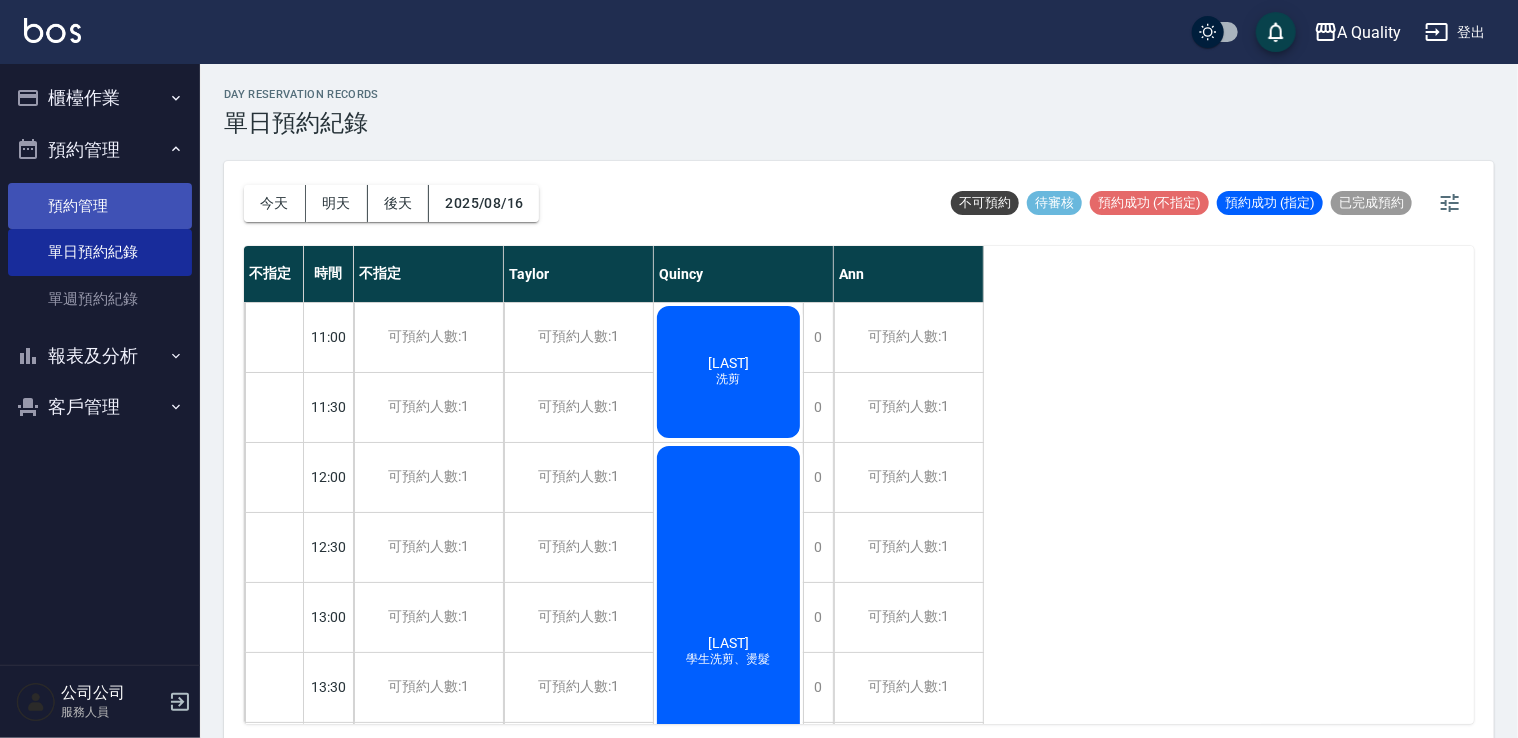 click on "預約管理" at bounding box center [100, 206] 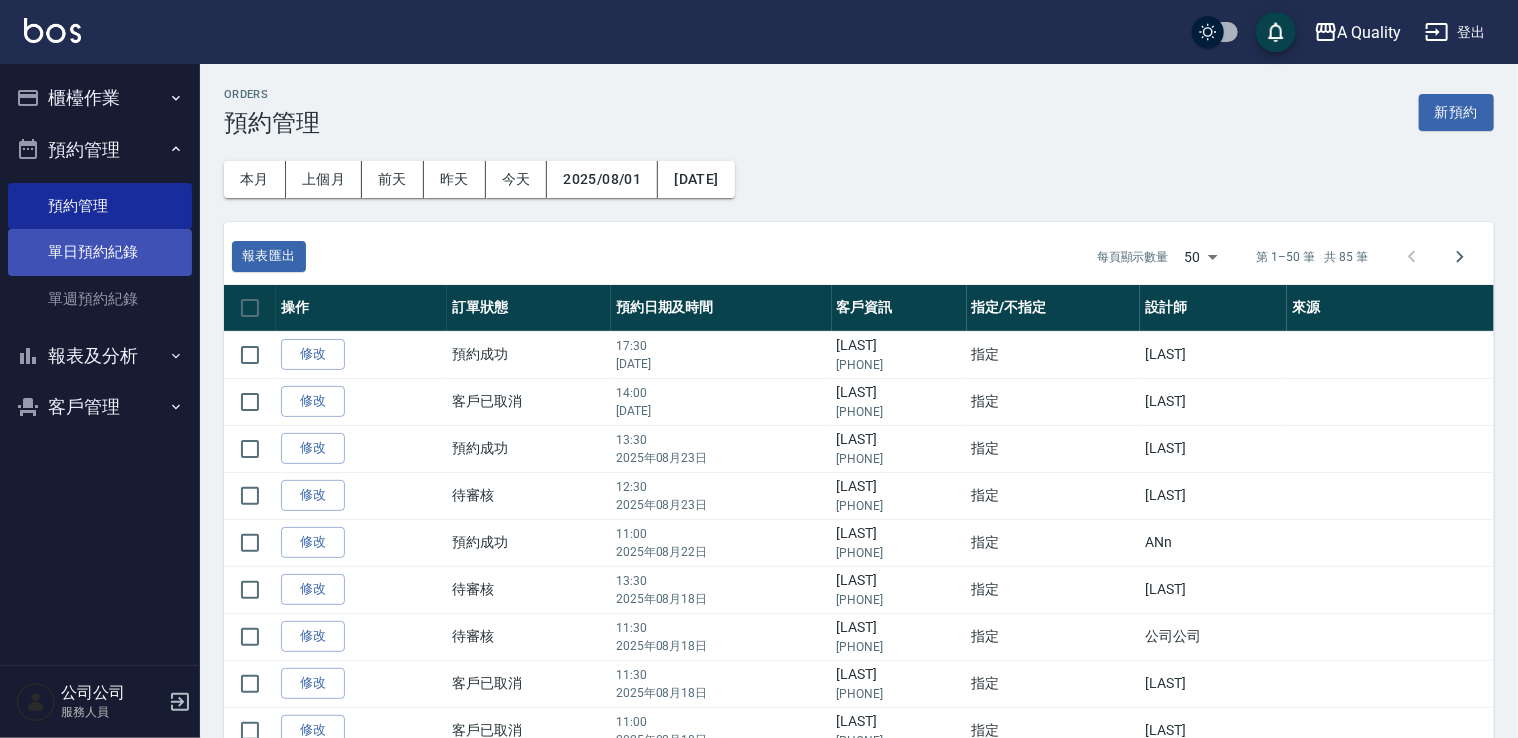 click on "單日預約紀錄" at bounding box center (100, 252) 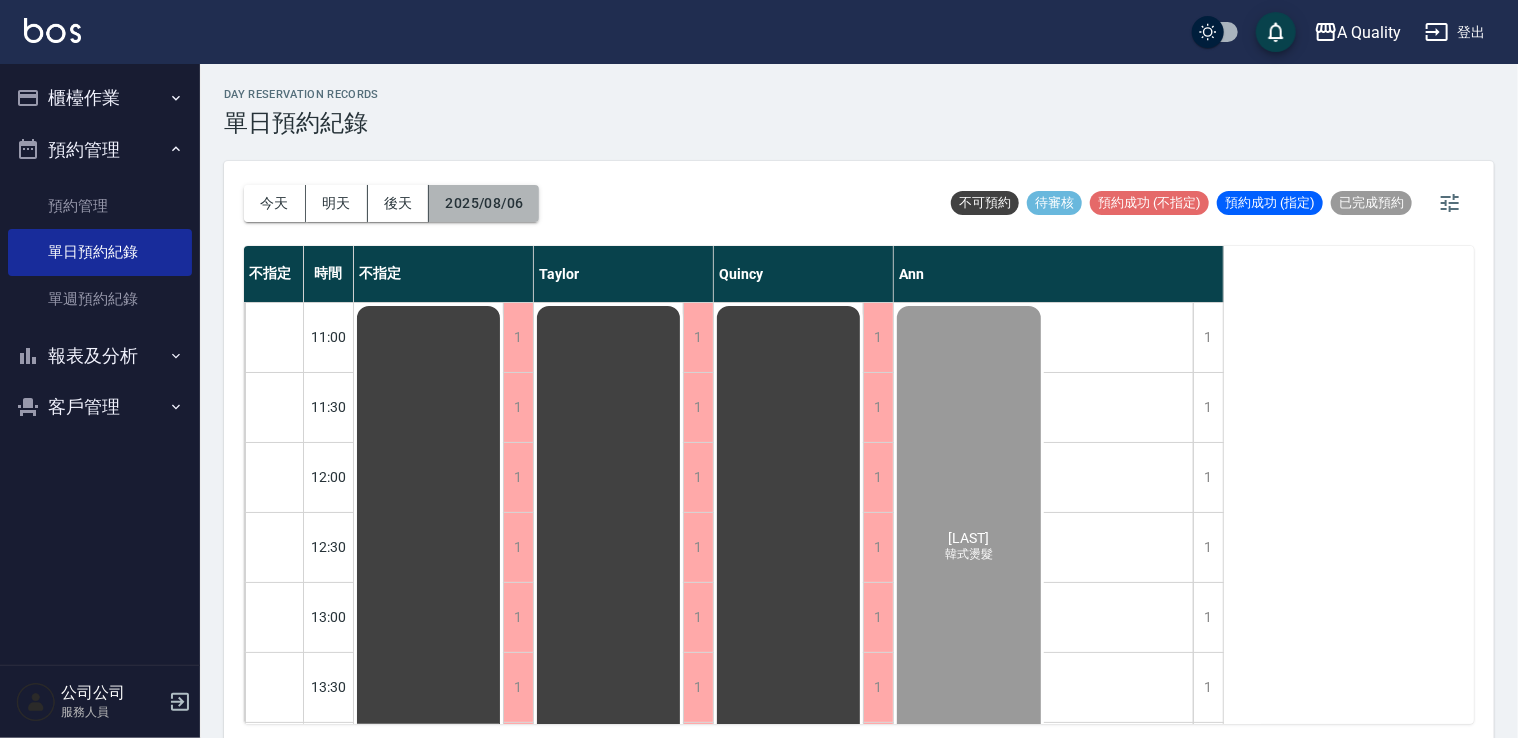 click on "2025/08/06" at bounding box center [484, 203] 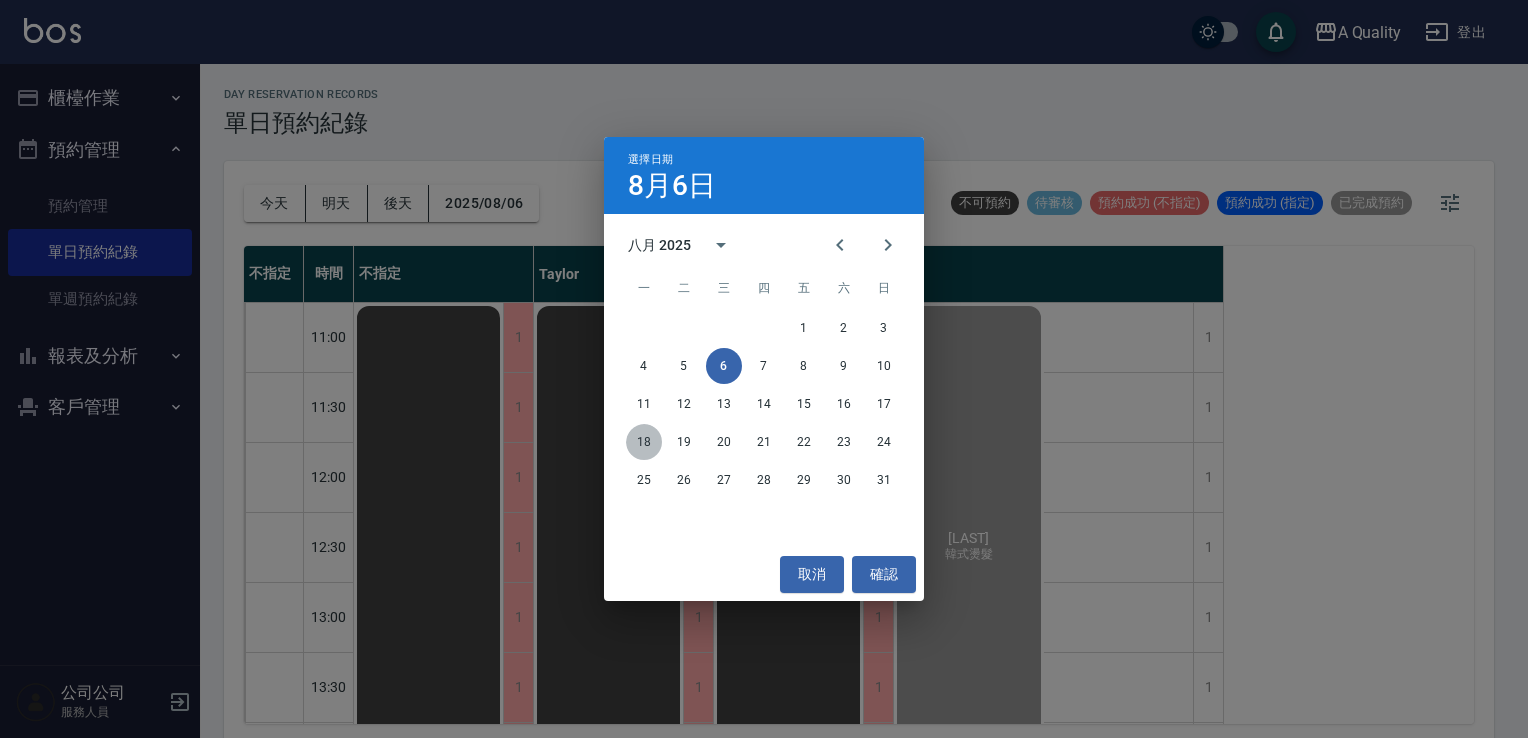 click on "18" at bounding box center (644, 442) 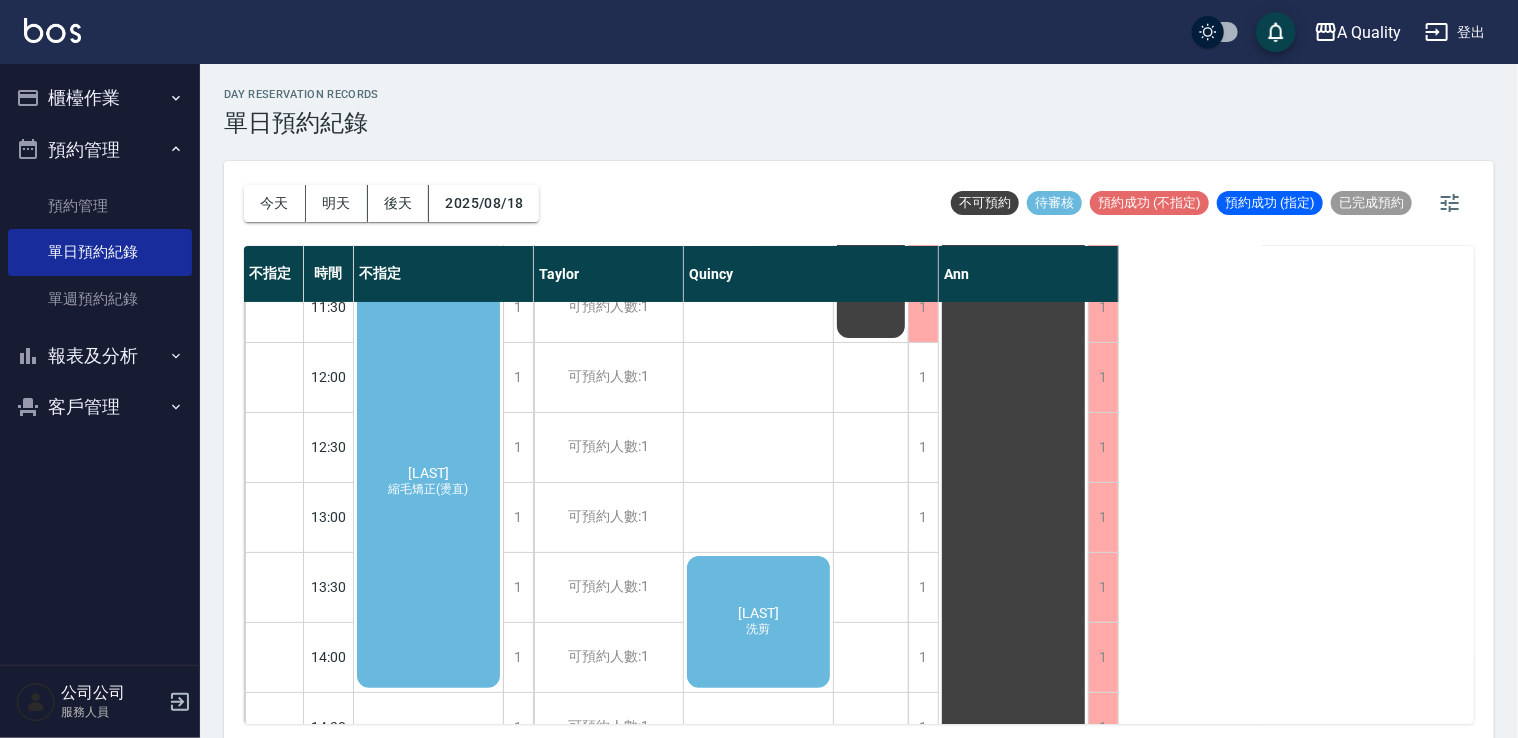 scroll, scrollTop: 0, scrollLeft: 0, axis: both 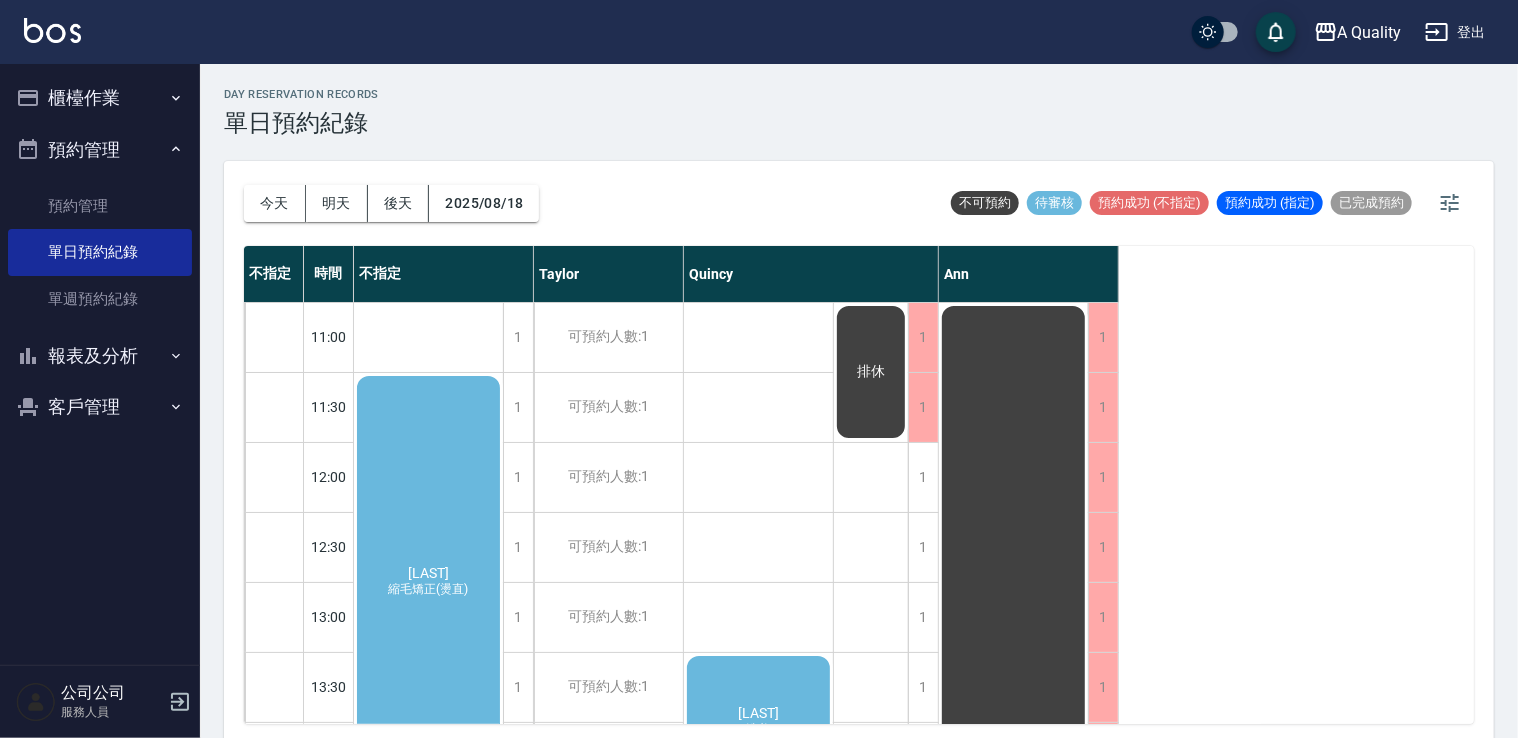 click on "[LAST] 縮毛矯正(燙直)" at bounding box center [428, 582] 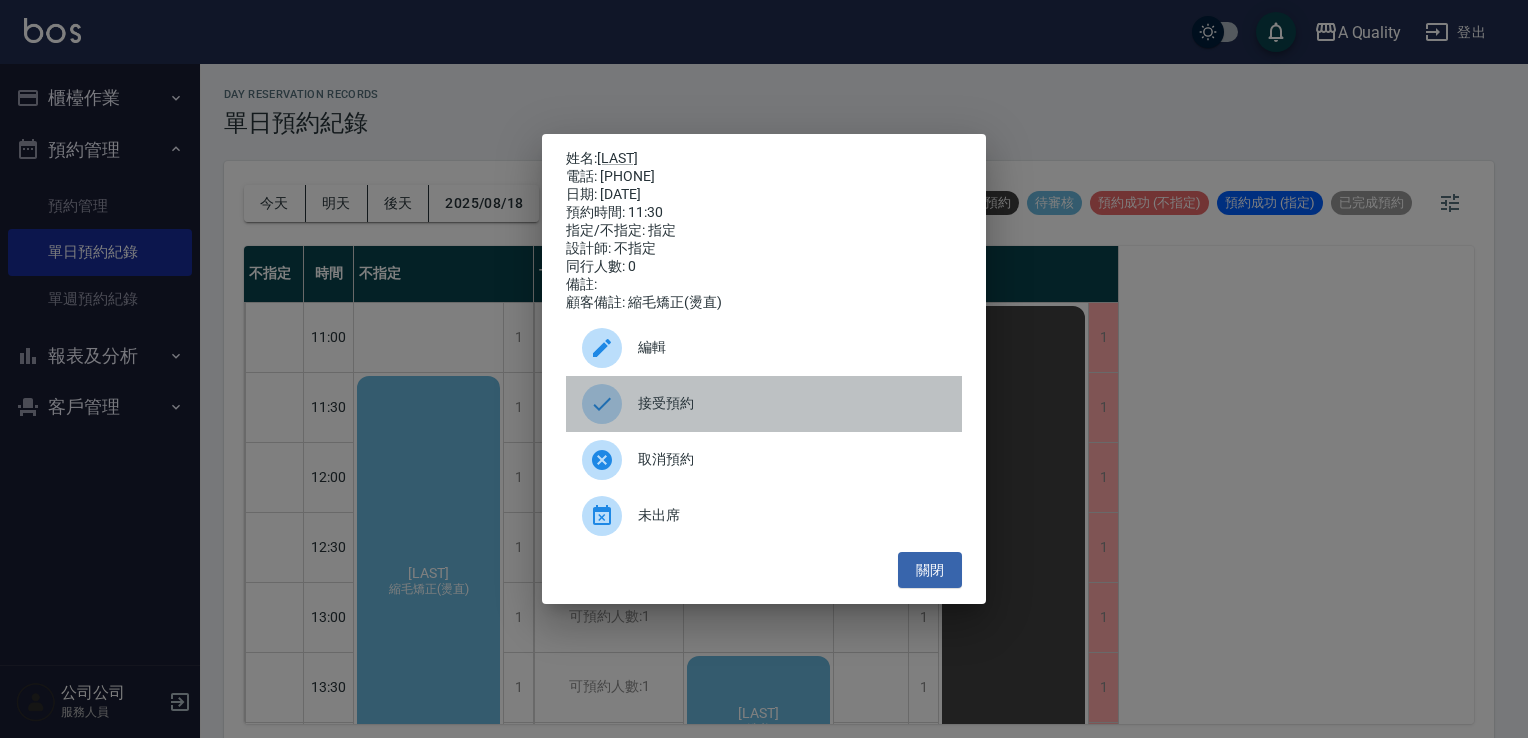 drag, startPoint x: 657, startPoint y: 408, endPoint x: 523, endPoint y: 438, distance: 137.31715 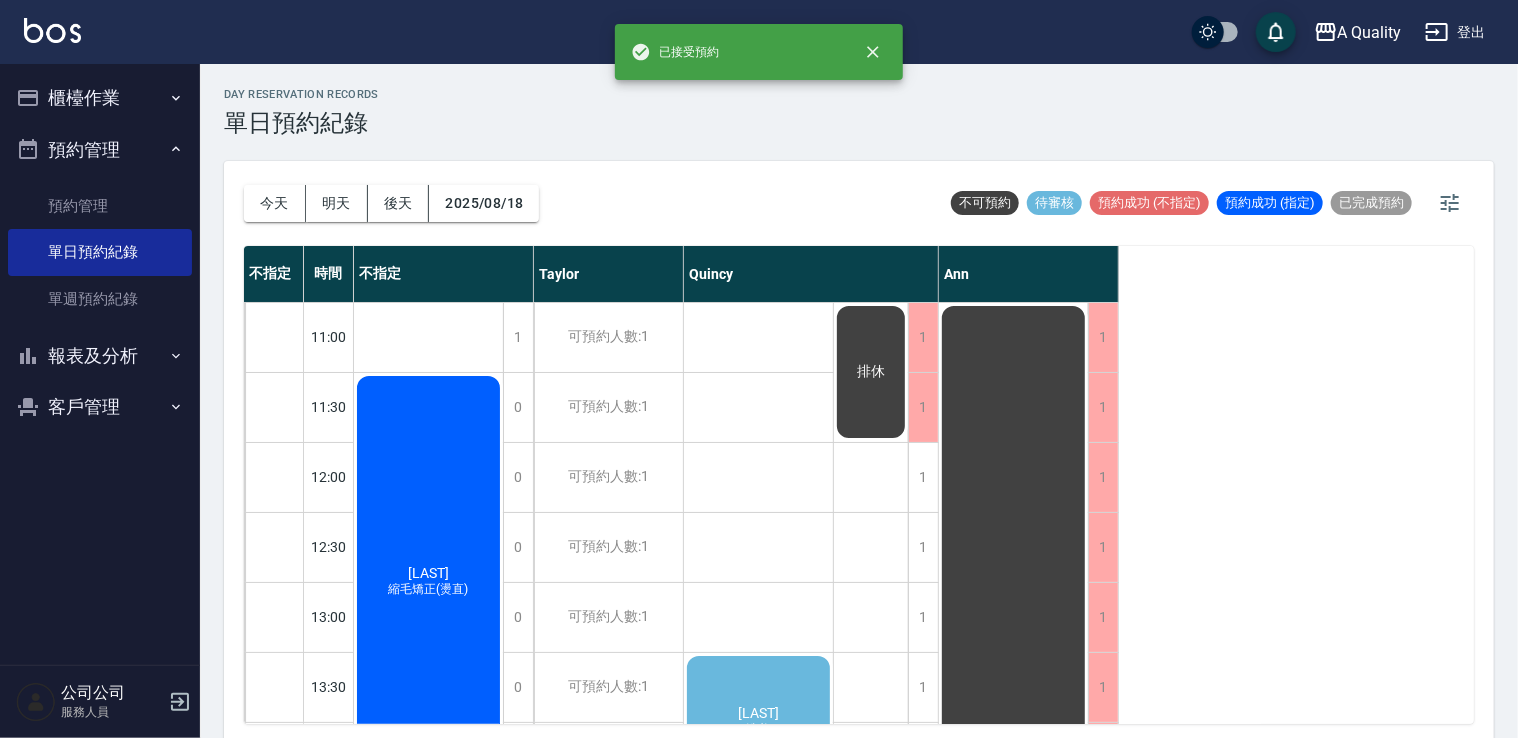 click on "[LAST] 縮毛矯正(燙直)" at bounding box center (428, 582) 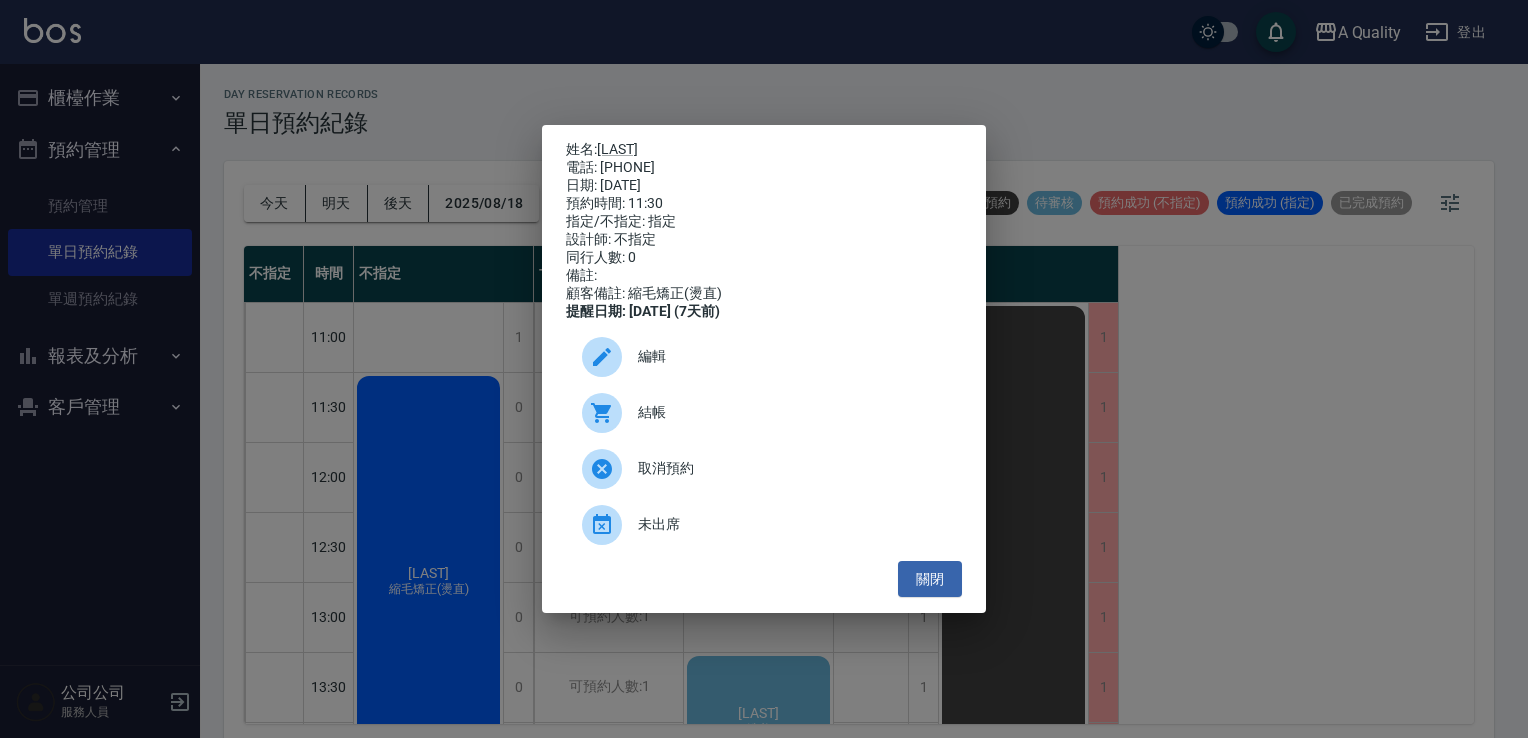 click on "編輯" at bounding box center [764, 357] 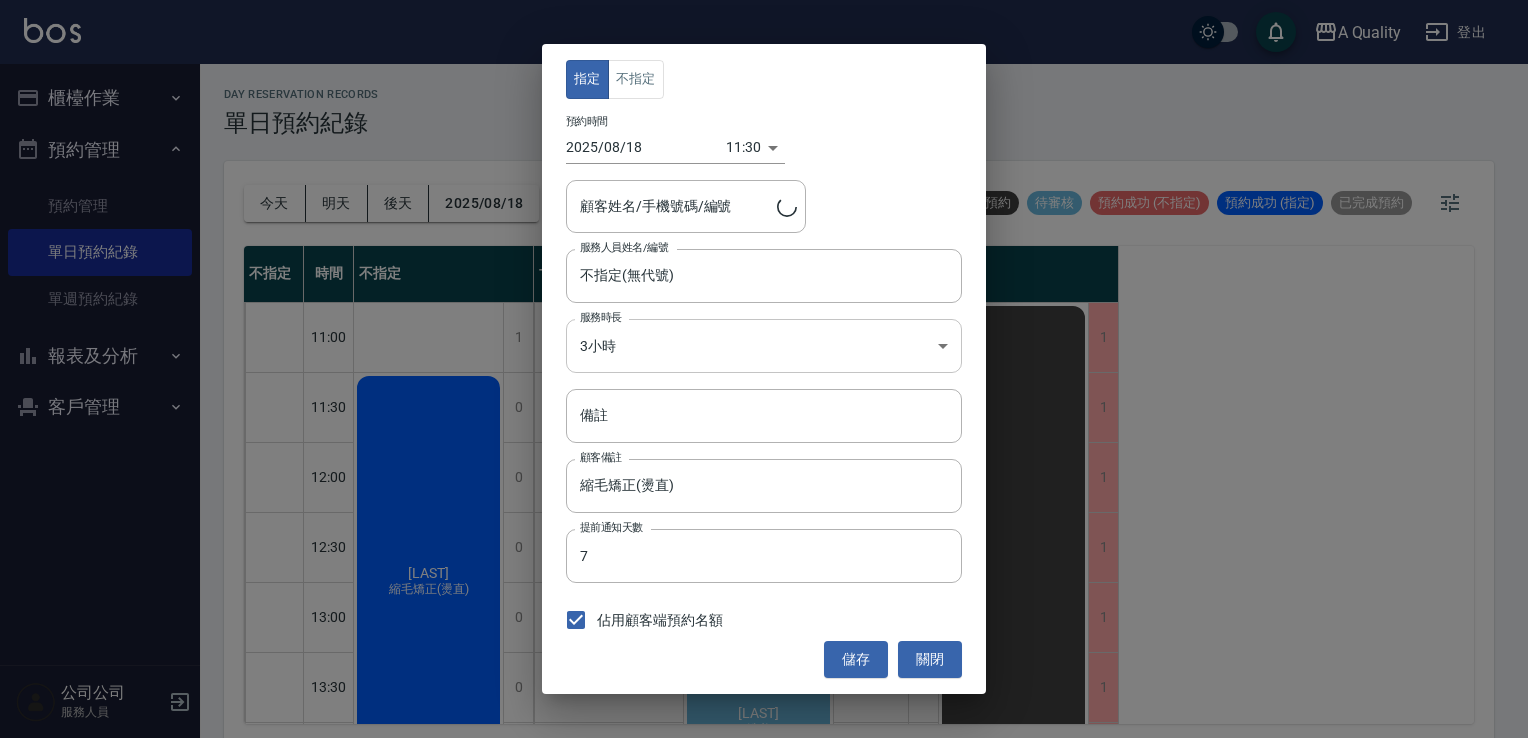 type on "[LAST]/[PHONE]" 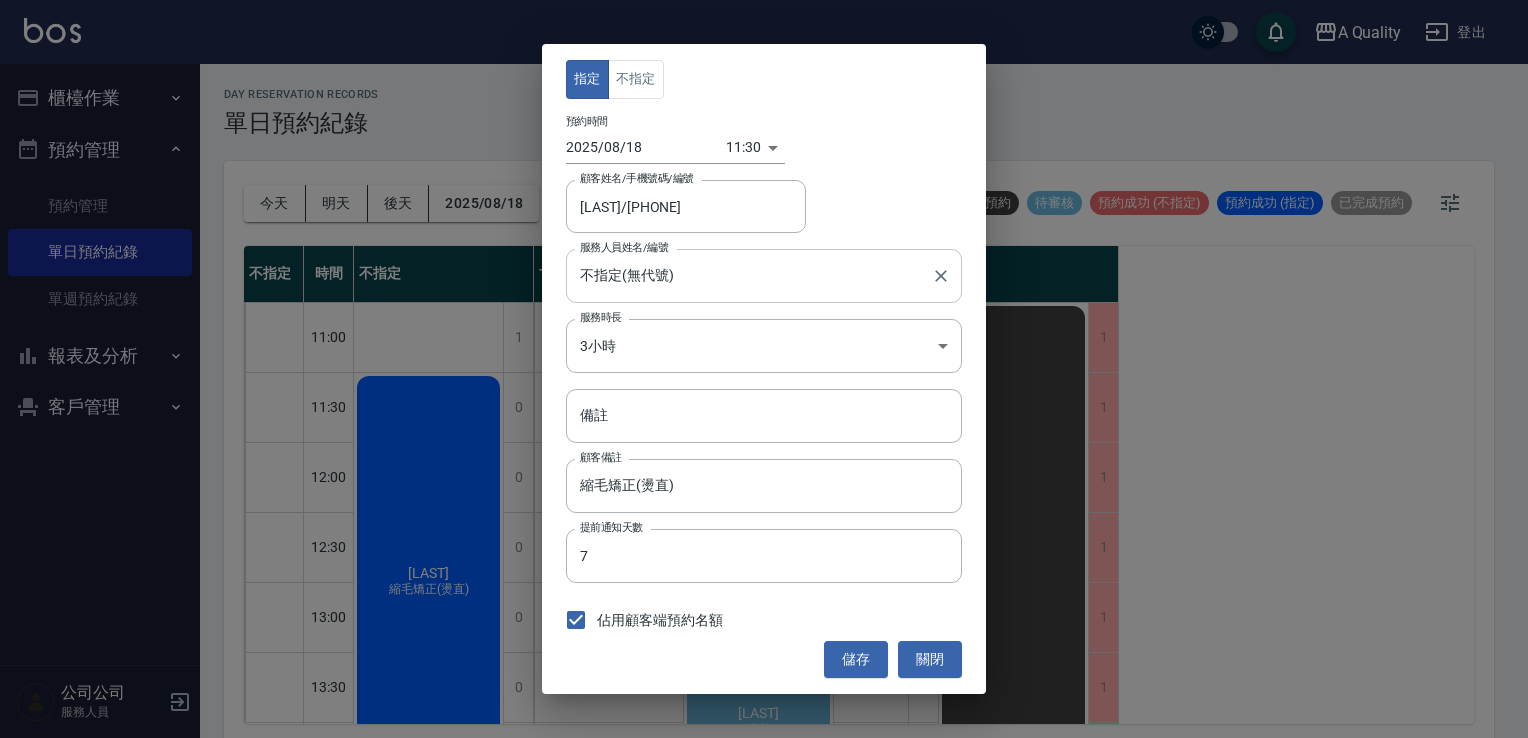 click on "不指定(無代號)" at bounding box center [749, 275] 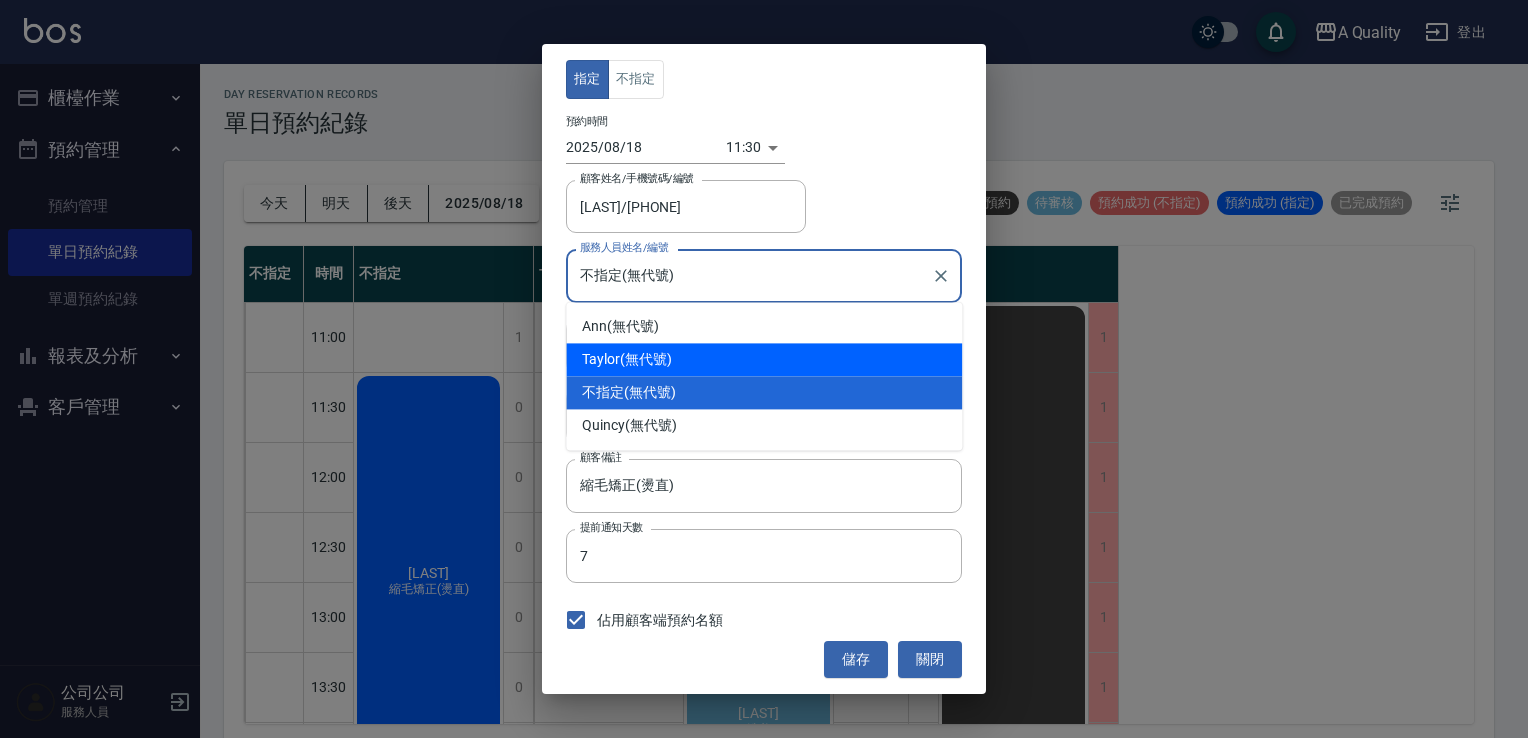 click on "Taylor" at bounding box center [601, 359] 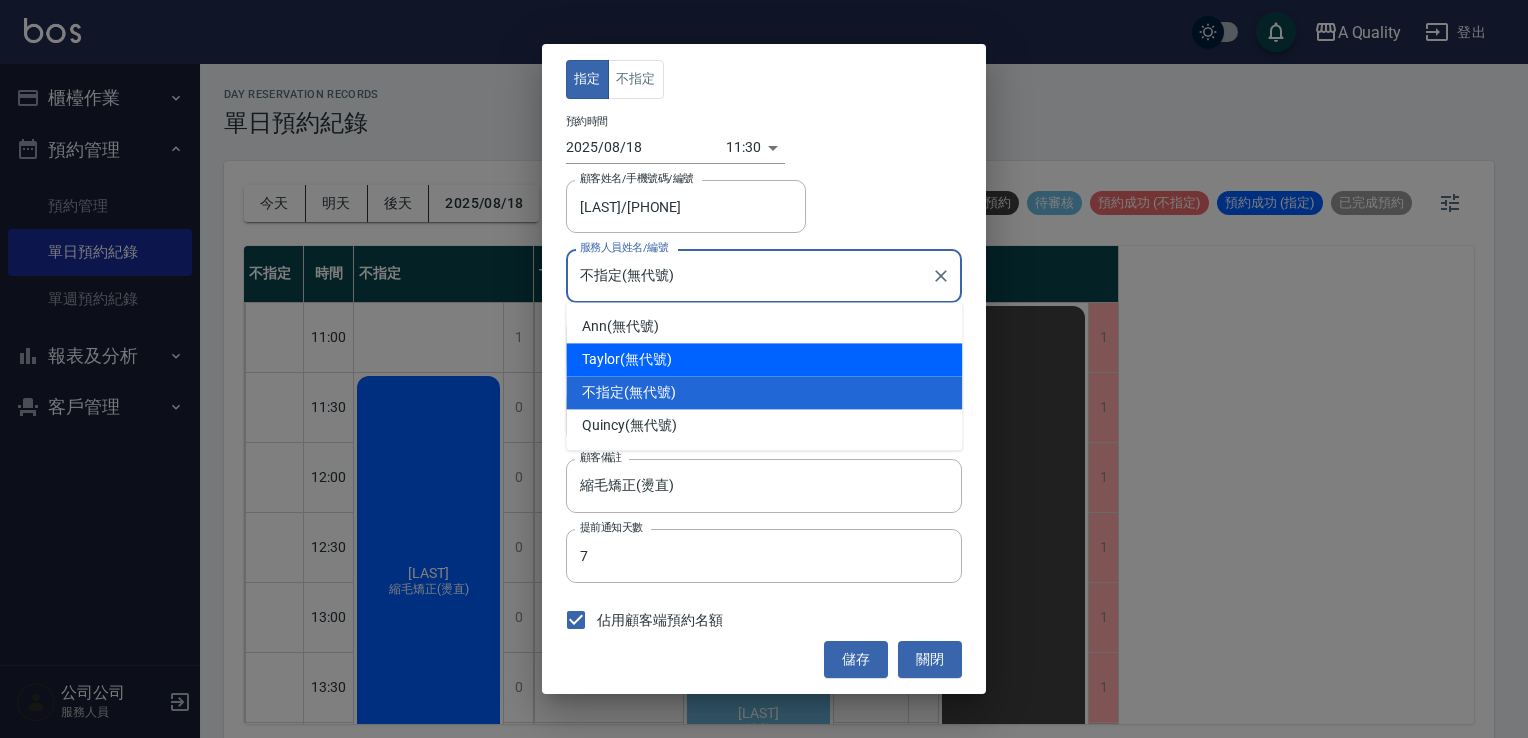 type on "Taylor(無代號)" 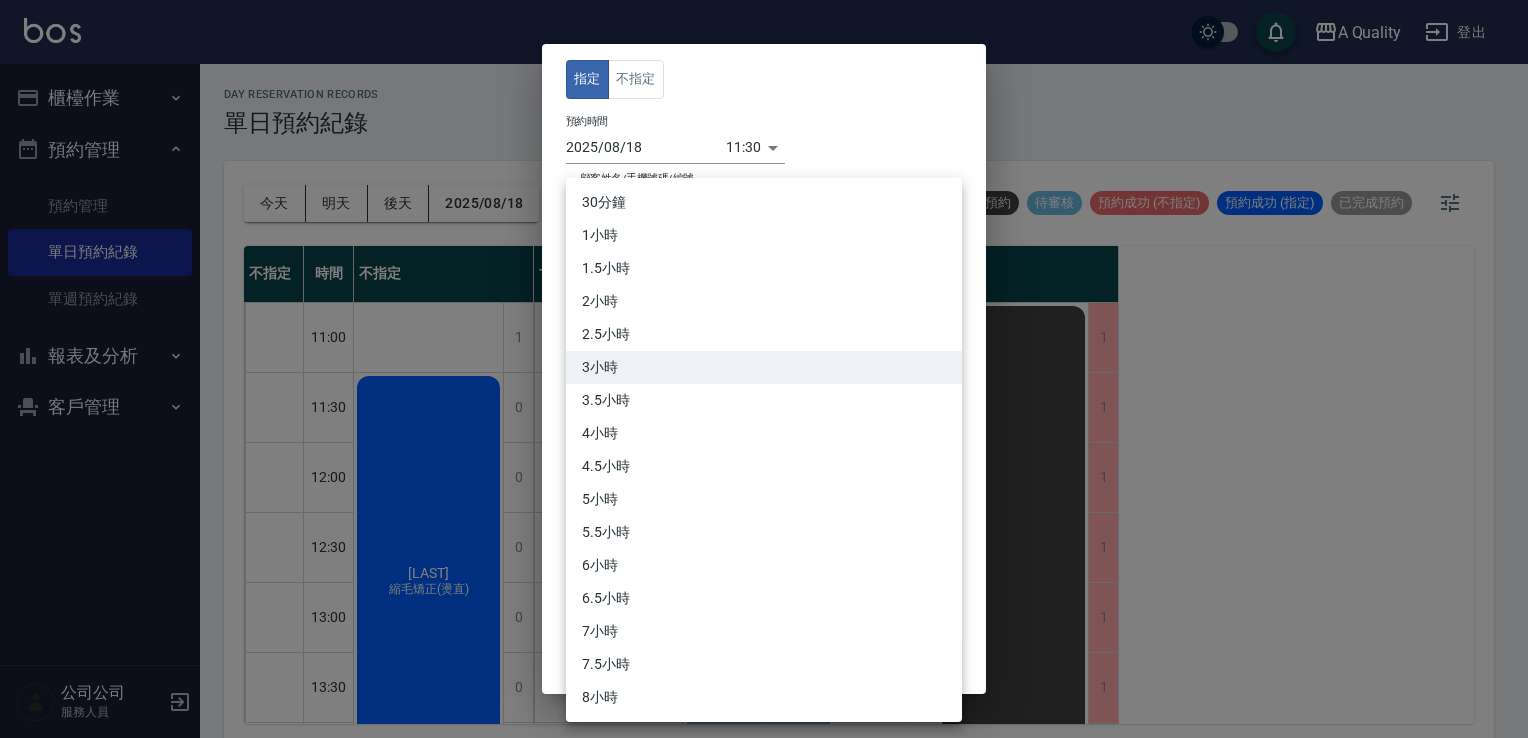 drag, startPoint x: 638, startPoint y: 342, endPoint x: 634, endPoint y: 372, distance: 30.265491 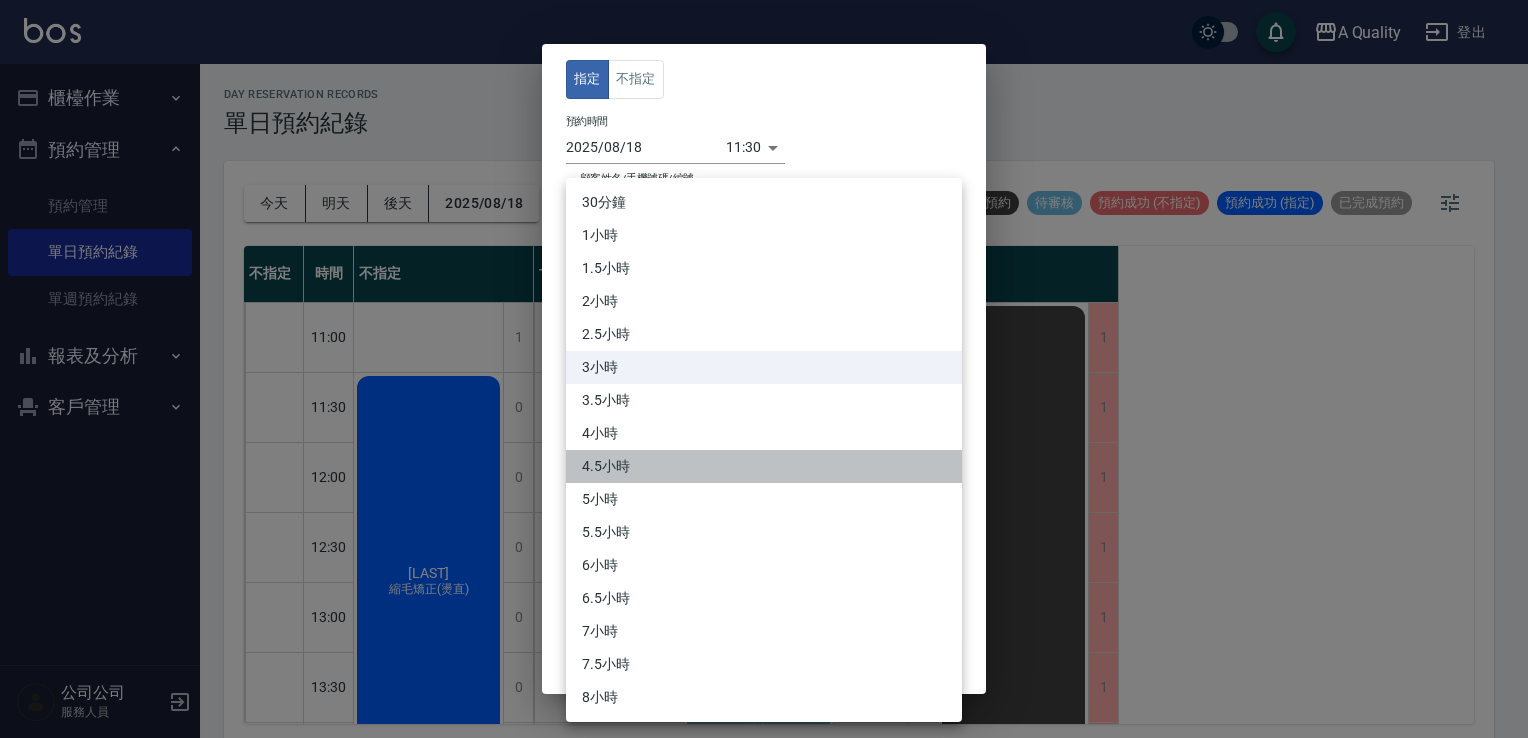 click on "4.5小時" at bounding box center [764, 466] 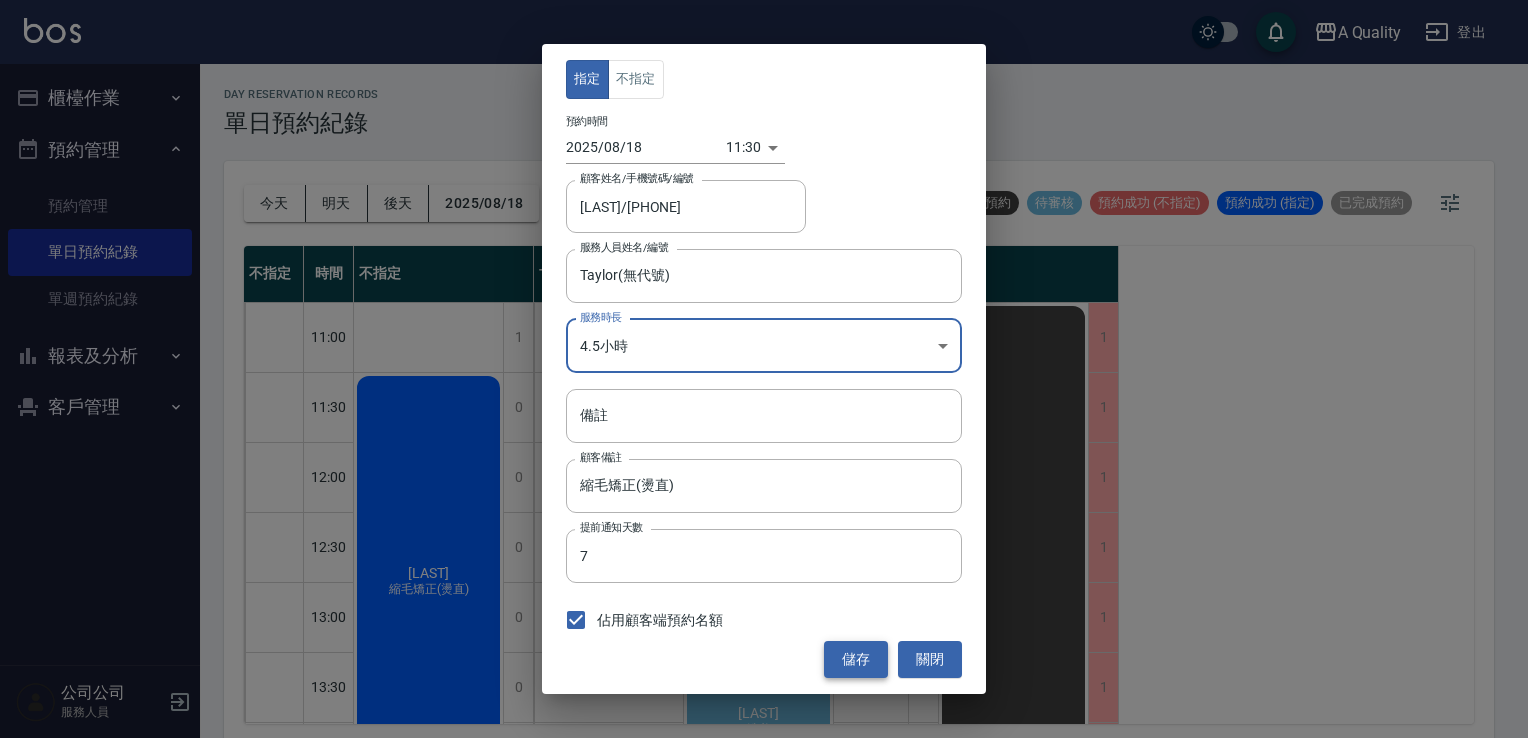 click on "儲存" at bounding box center (856, 659) 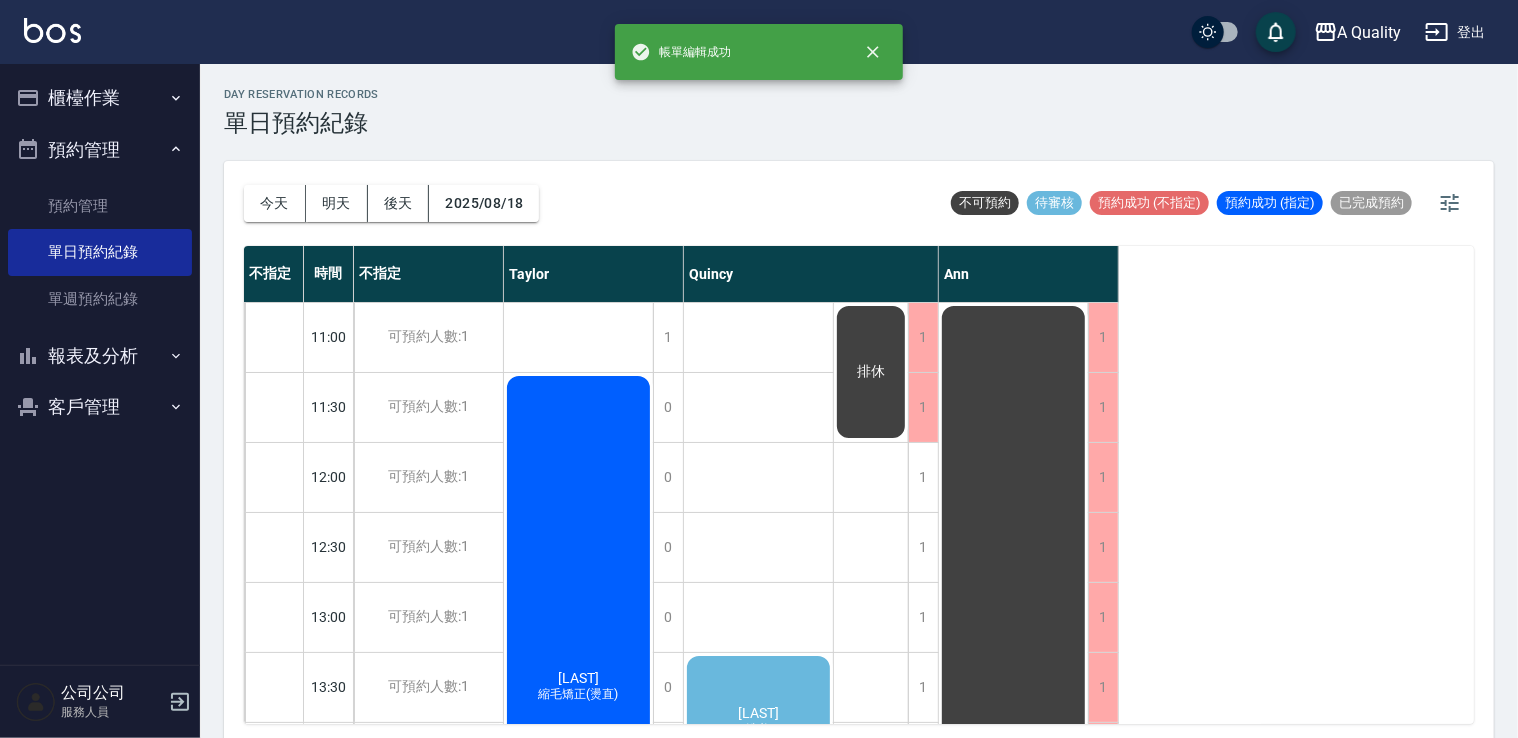 click on "[LAST] 縮毛矯正(燙直)" at bounding box center (578, 687) 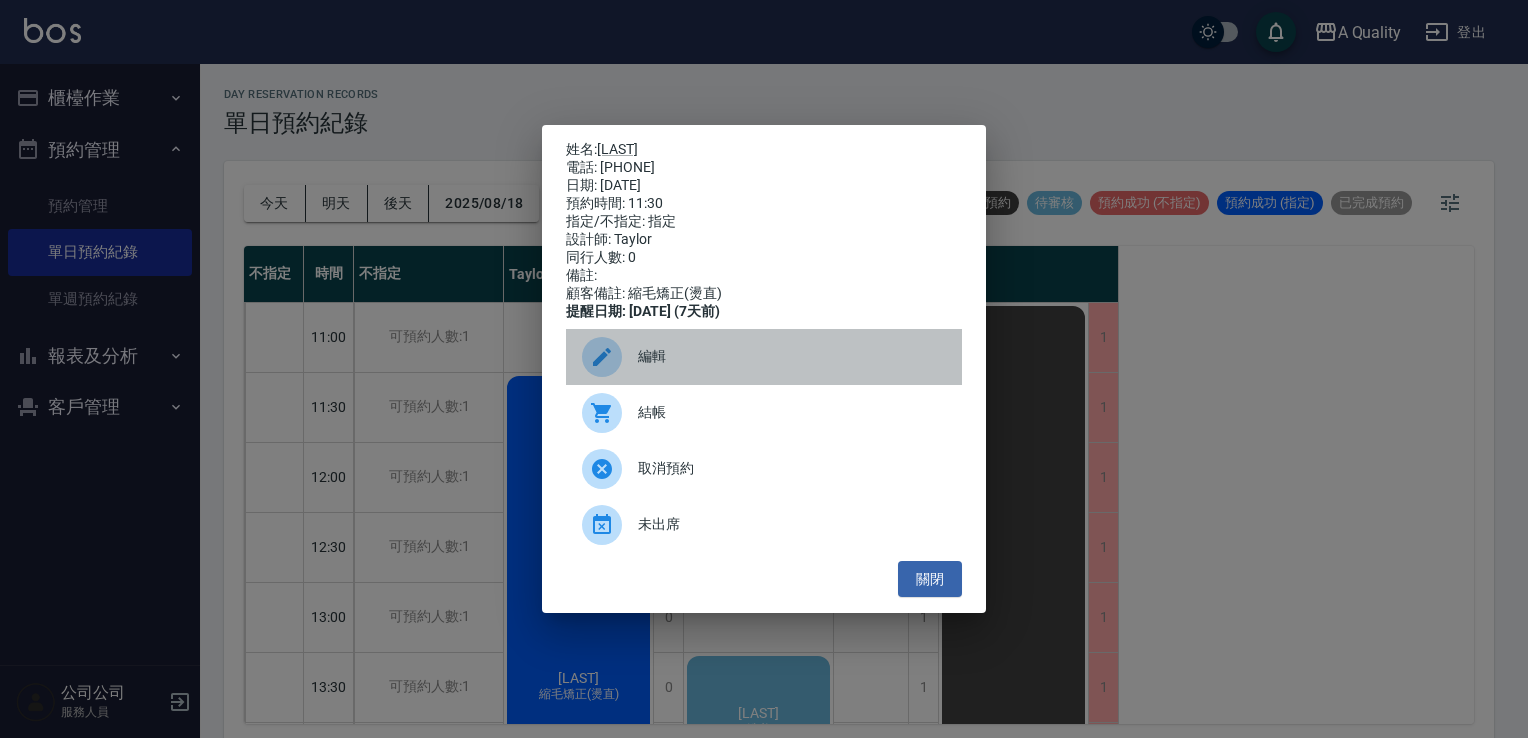 click on "編輯" at bounding box center (764, 357) 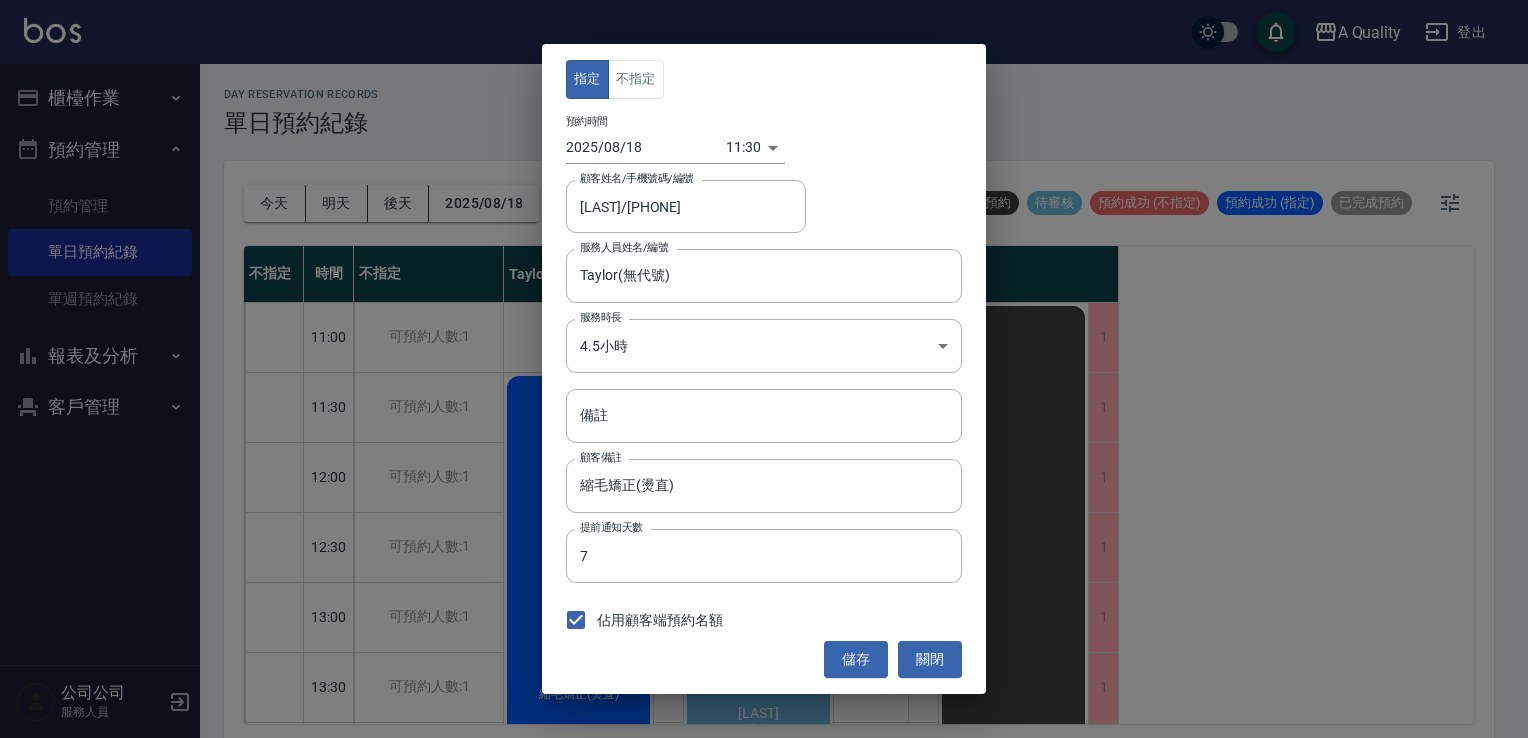 click on "不指定" at bounding box center [636, 79] 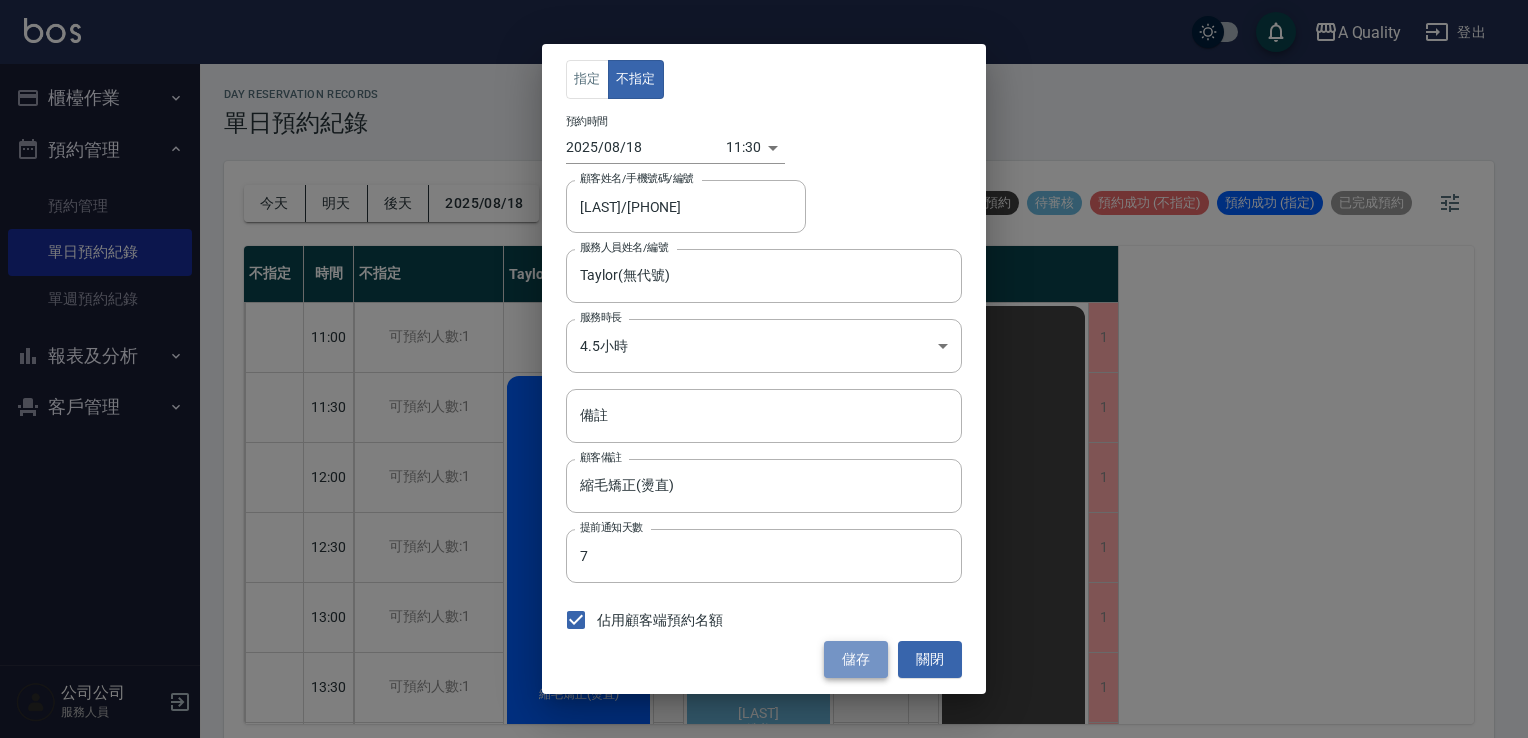 click on "儲存" at bounding box center (856, 659) 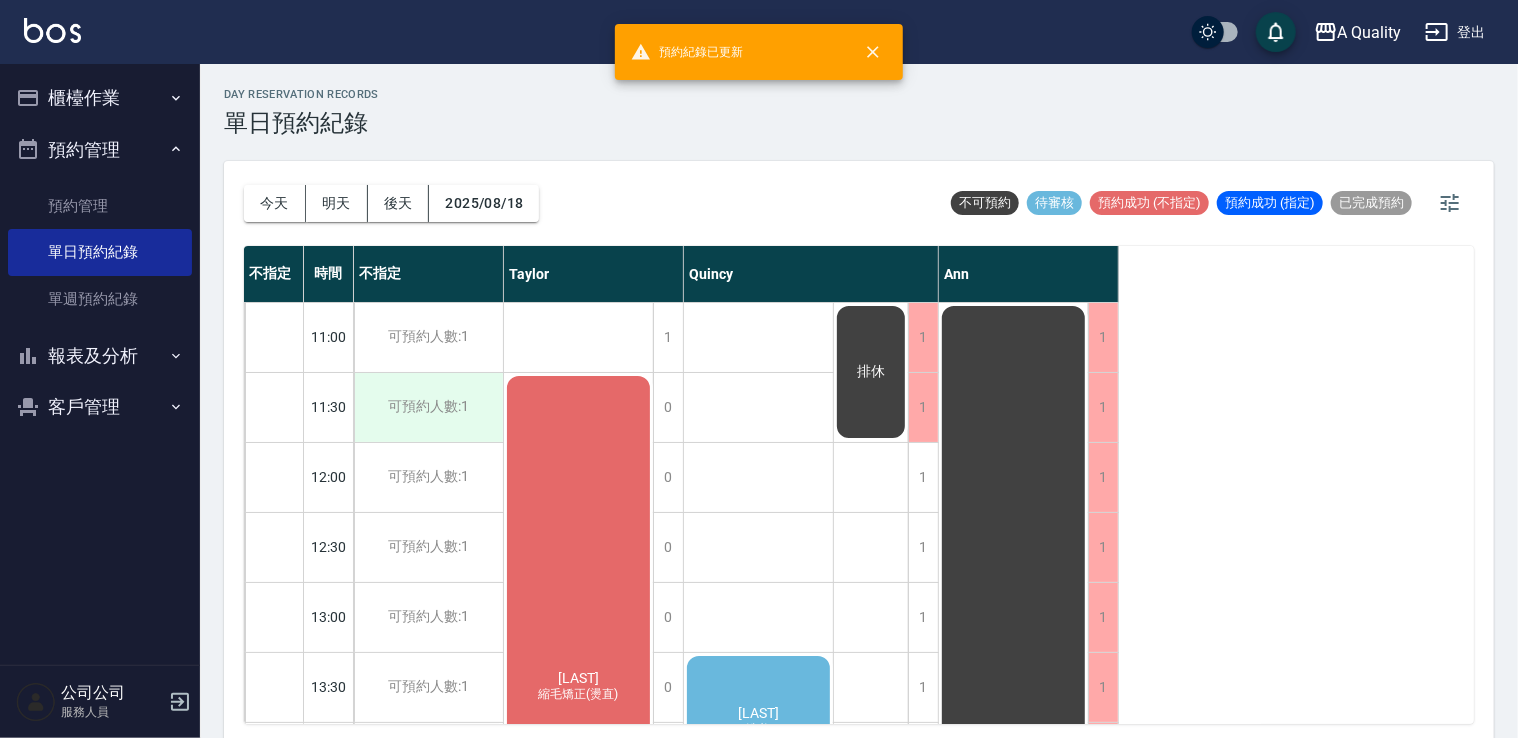 click on "可預約人數:1" at bounding box center (428, 407) 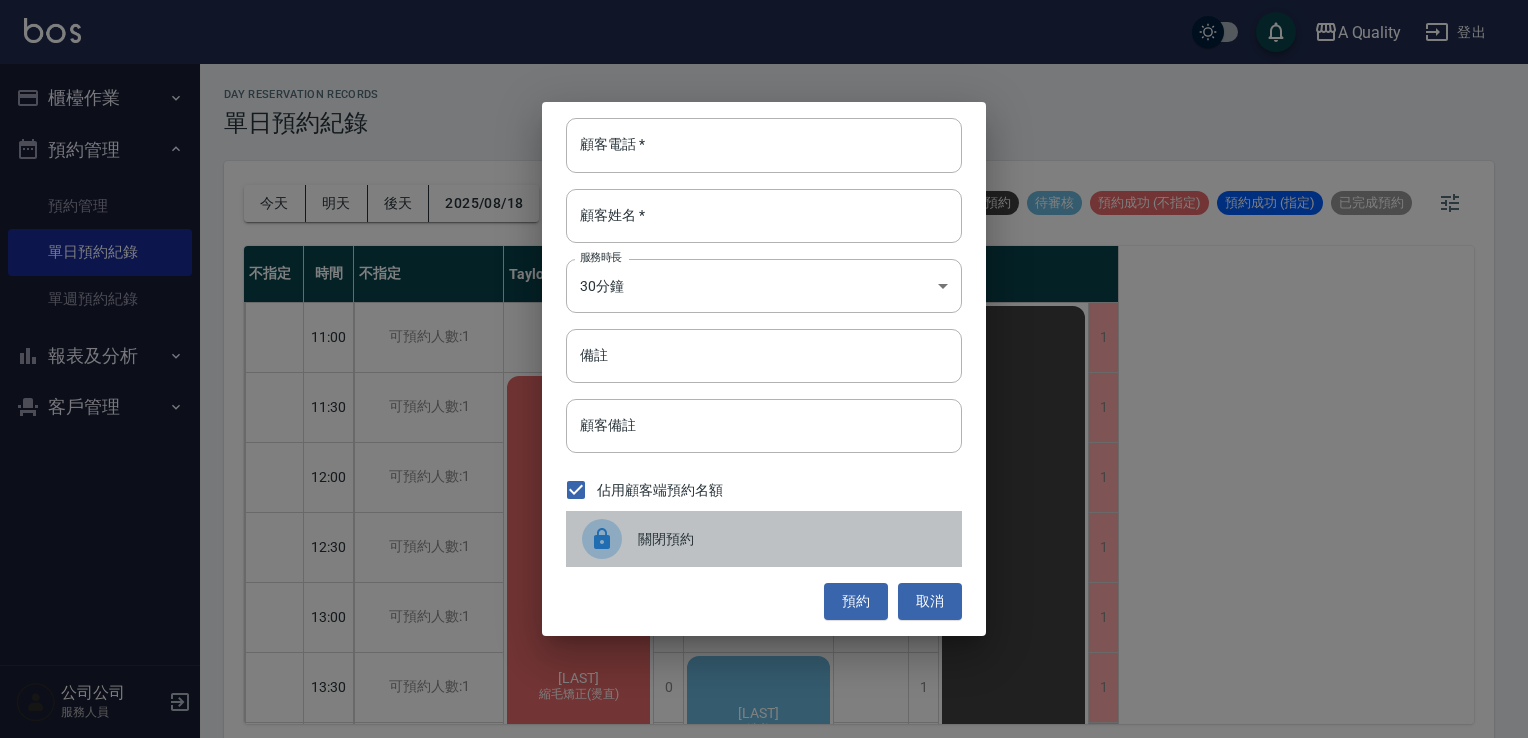 click on "關閉預約" at bounding box center [792, 539] 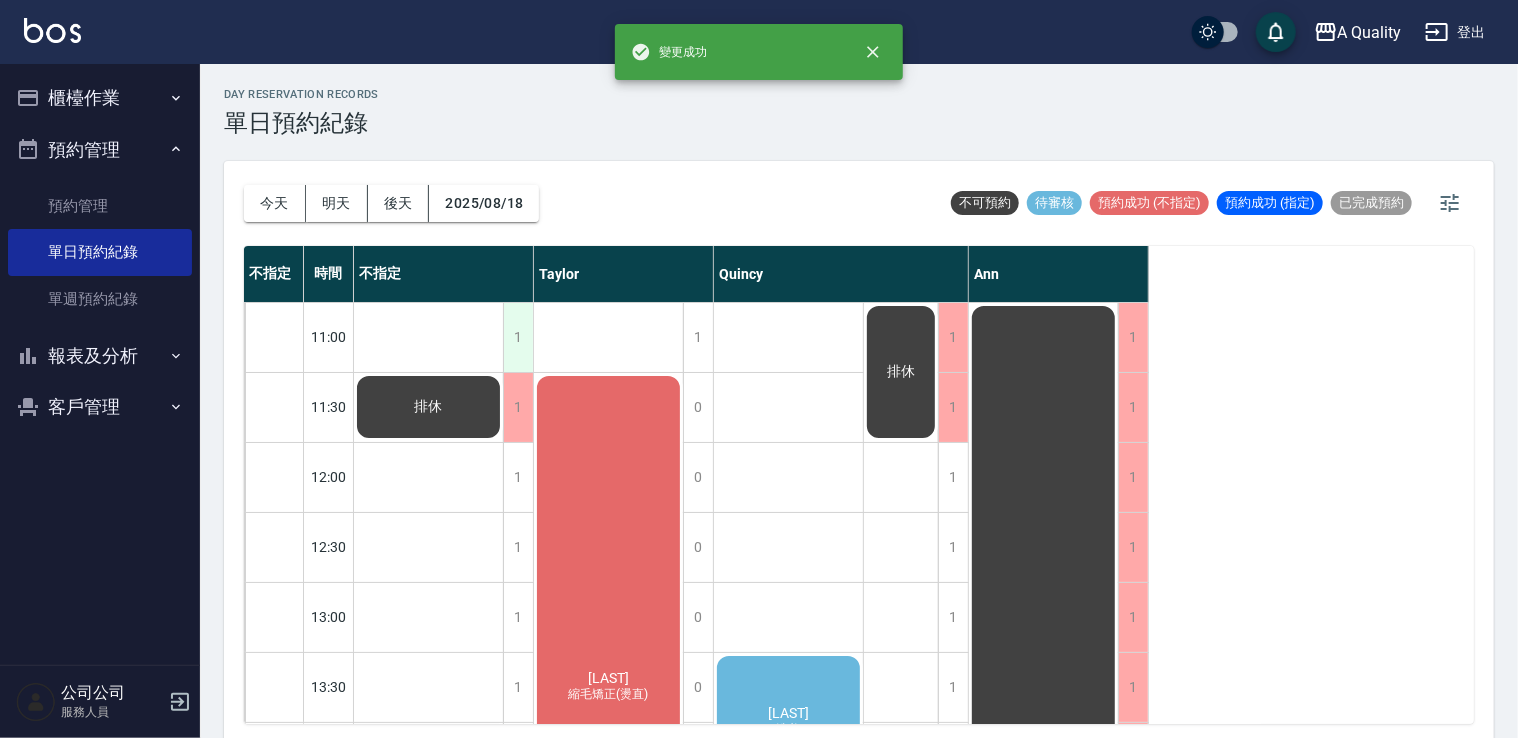 click on "1" at bounding box center [518, 337] 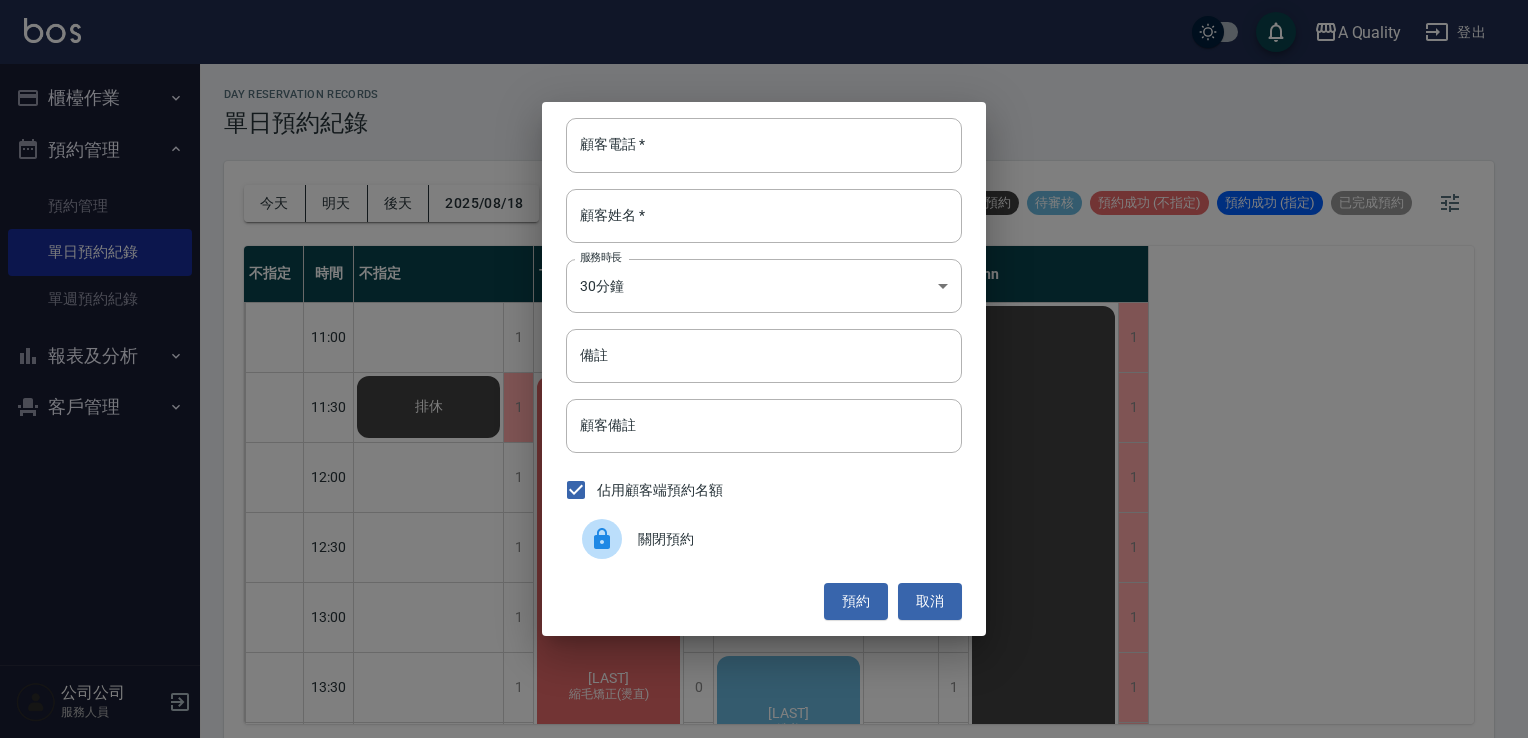drag, startPoint x: 703, startPoint y: 532, endPoint x: 684, endPoint y: 522, distance: 21.470911 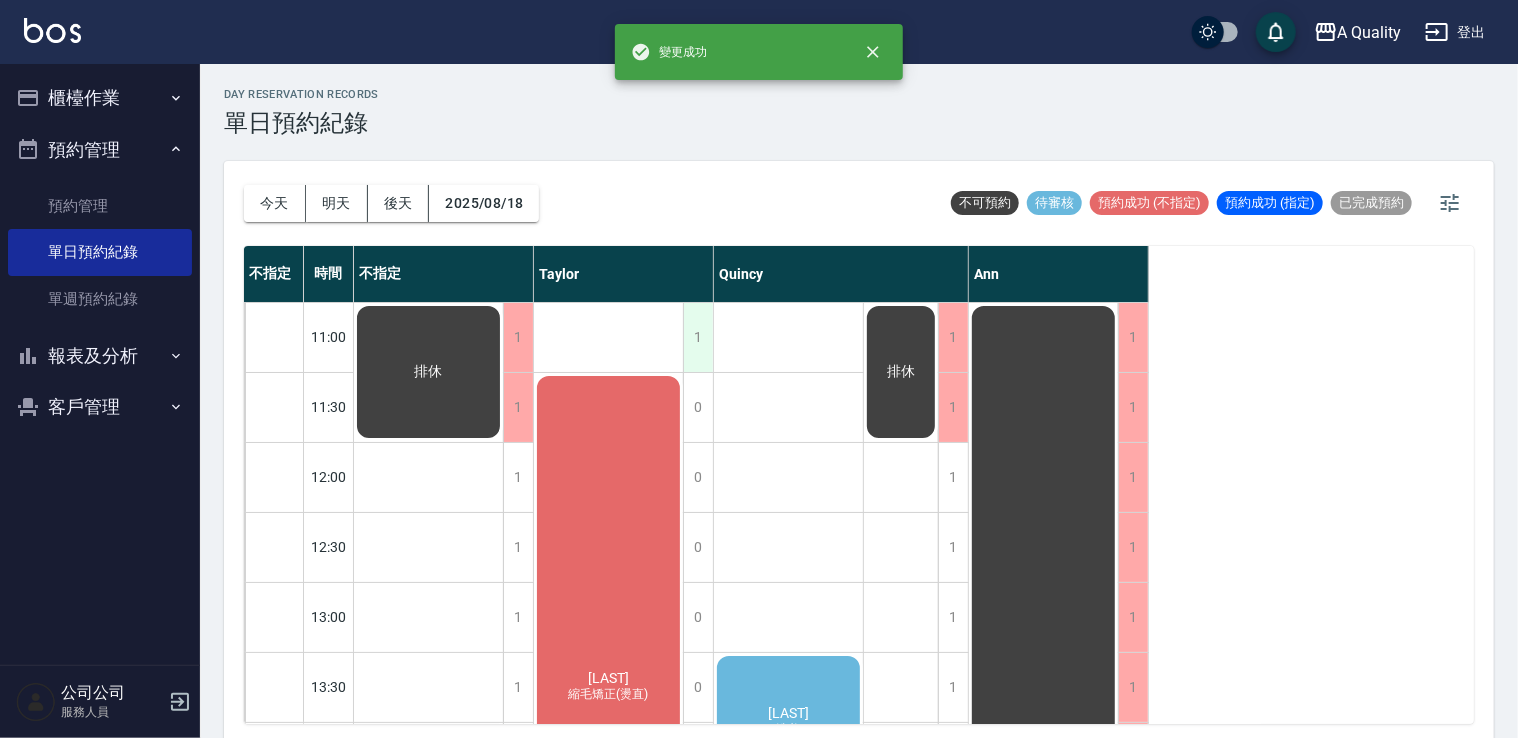 click on "1" at bounding box center (698, 337) 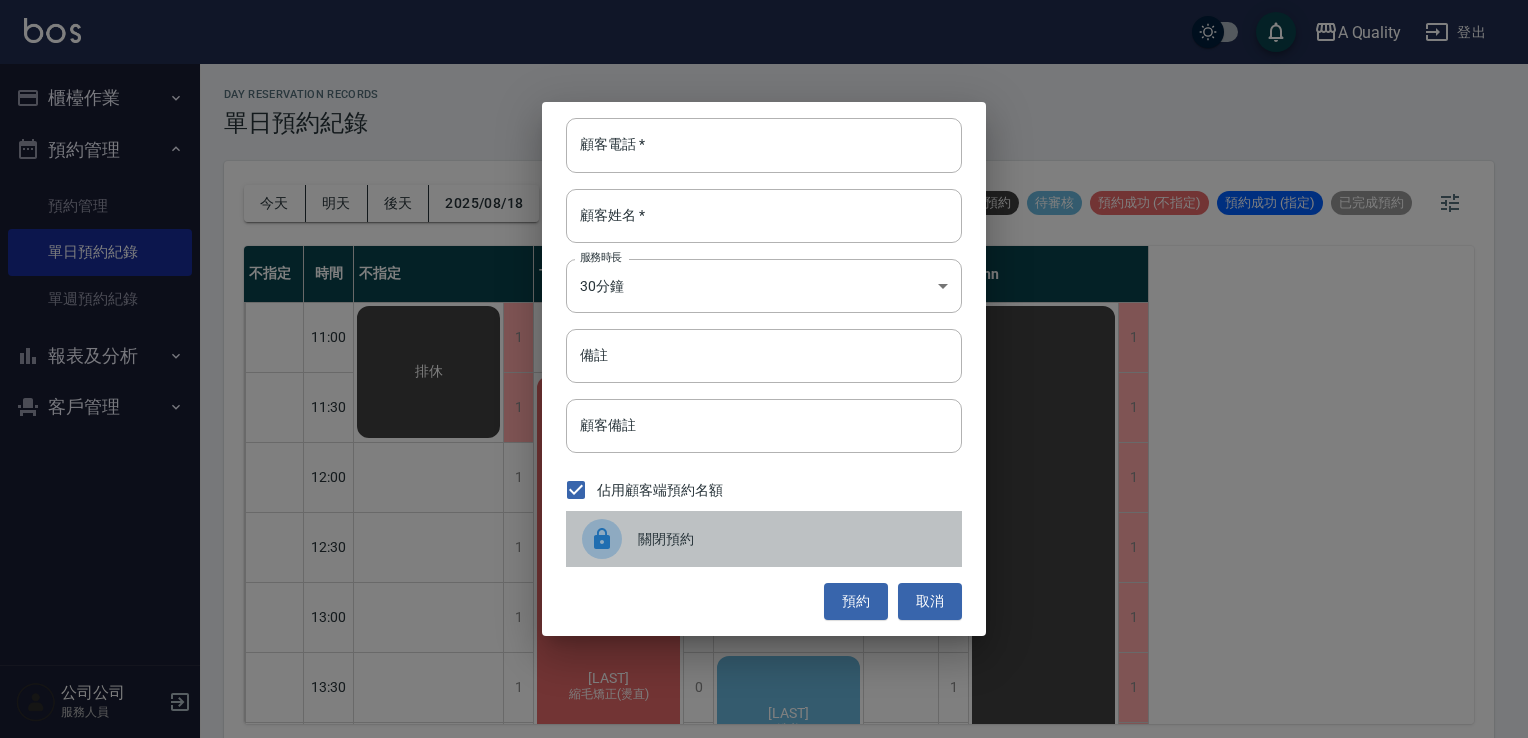 click on "關閉預約" at bounding box center (792, 539) 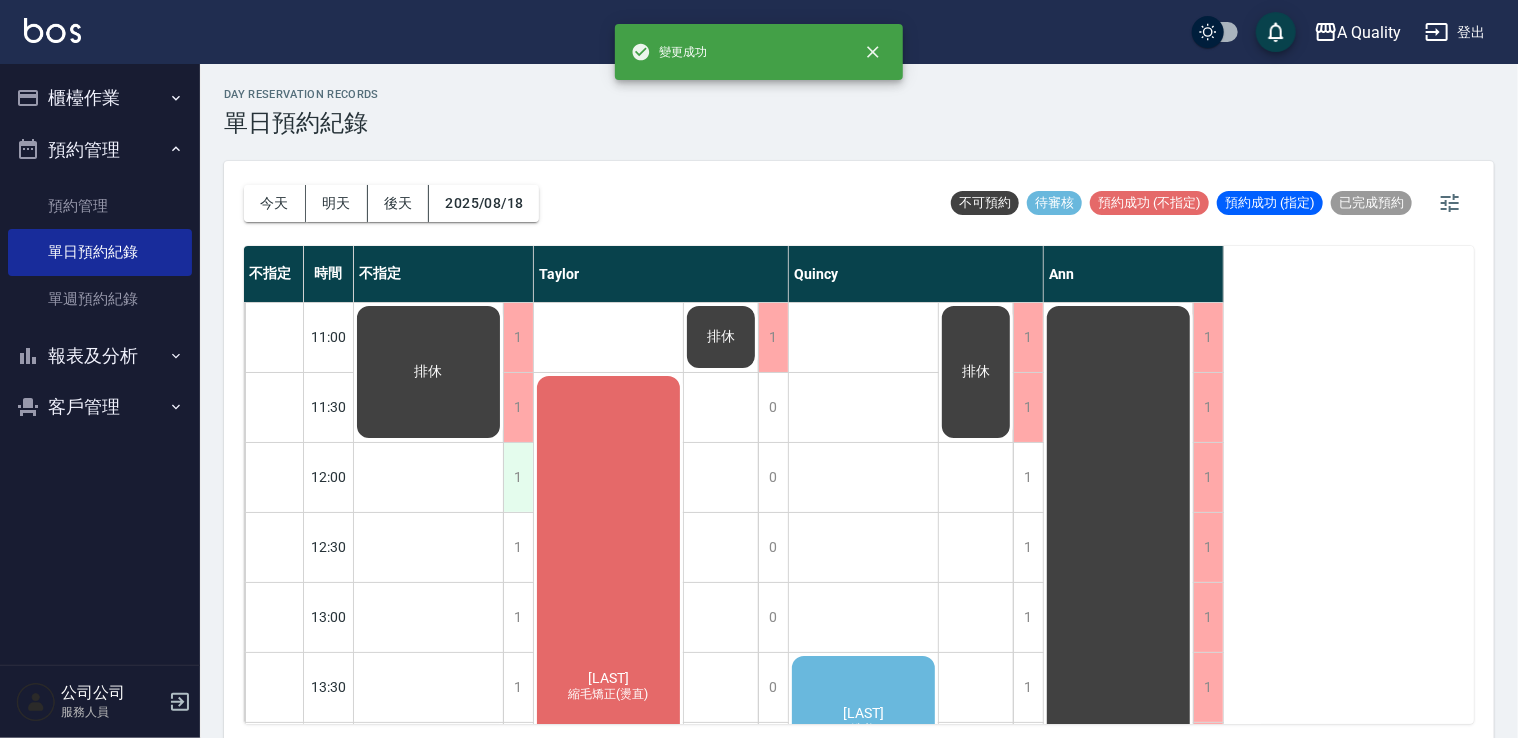 click on "1" at bounding box center (518, 477) 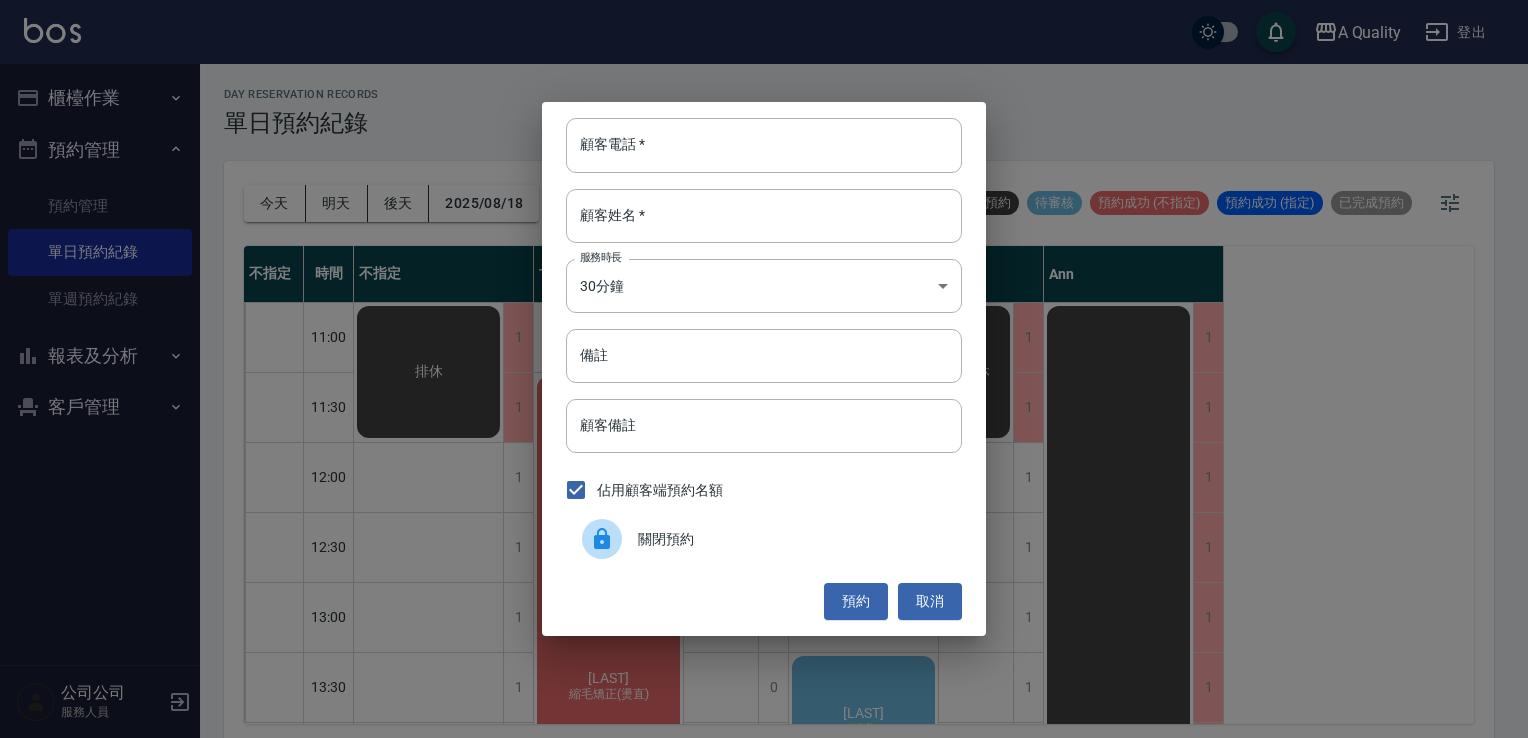 click on "關閉預約" at bounding box center (792, 539) 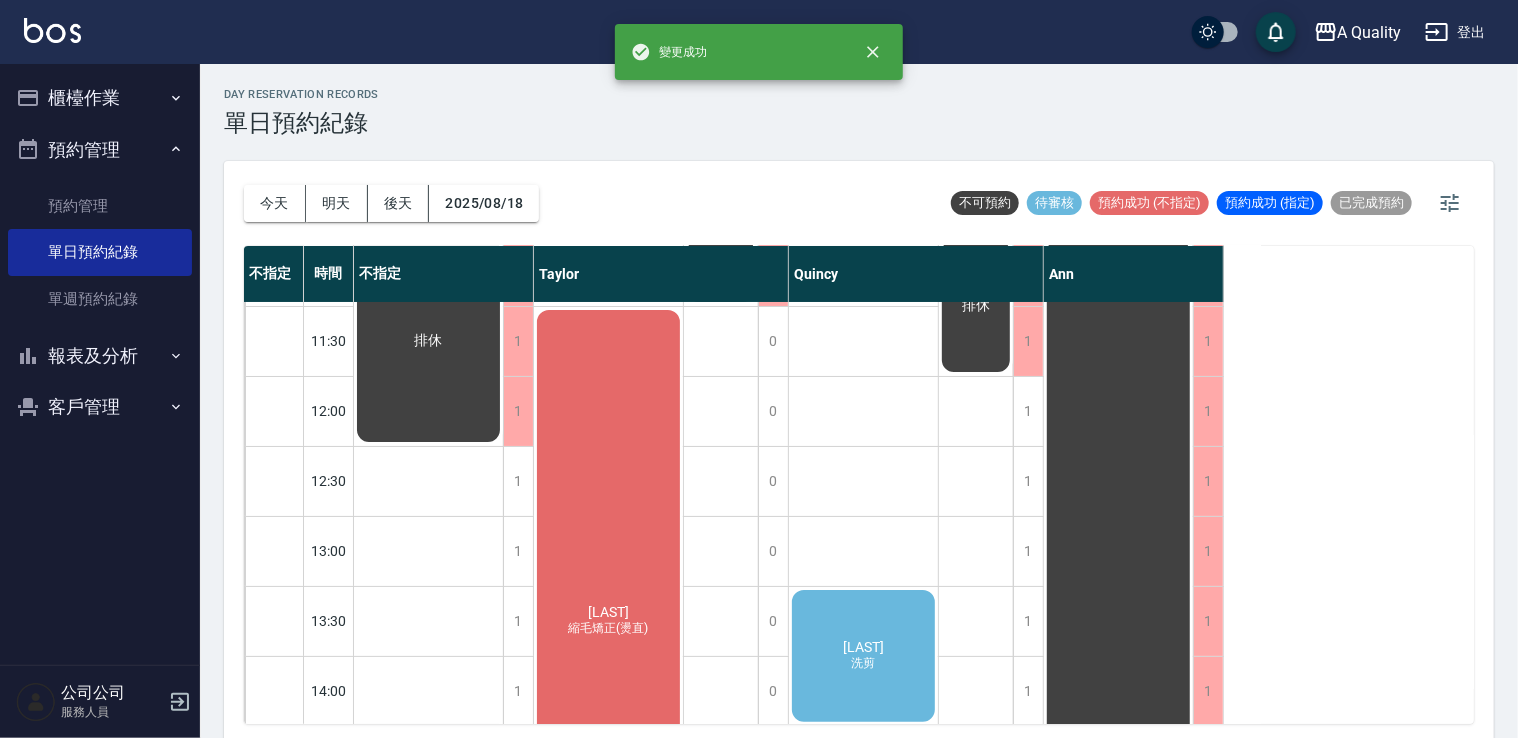 scroll, scrollTop: 100, scrollLeft: 0, axis: vertical 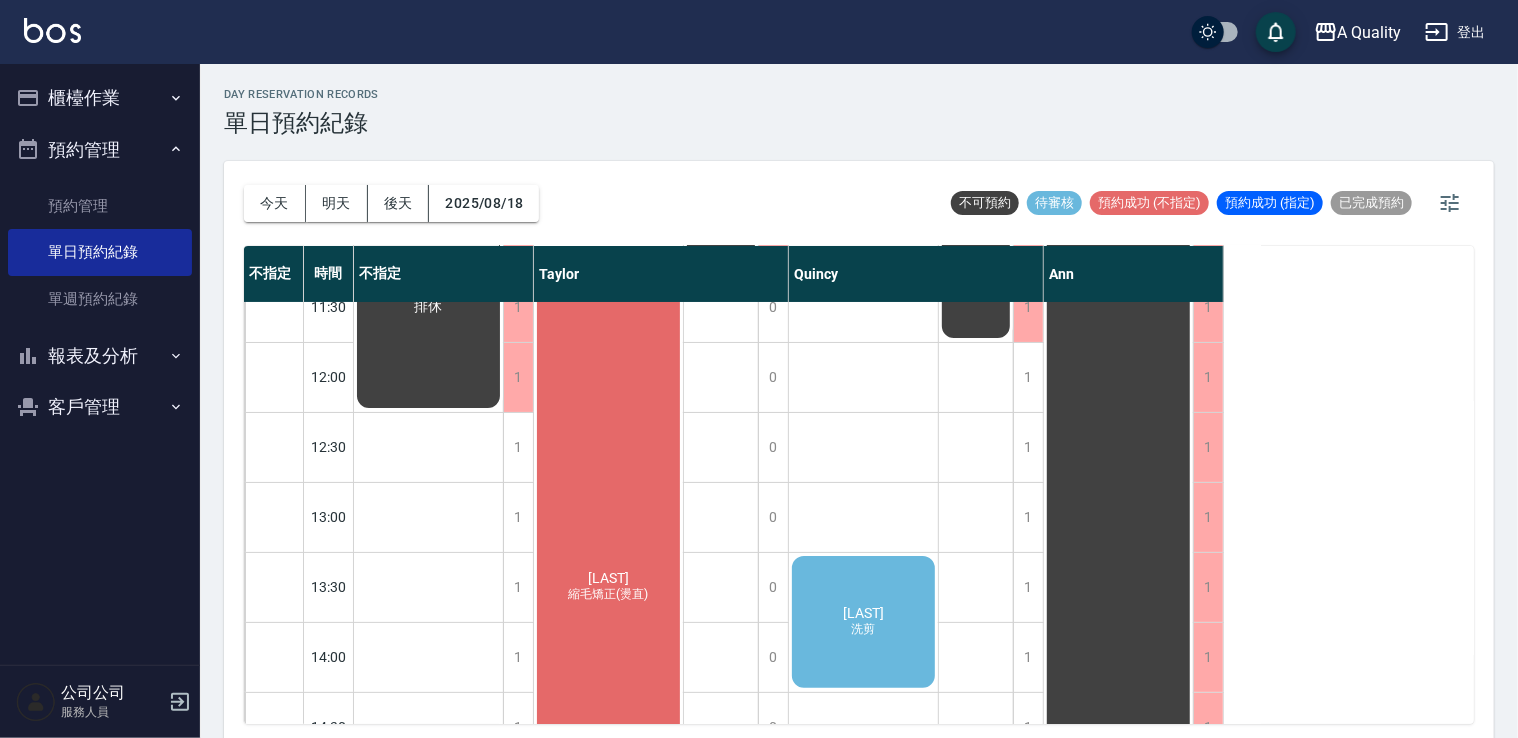 click on "[LAST] 洗剪" at bounding box center (428, 307) 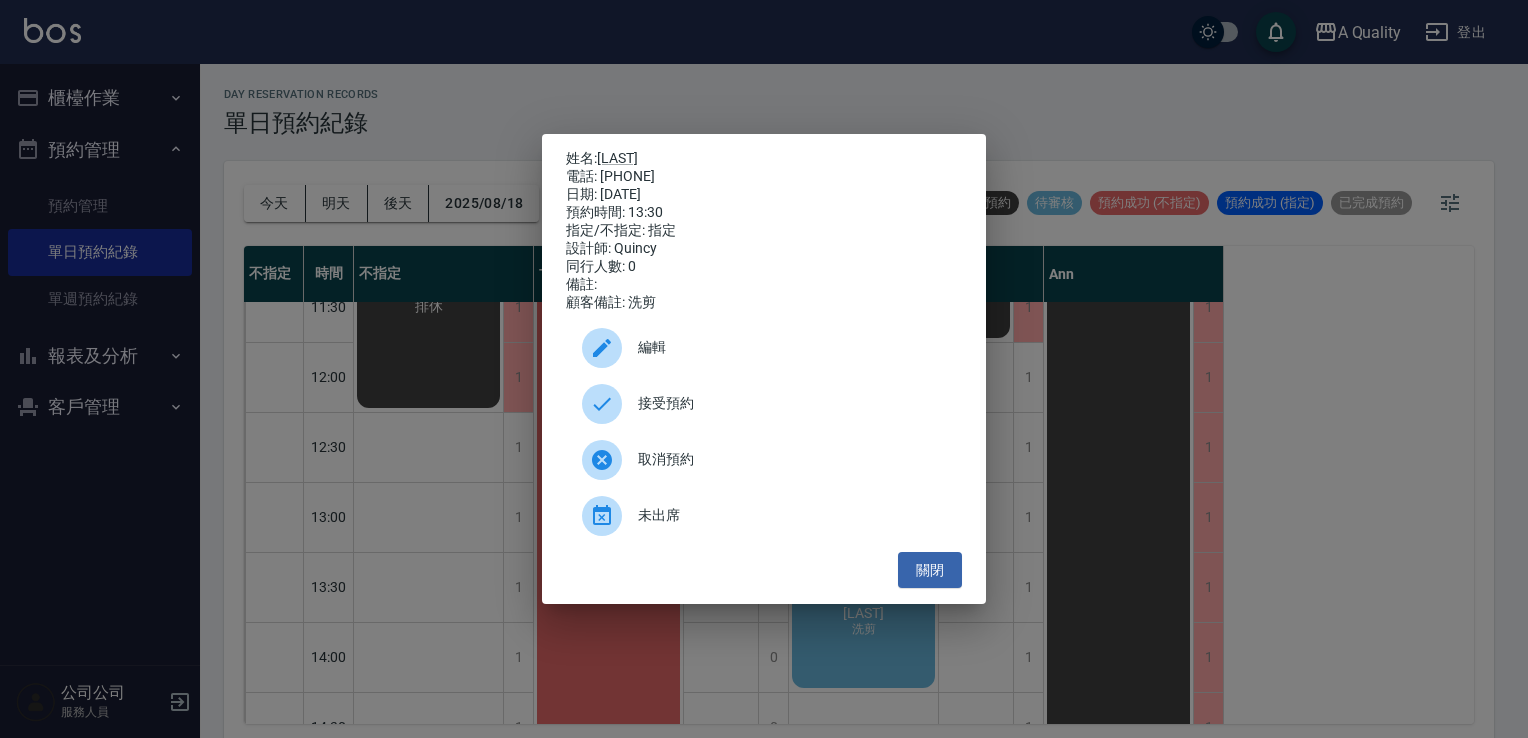 click on "接受預約" at bounding box center (792, 403) 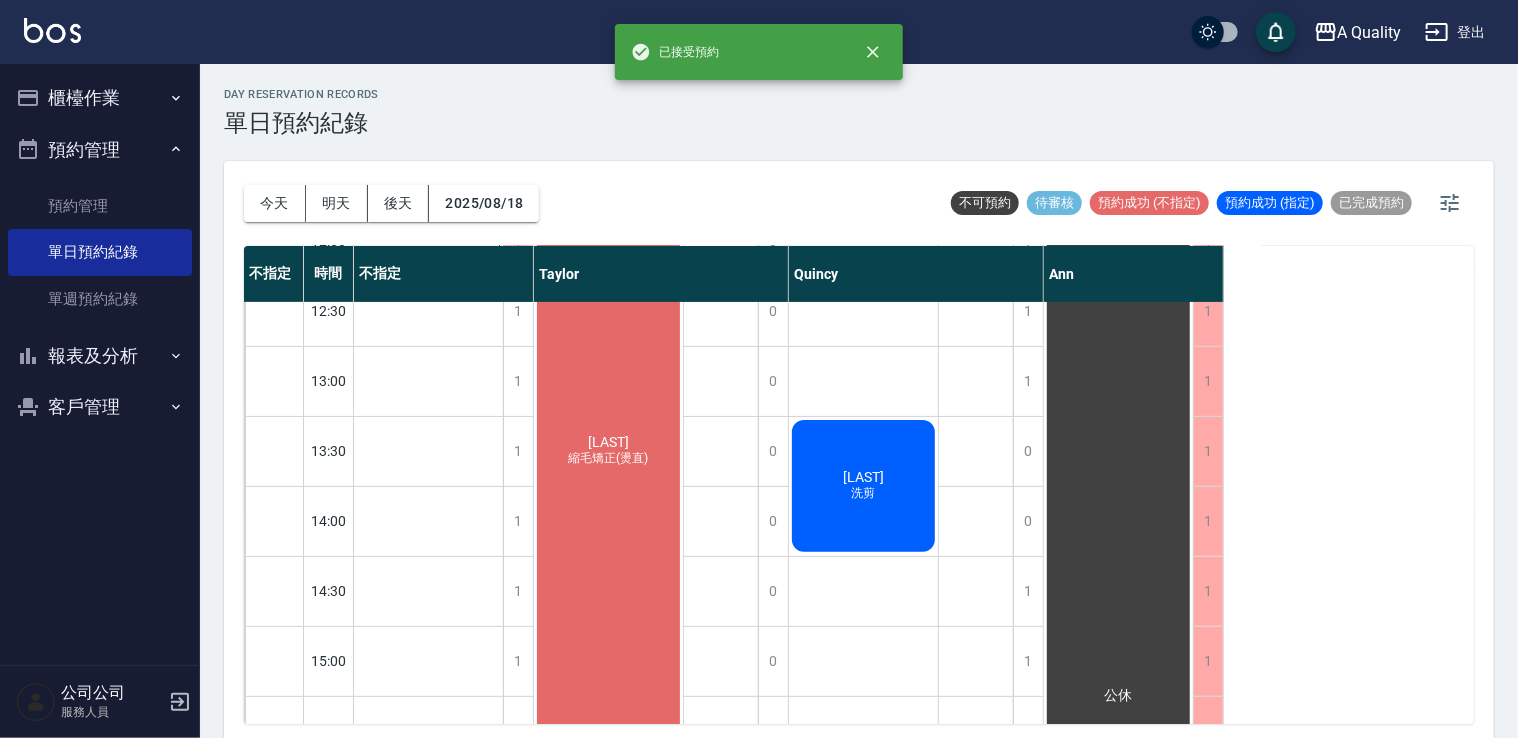 scroll, scrollTop: 400, scrollLeft: 0, axis: vertical 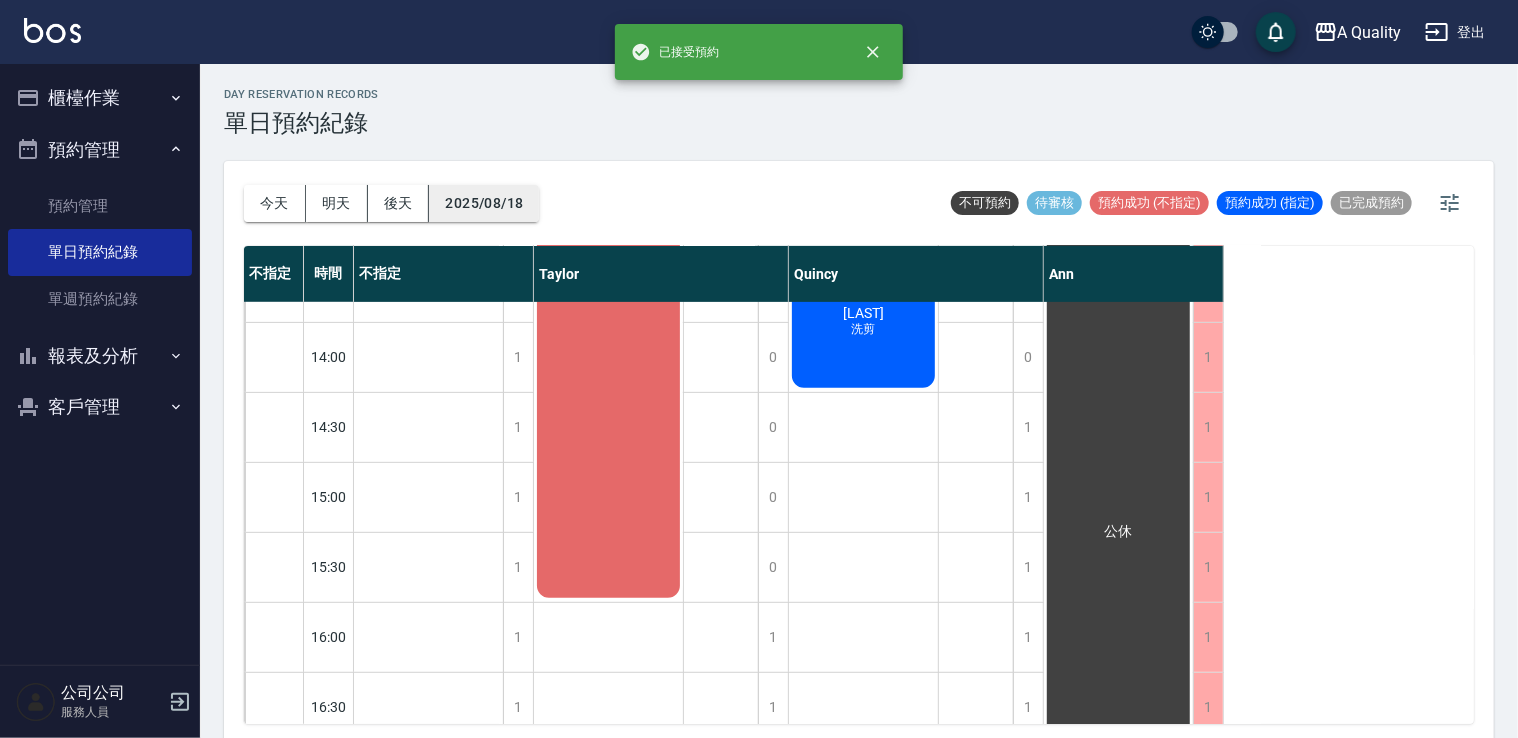 click on "2025/08/18" at bounding box center [484, 203] 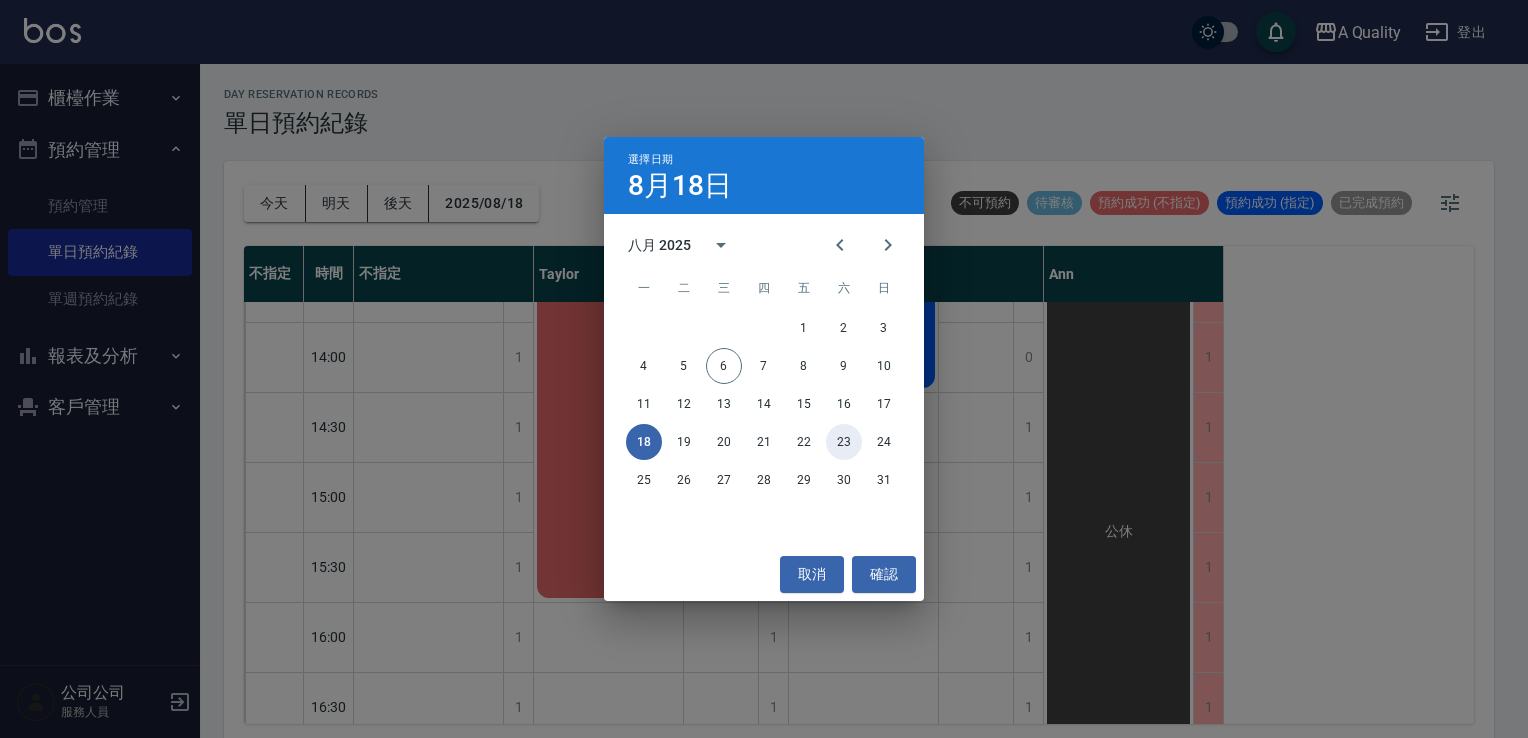 click on "23" at bounding box center [844, 442] 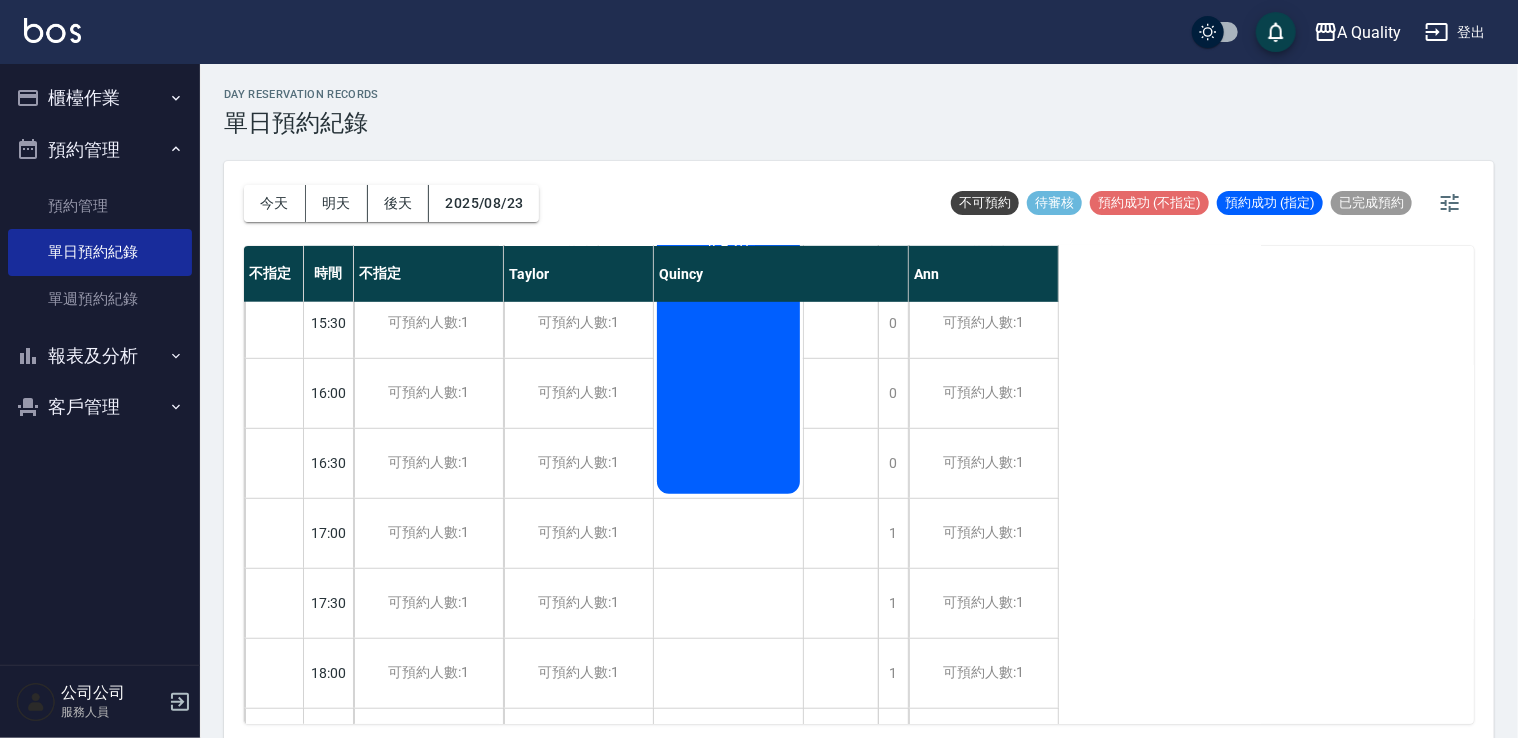 scroll, scrollTop: 553, scrollLeft: 0, axis: vertical 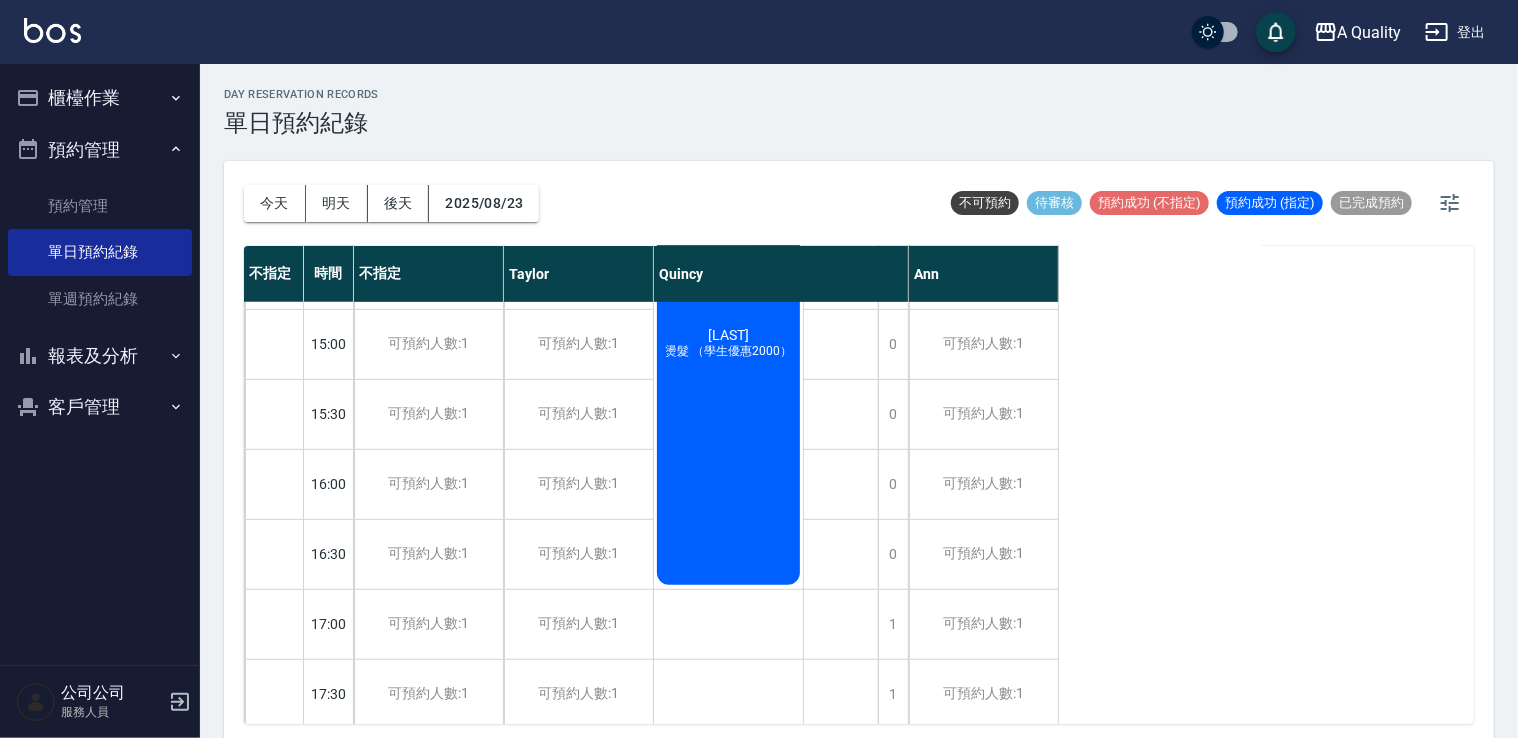 click on "今天 明天 後天 2025/08/23" at bounding box center [391, 203] 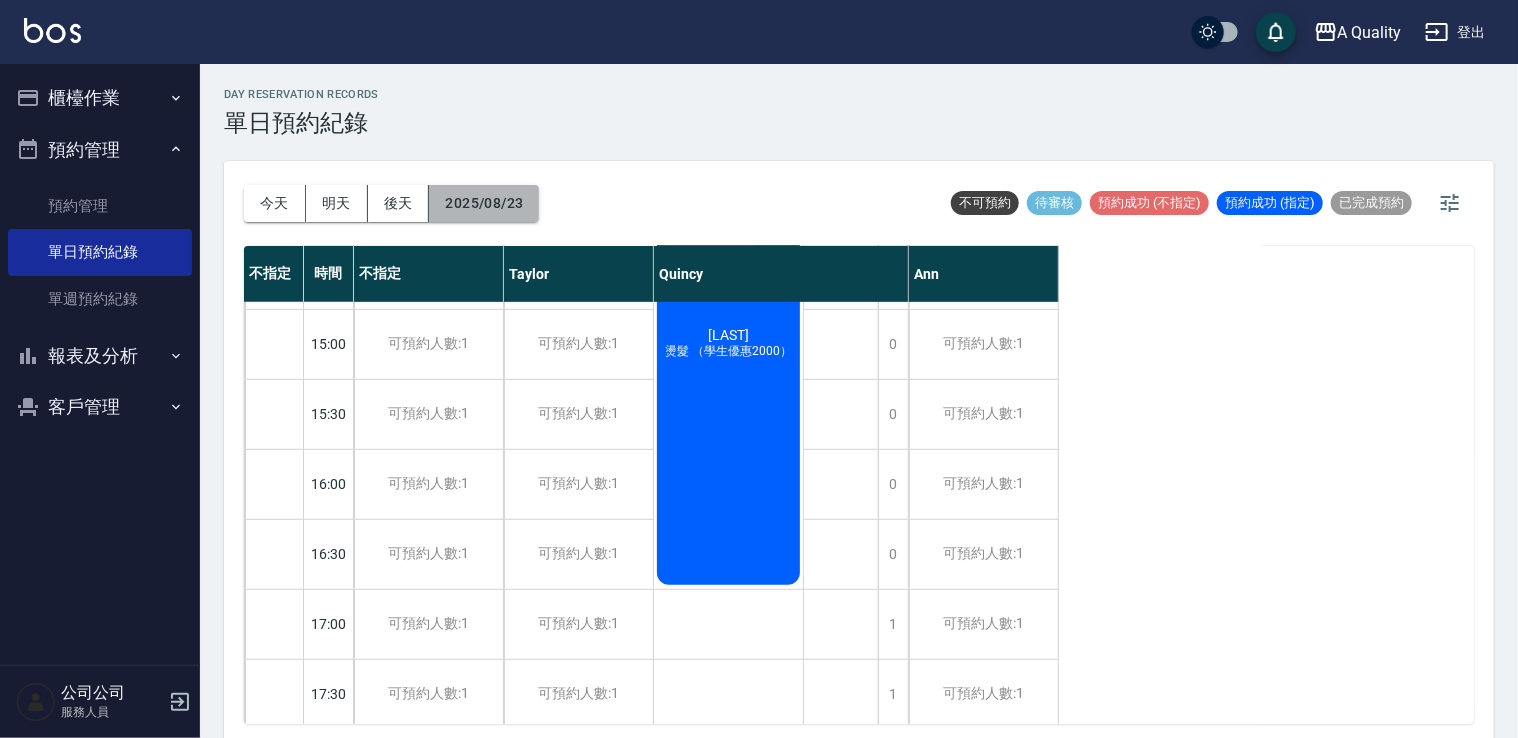click on "2025/08/23" at bounding box center [484, 203] 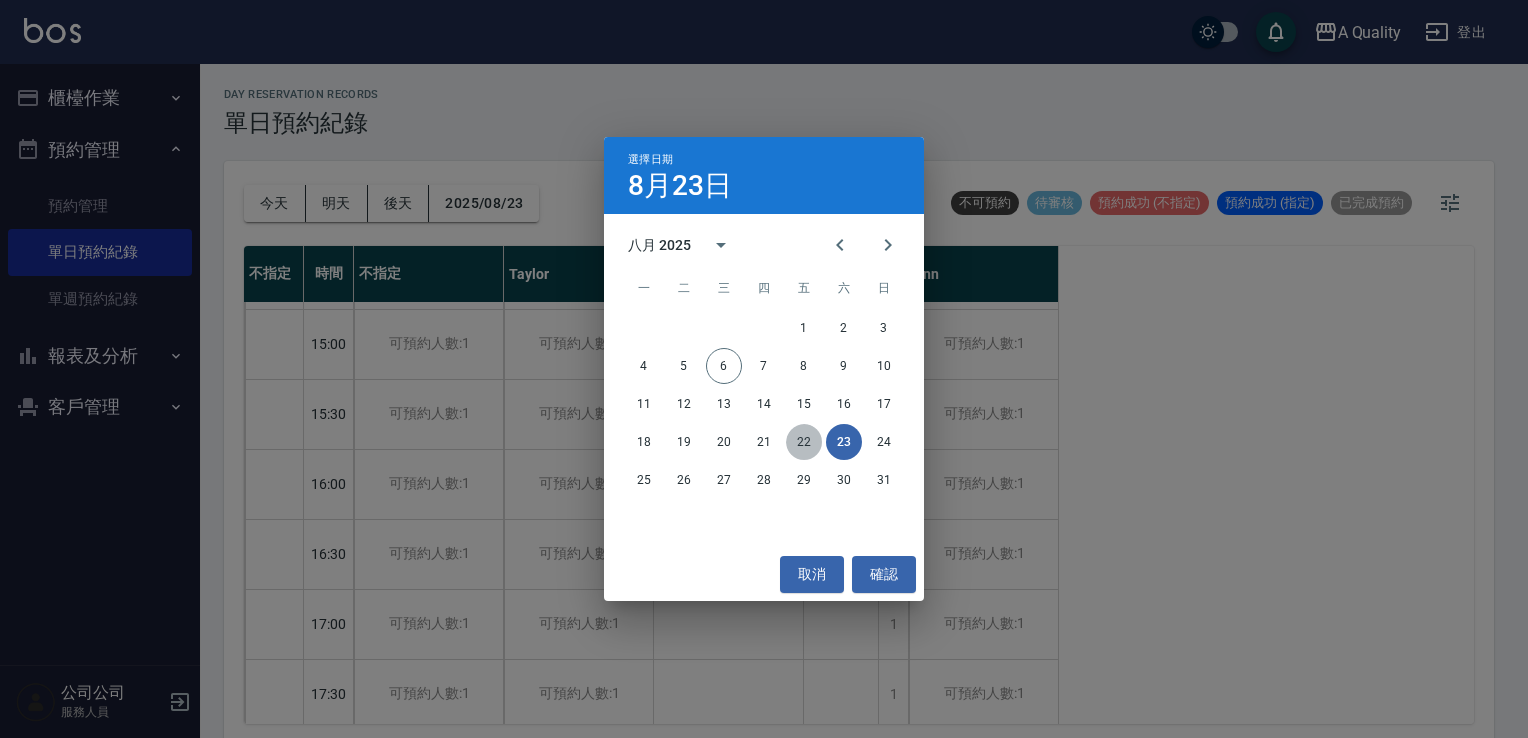 click on "22" at bounding box center [804, 442] 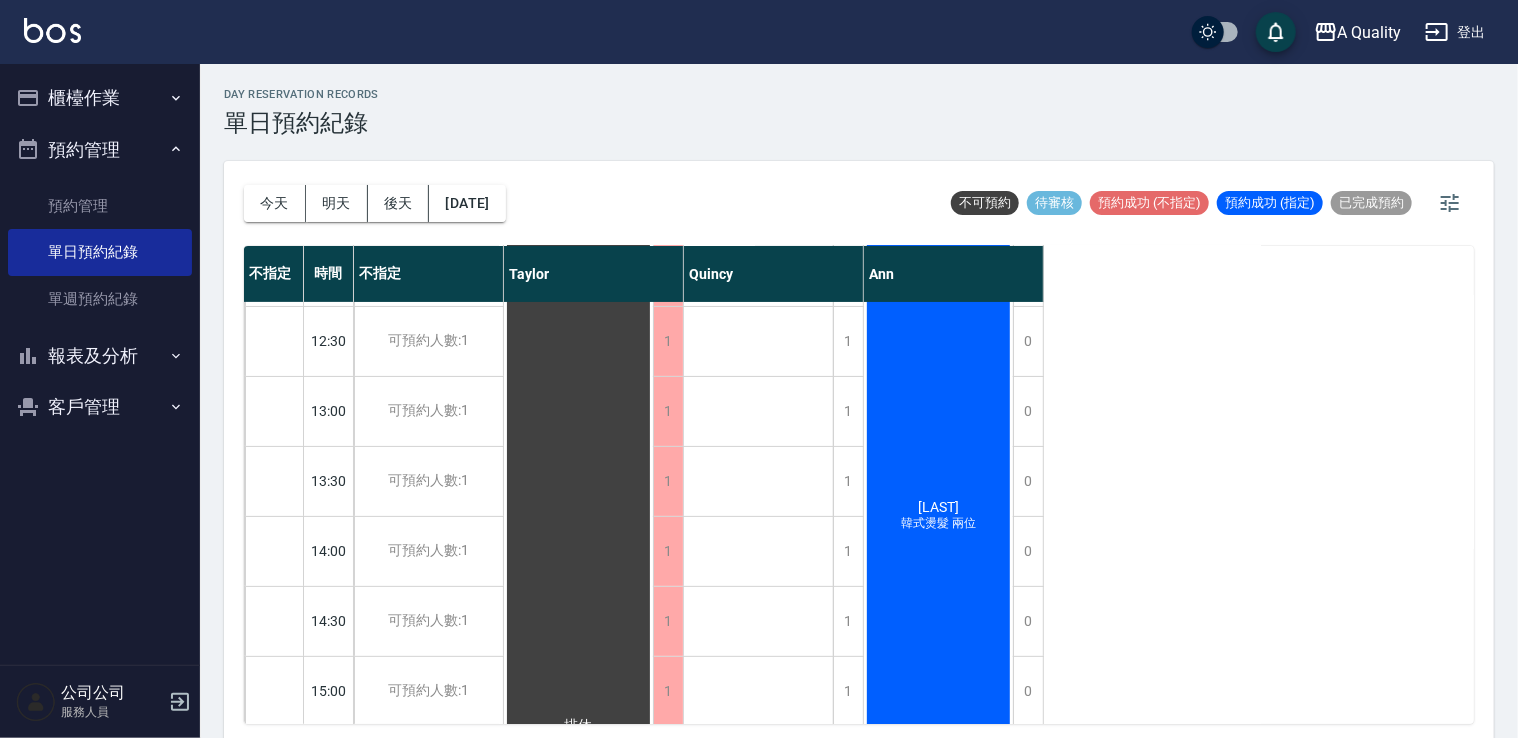 scroll, scrollTop: 0, scrollLeft: 0, axis: both 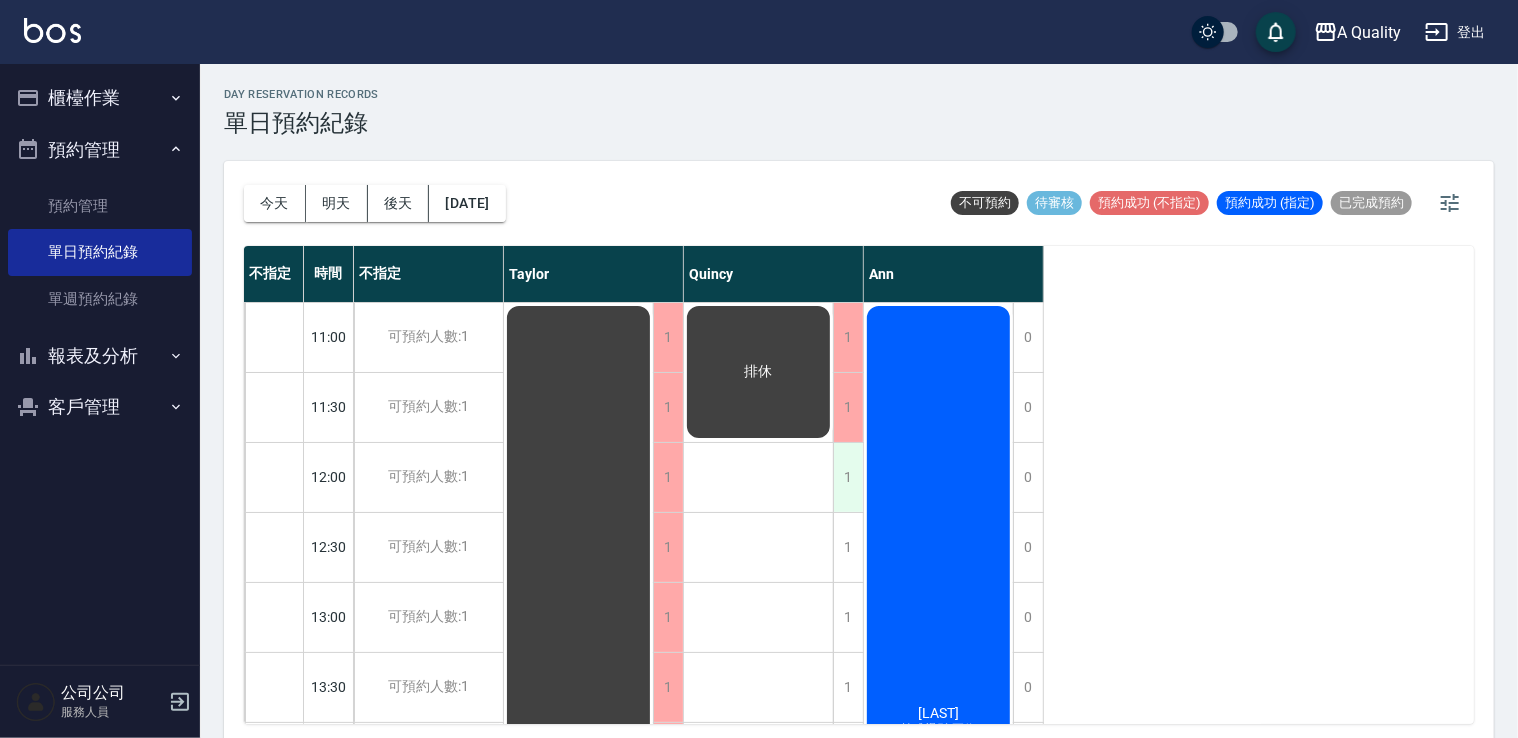 click on "1" at bounding box center [848, 477] 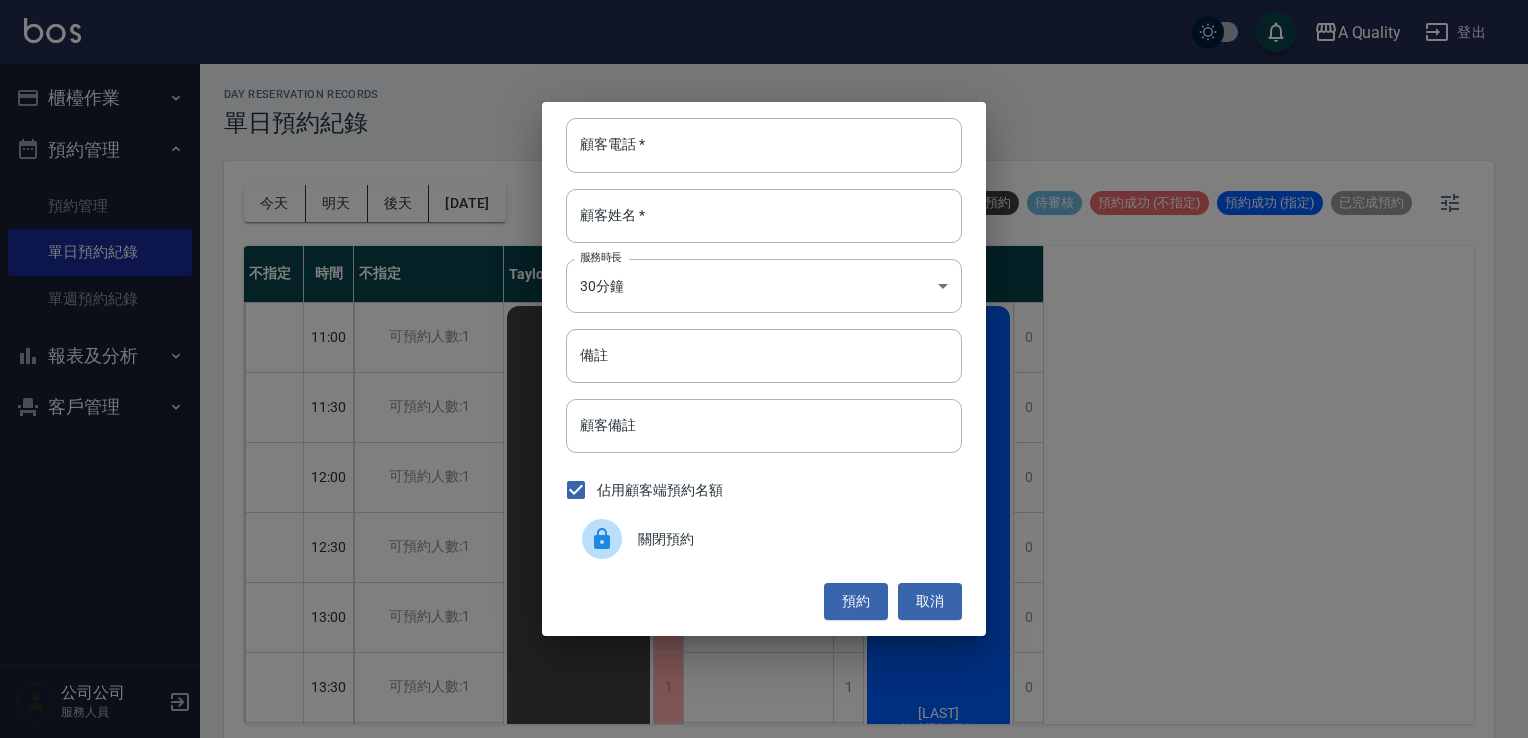 click on "關閉預約" at bounding box center [764, 539] 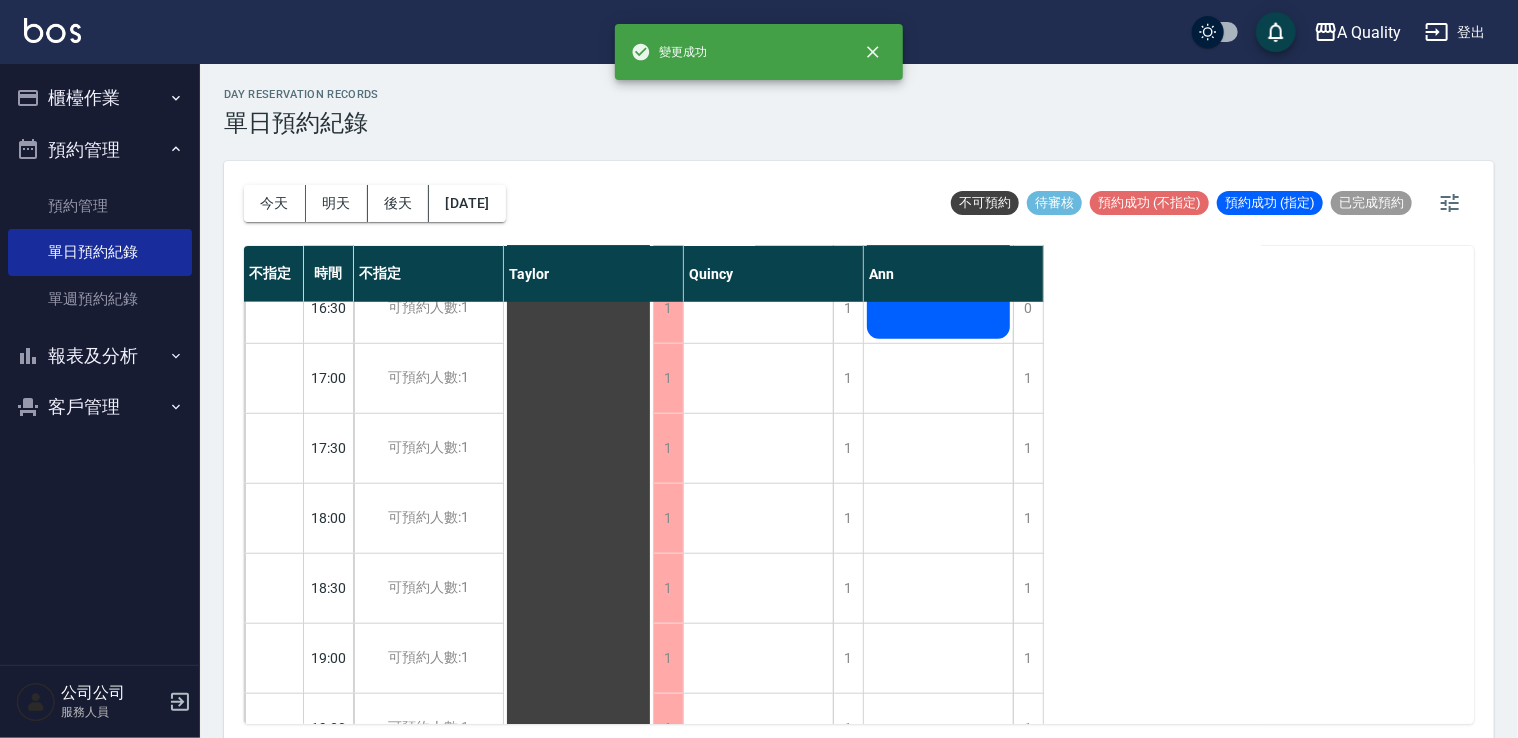 scroll, scrollTop: 800, scrollLeft: 0, axis: vertical 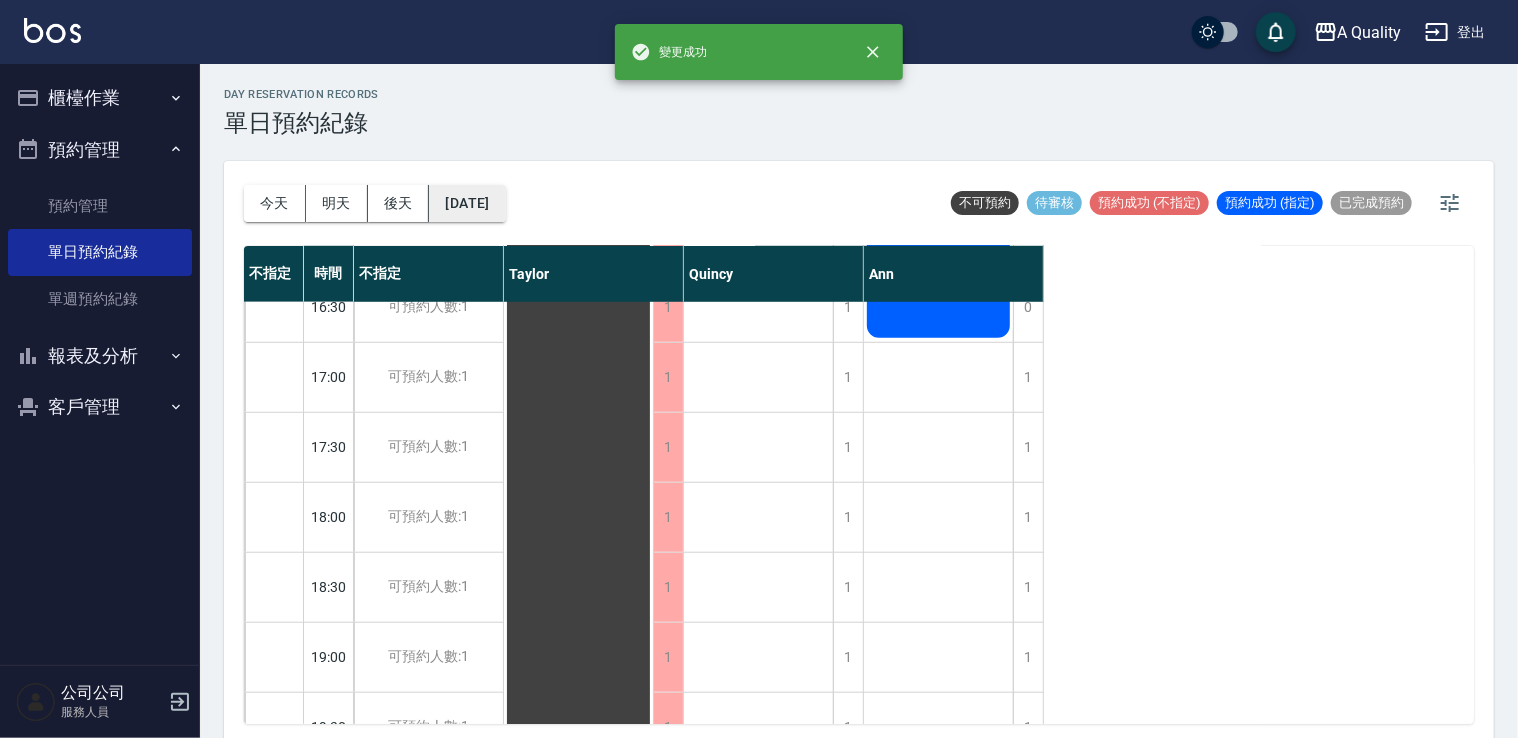 click on "[DATE]" at bounding box center [467, 203] 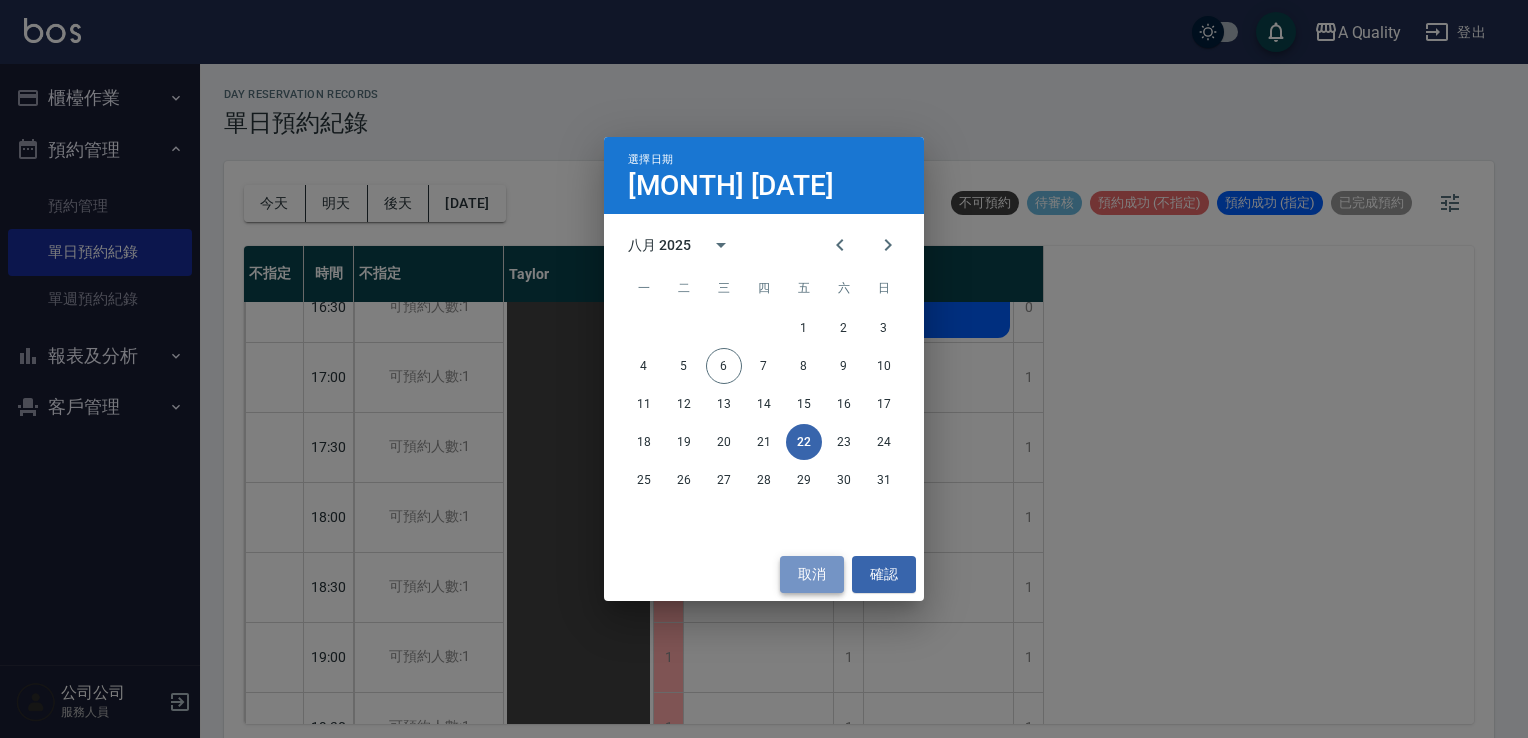 click on "取消" at bounding box center [812, 574] 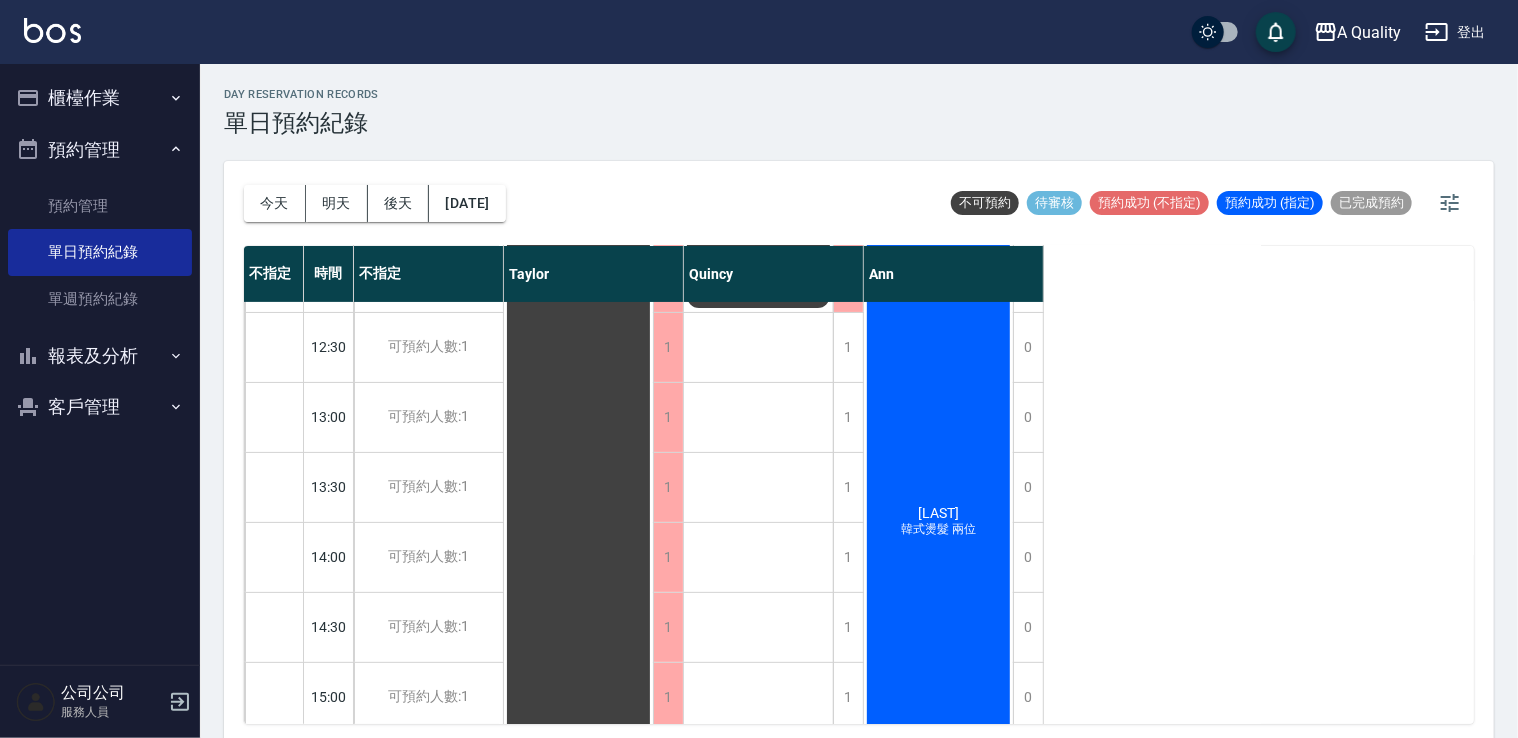 scroll, scrollTop: 0, scrollLeft: 0, axis: both 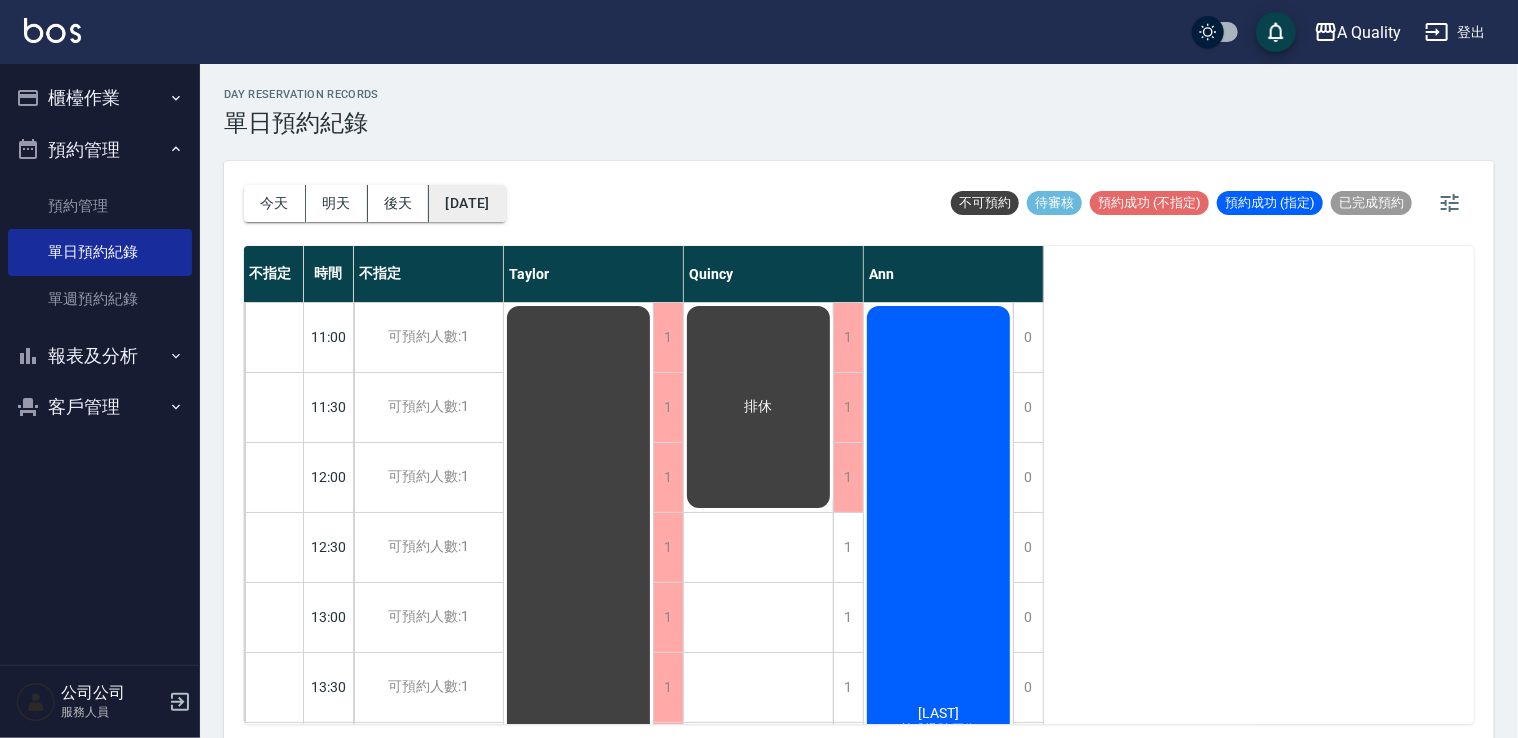 click on "[DATE]" at bounding box center [467, 203] 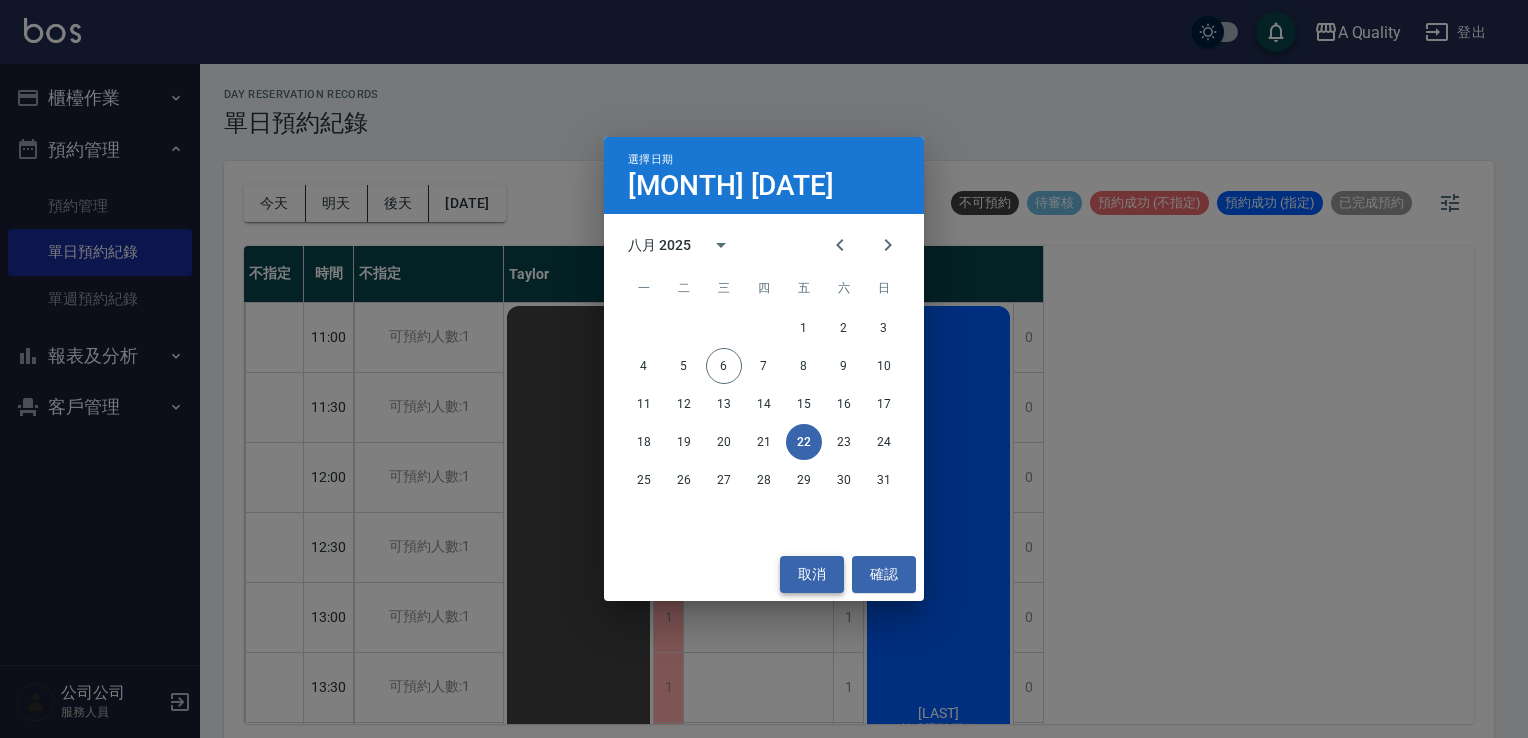 click on "取消" at bounding box center [812, 574] 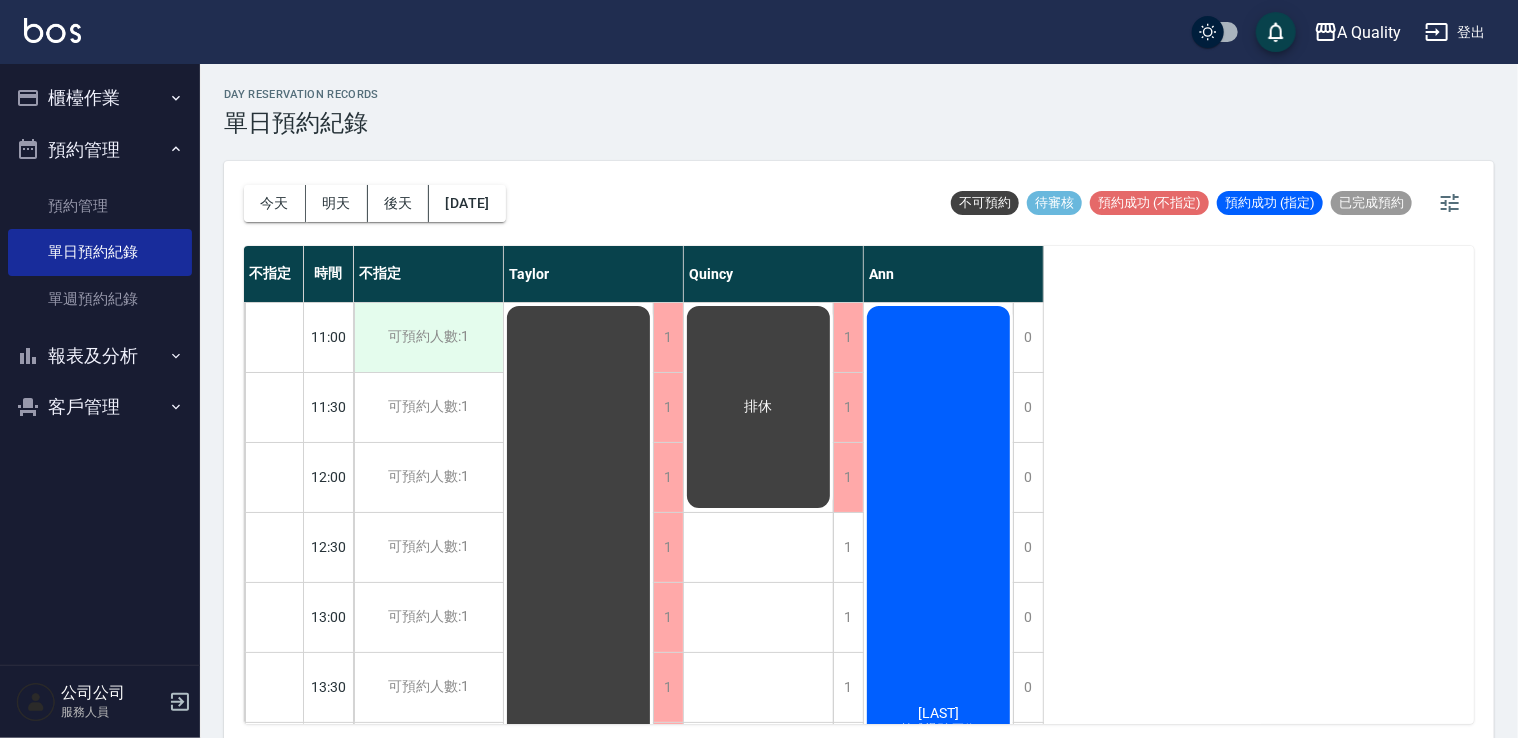 click on "可預約人數:1" at bounding box center [428, 337] 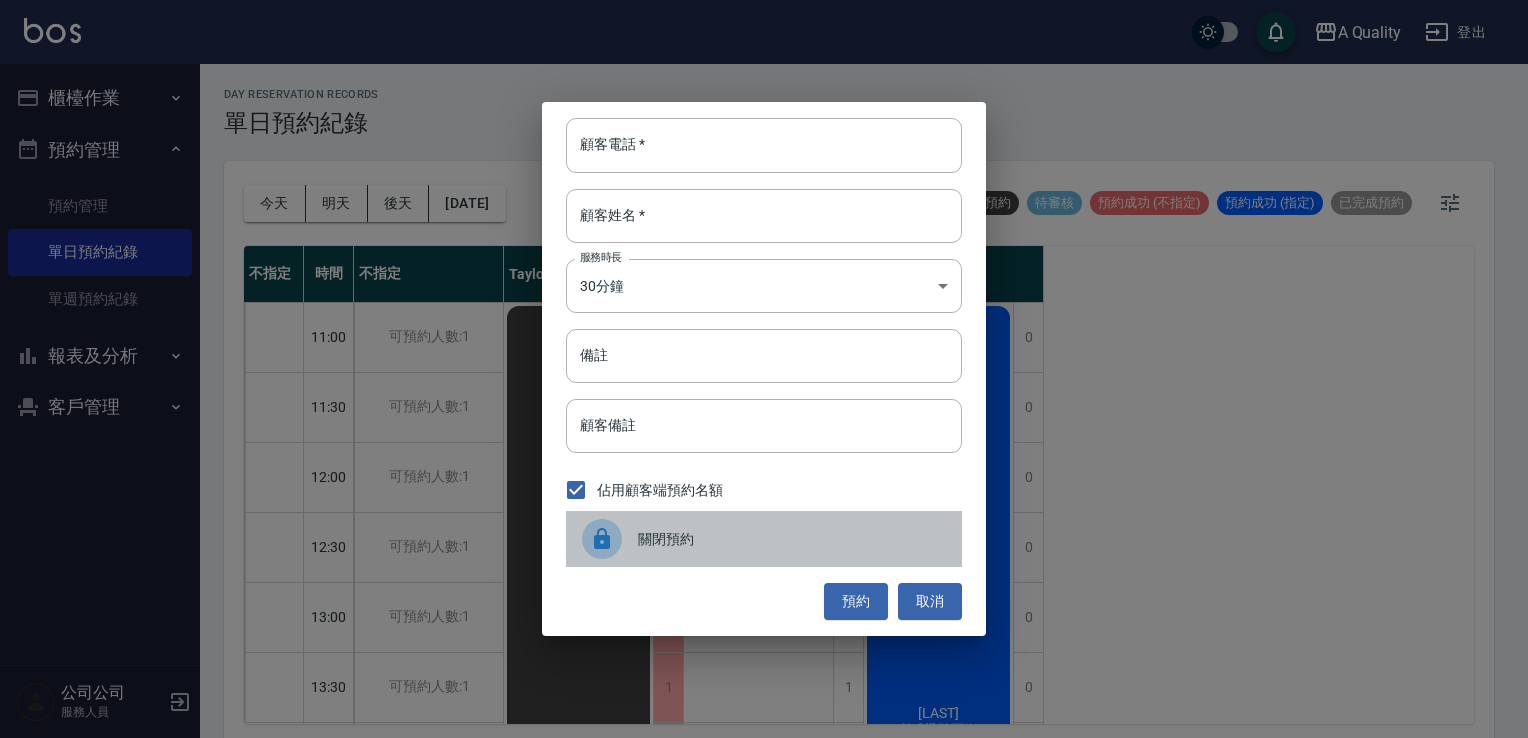drag, startPoint x: 681, startPoint y: 548, endPoint x: 659, endPoint y: 555, distance: 23.086792 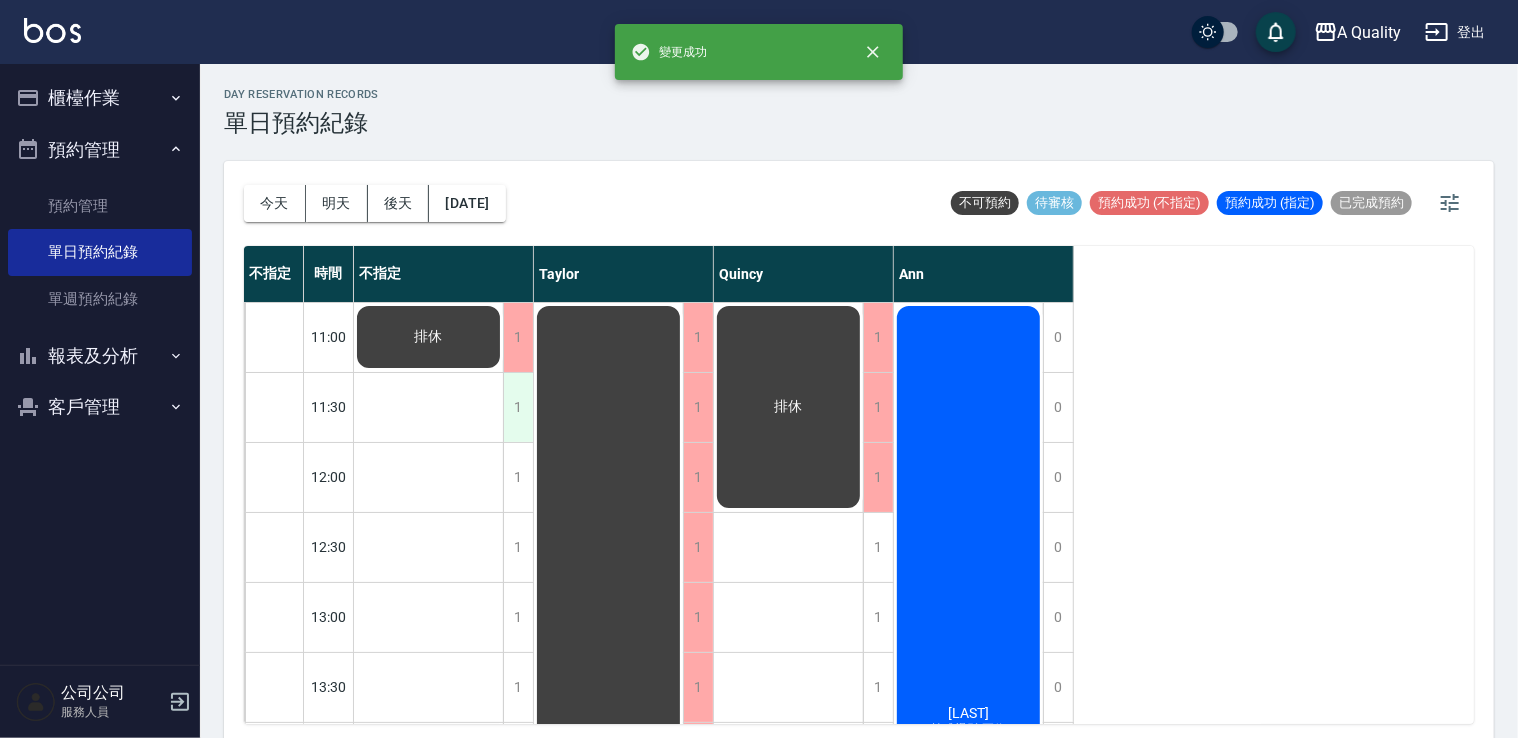 click on "1" at bounding box center [518, 407] 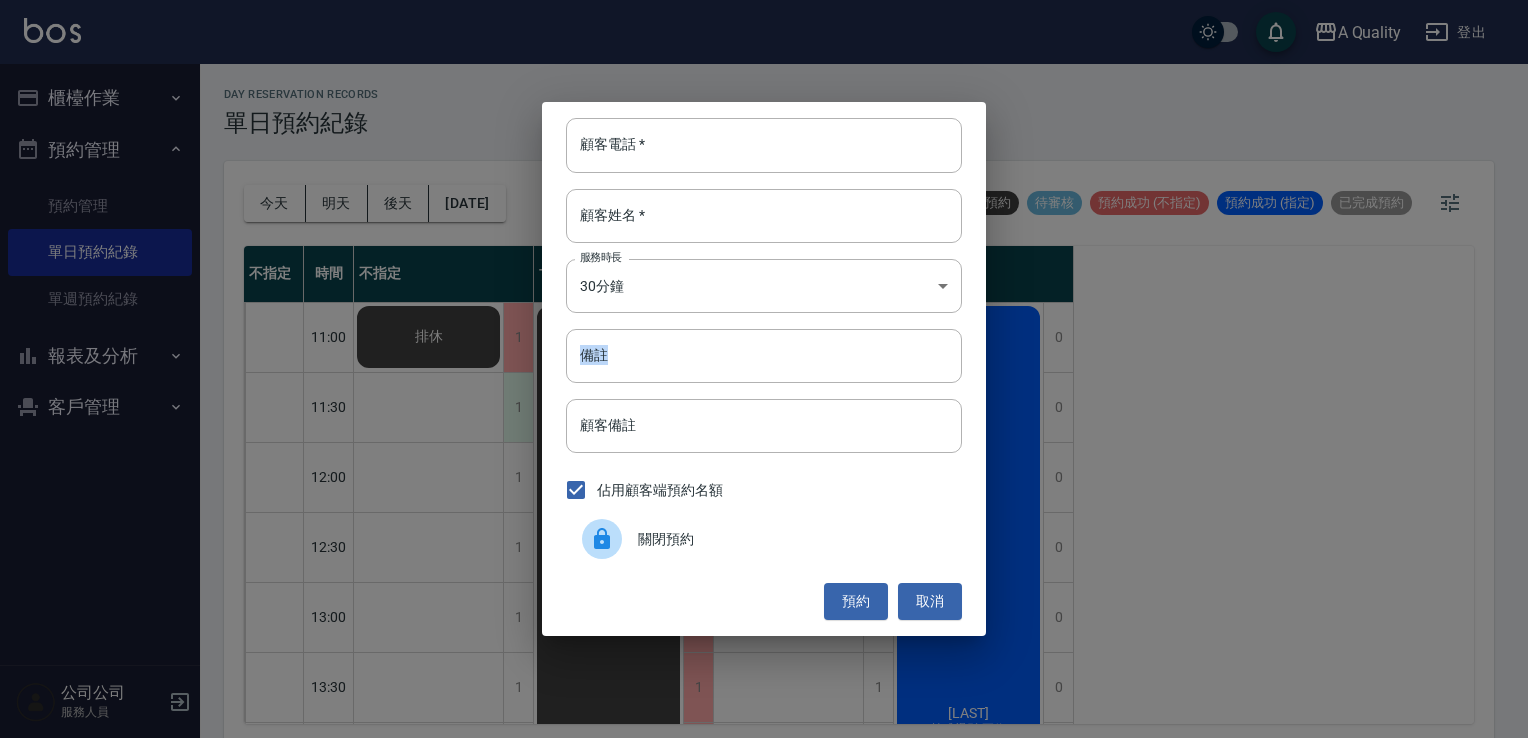click on "顧客電話   * 顧客電話   * 顧客姓名   * 顧客姓名   * 服務時長 30分鐘 1 服務時長 備註 備註 顧客備註 顧客備註 佔用顧客端預約名額 關閉預約 預約 取消" at bounding box center [764, 369] 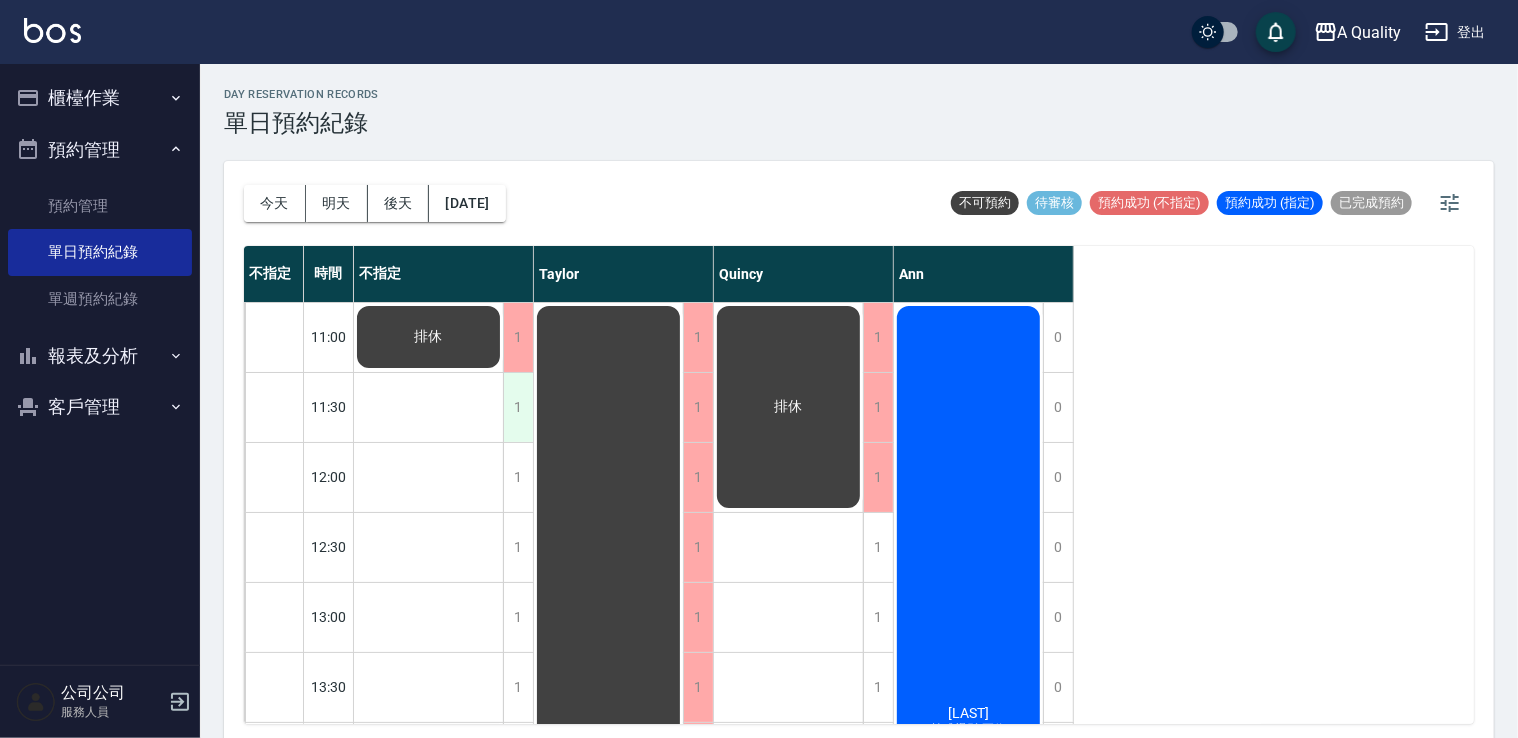 drag, startPoint x: 520, startPoint y: 384, endPoint x: 514, endPoint y: 420, distance: 36.496574 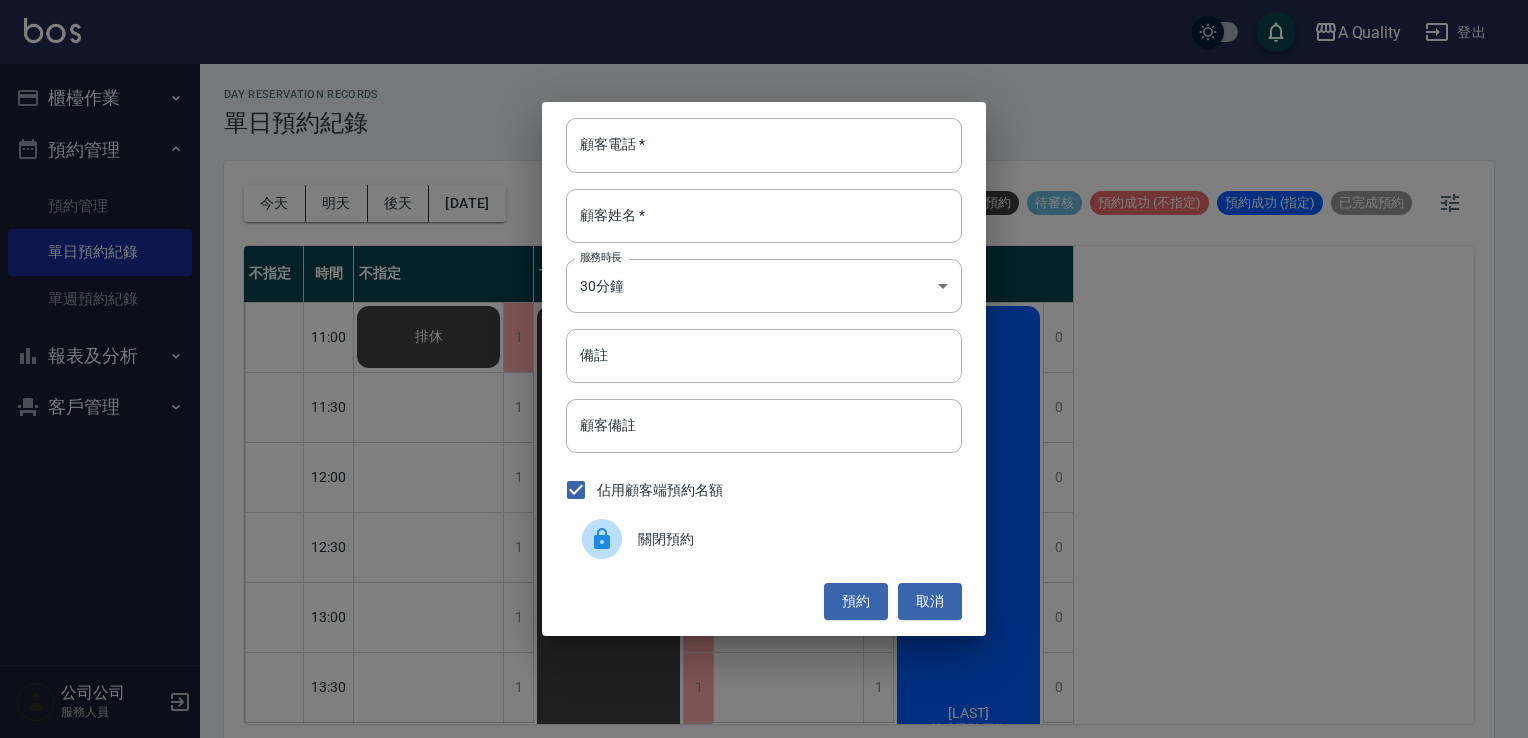 drag, startPoint x: 666, startPoint y: 542, endPoint x: 597, endPoint y: 511, distance: 75.643906 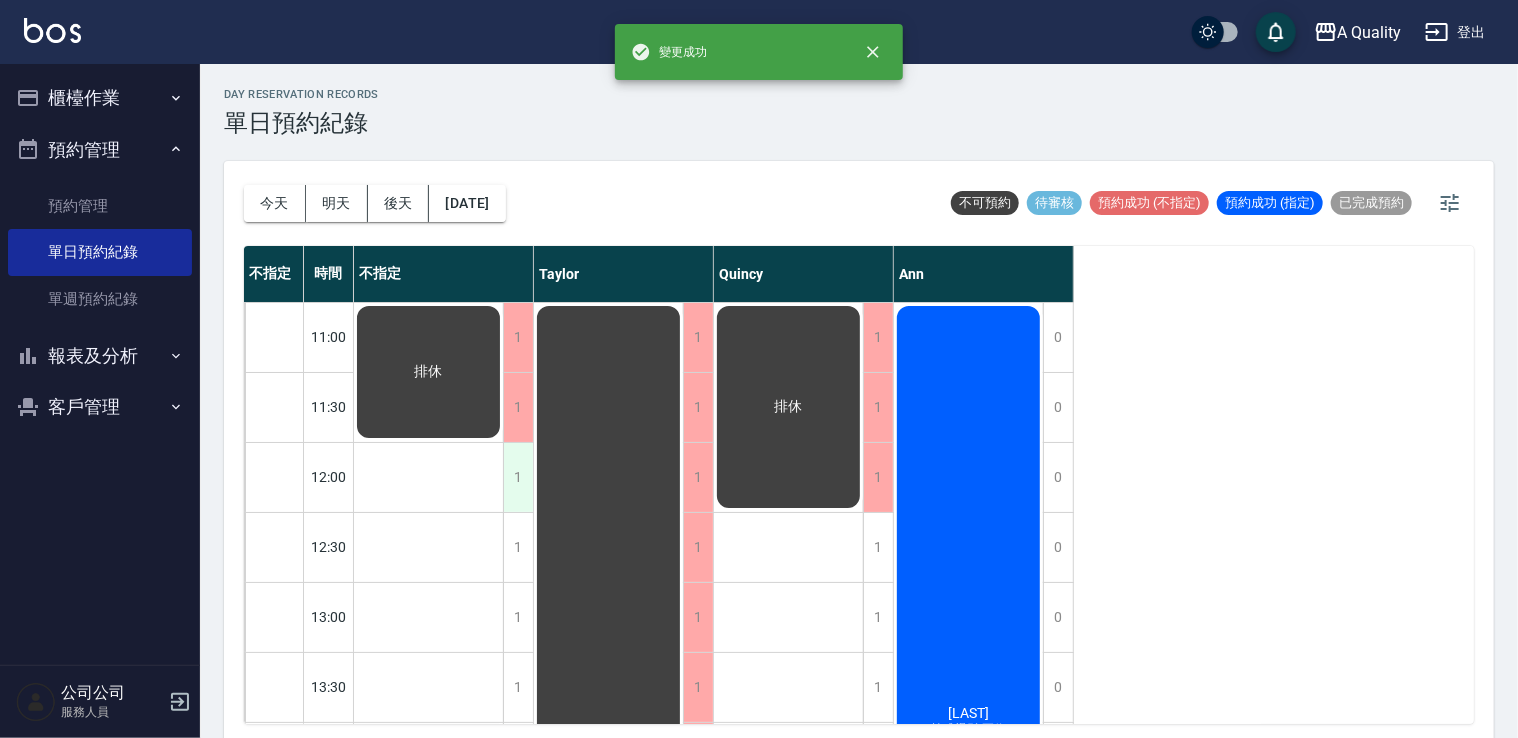 click on "1" at bounding box center [518, 477] 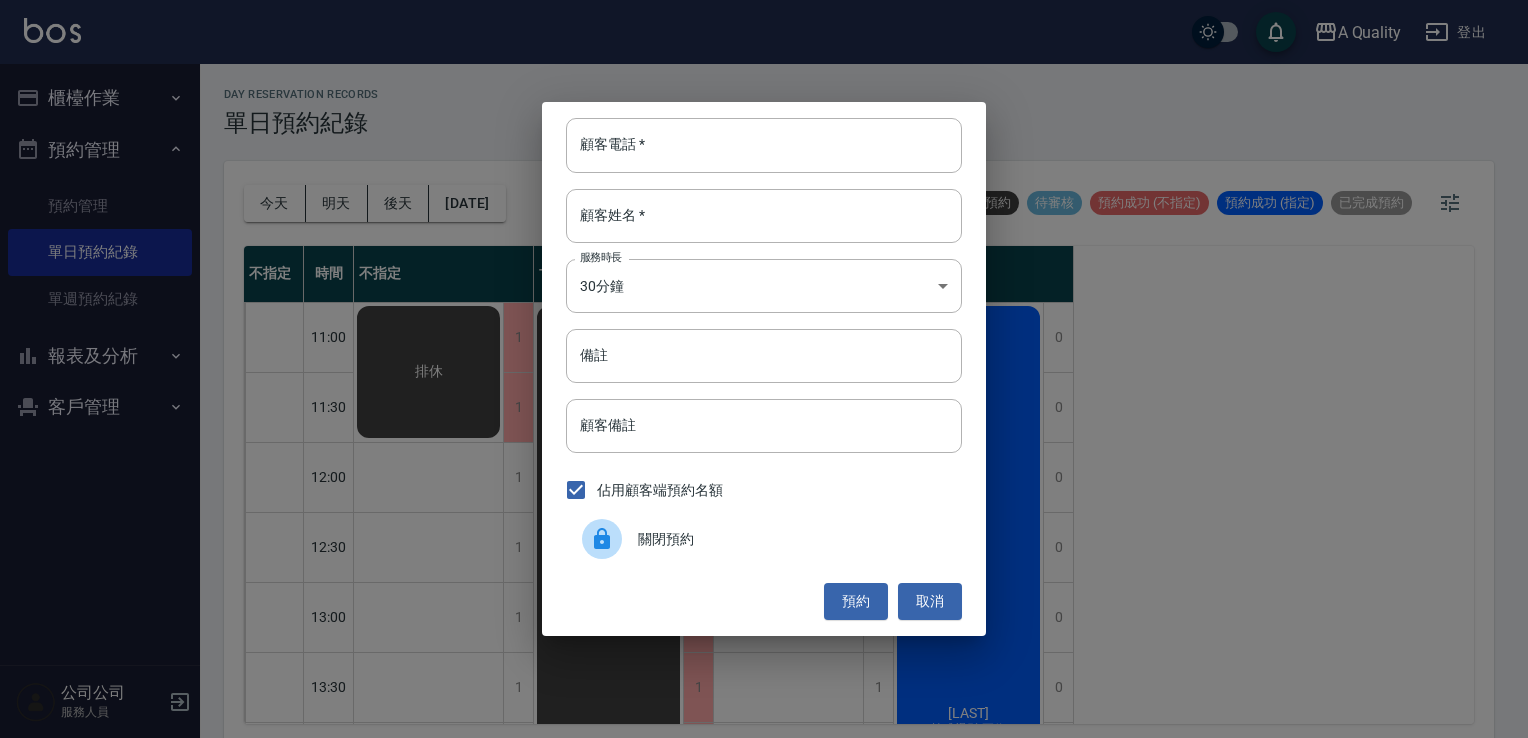 click 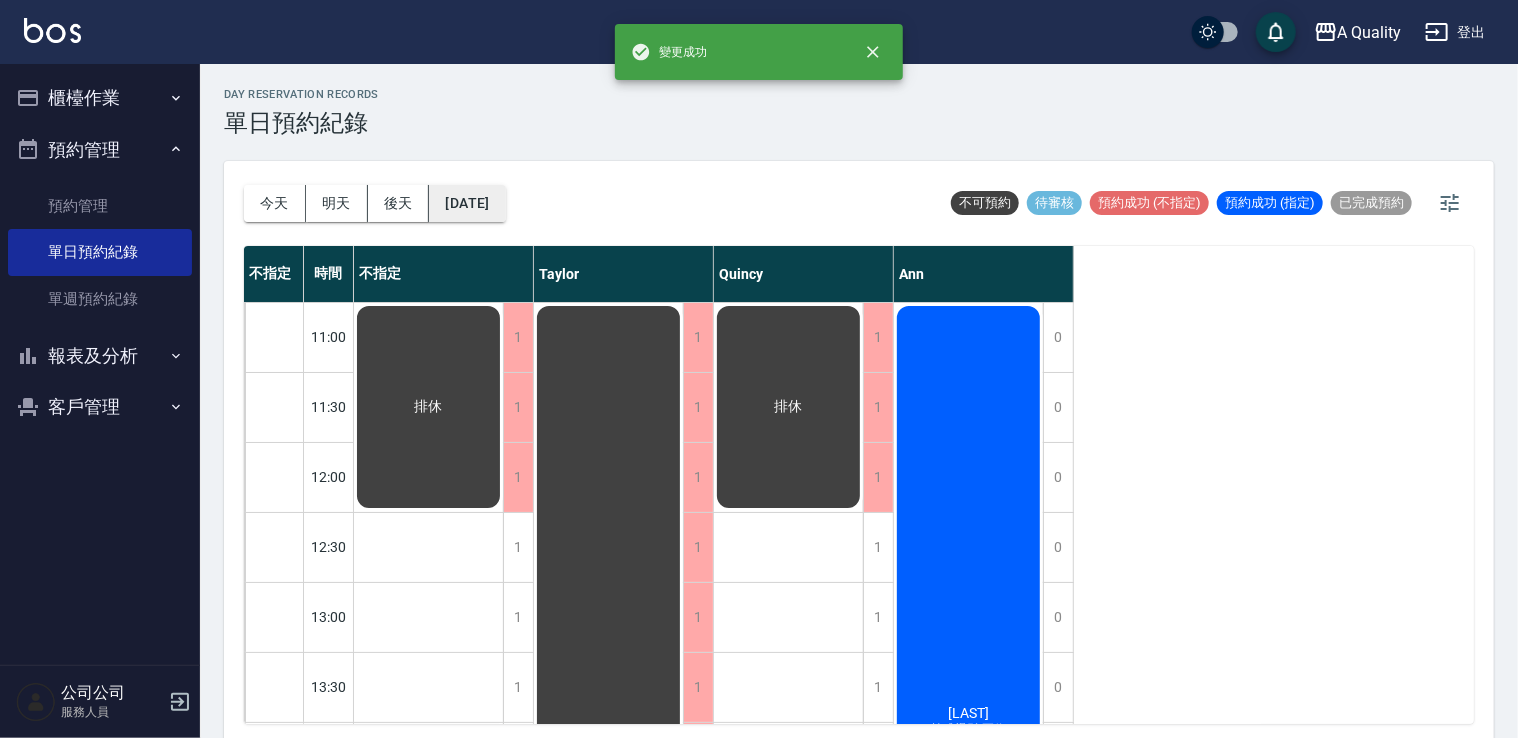 click on "[DATE]" at bounding box center (467, 203) 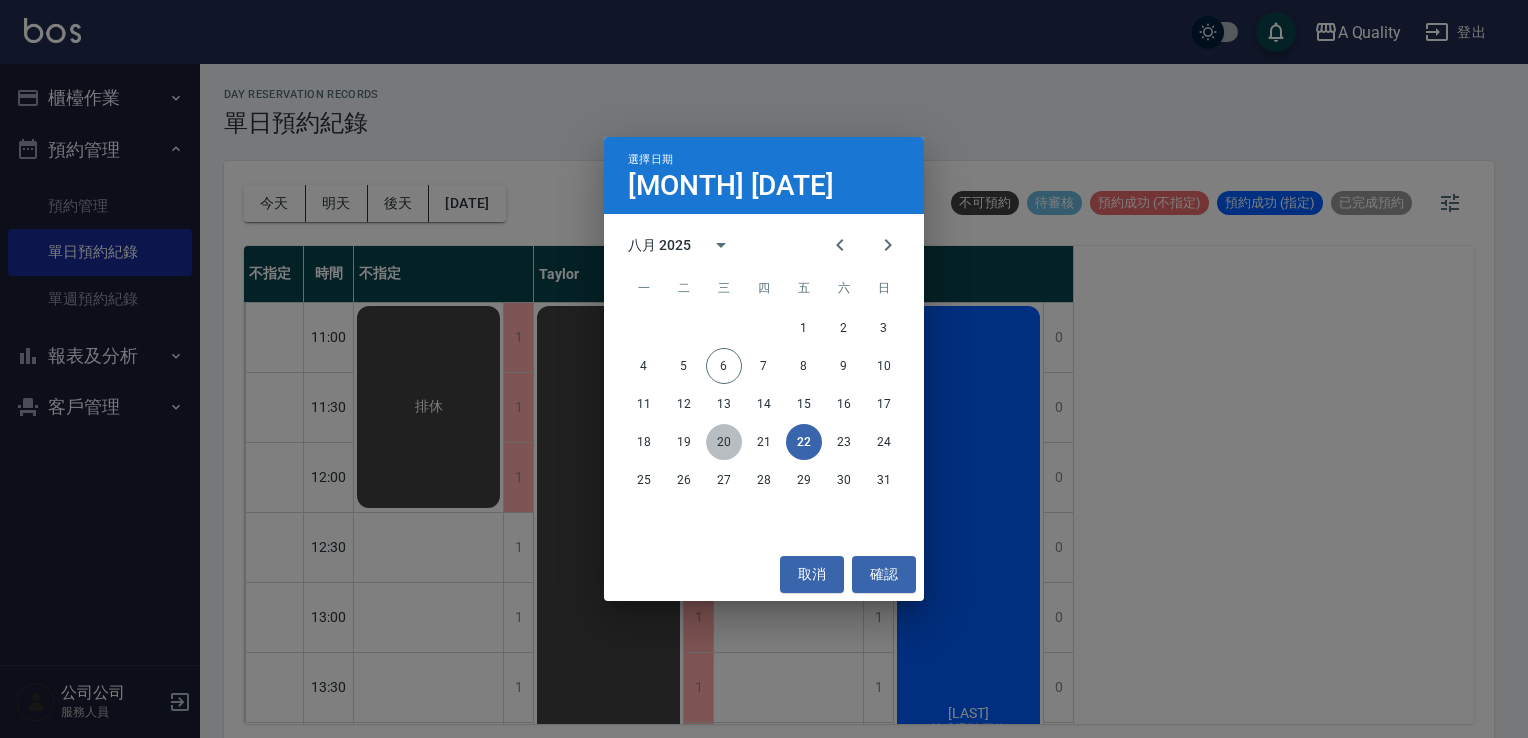 click on "20" at bounding box center [724, 442] 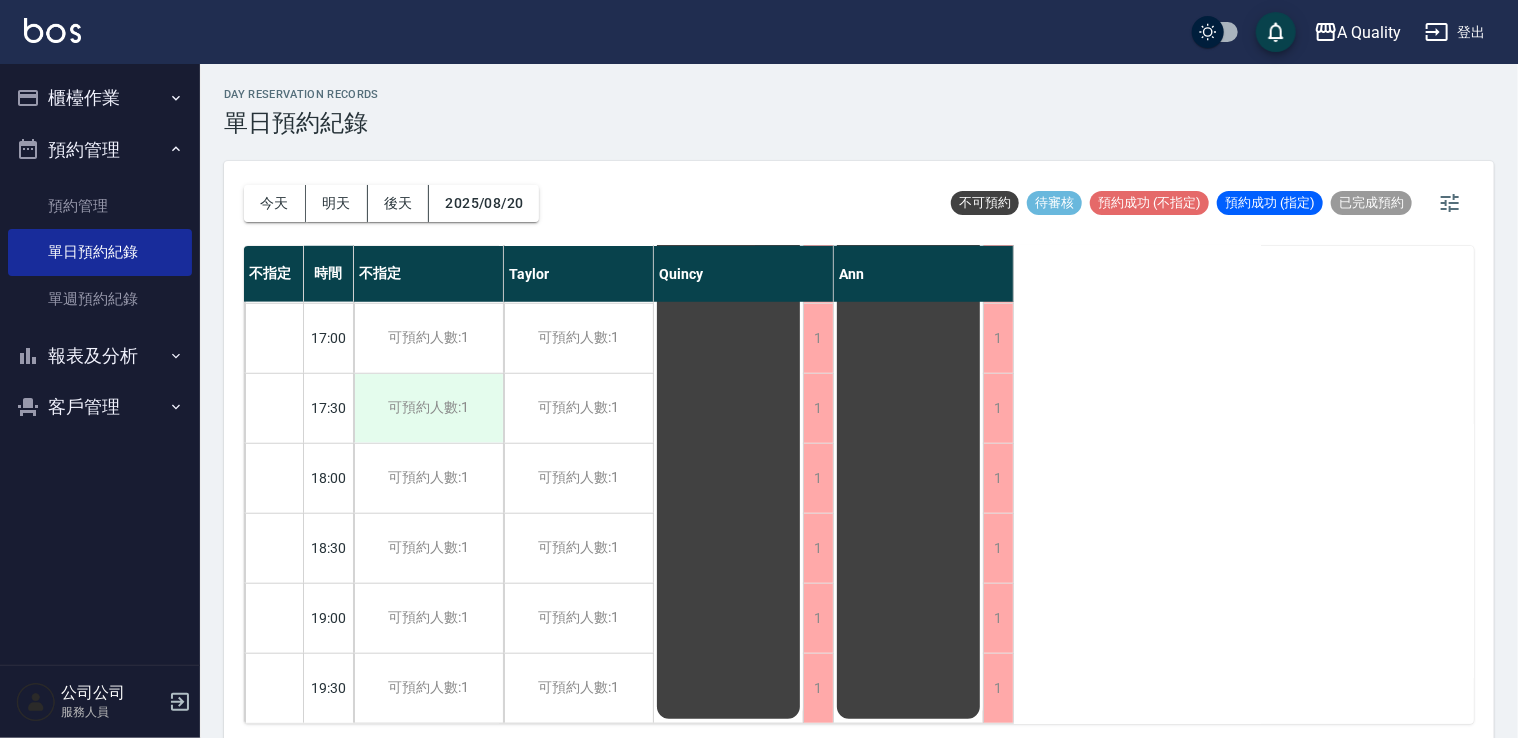 scroll, scrollTop: 853, scrollLeft: 0, axis: vertical 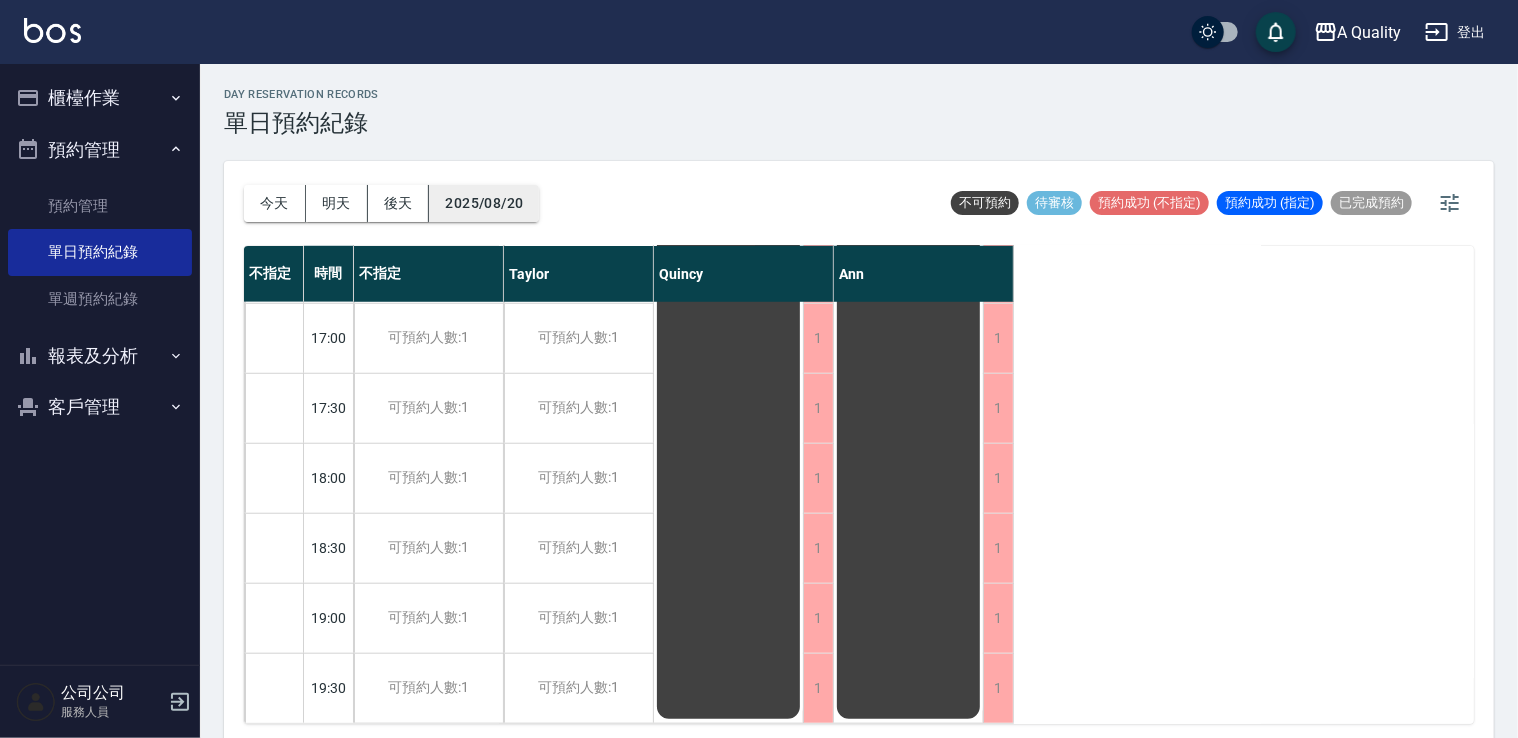drag, startPoint x: 484, startPoint y: 182, endPoint x: 530, endPoint y: 212, distance: 54.91812 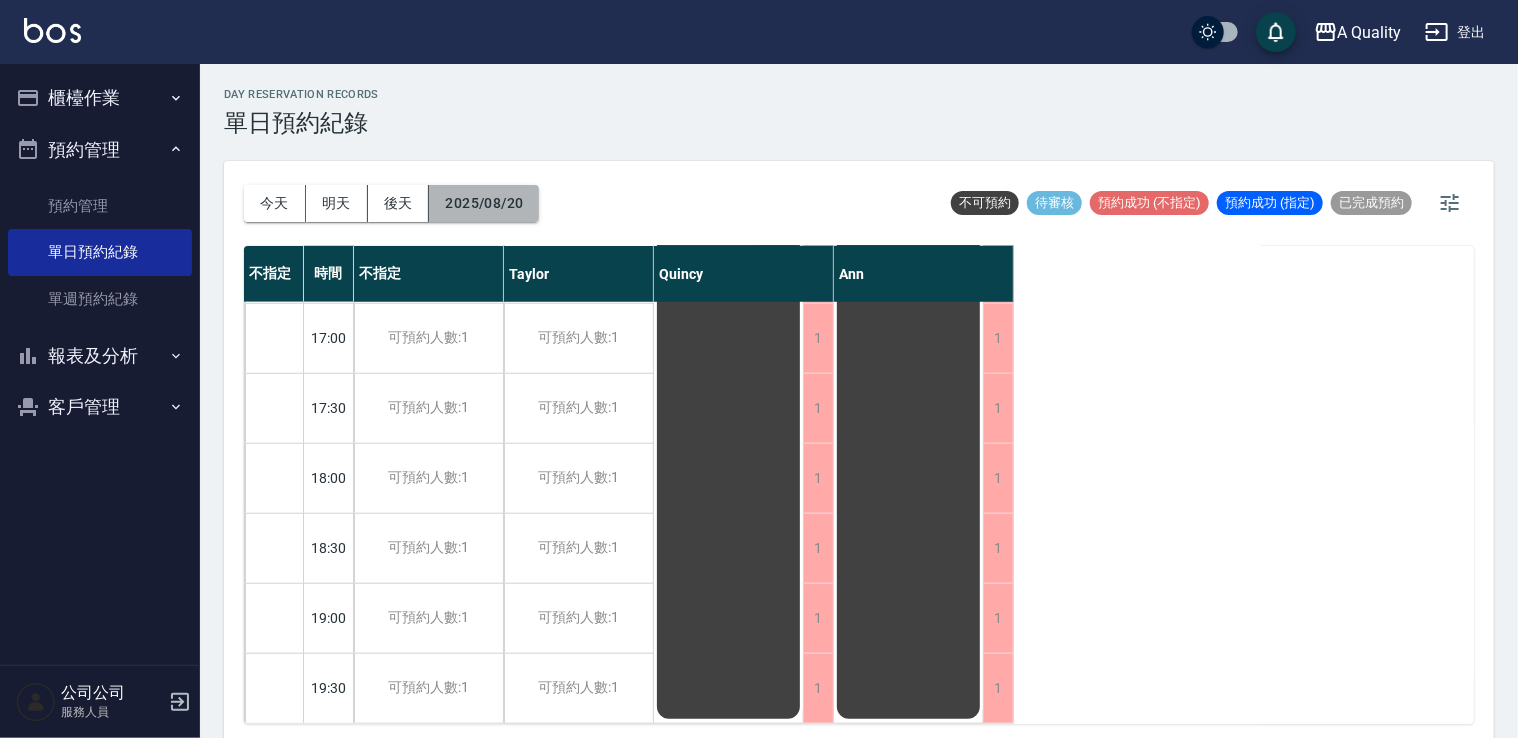 click on "2025/08/20" at bounding box center (484, 203) 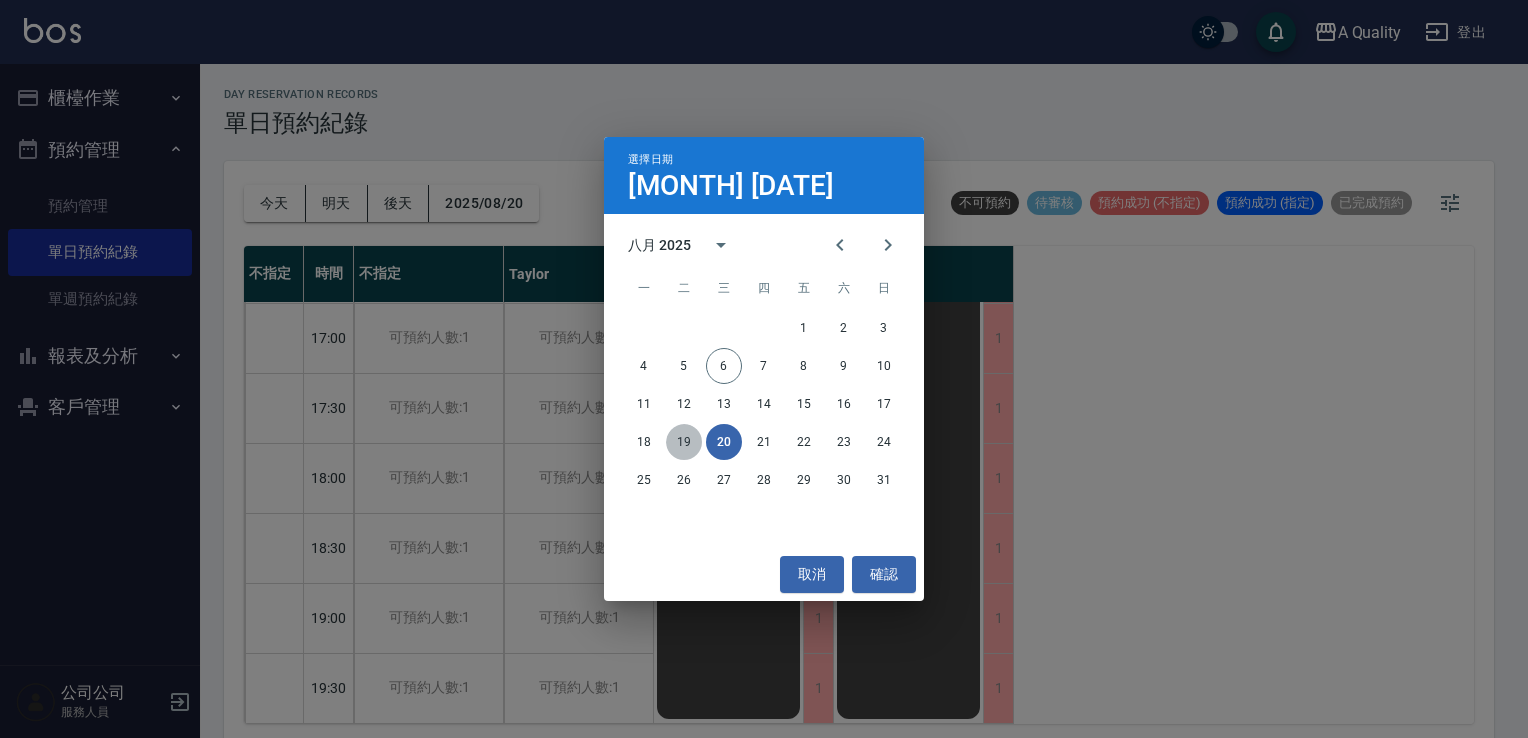 click on "19" at bounding box center (684, 442) 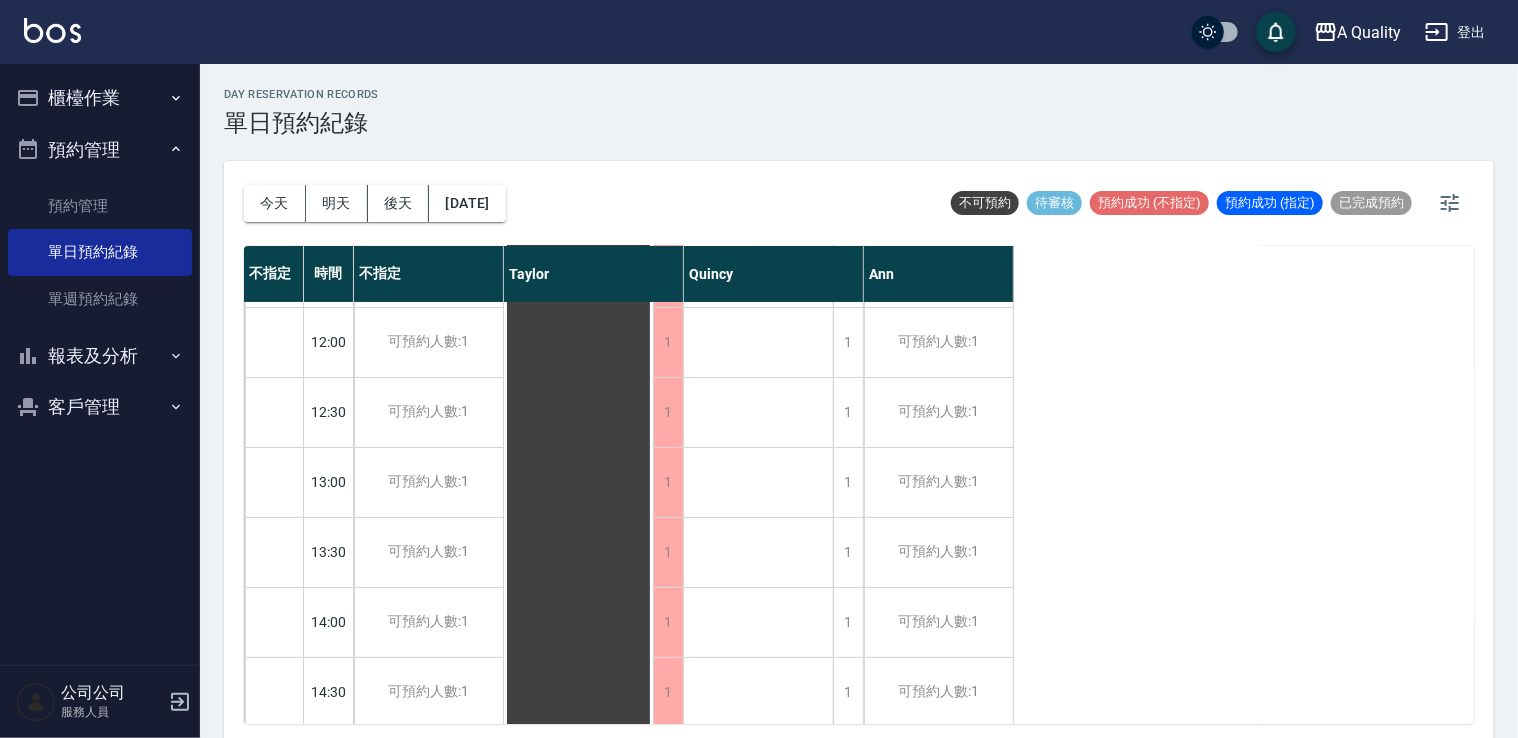 scroll, scrollTop: 200, scrollLeft: 0, axis: vertical 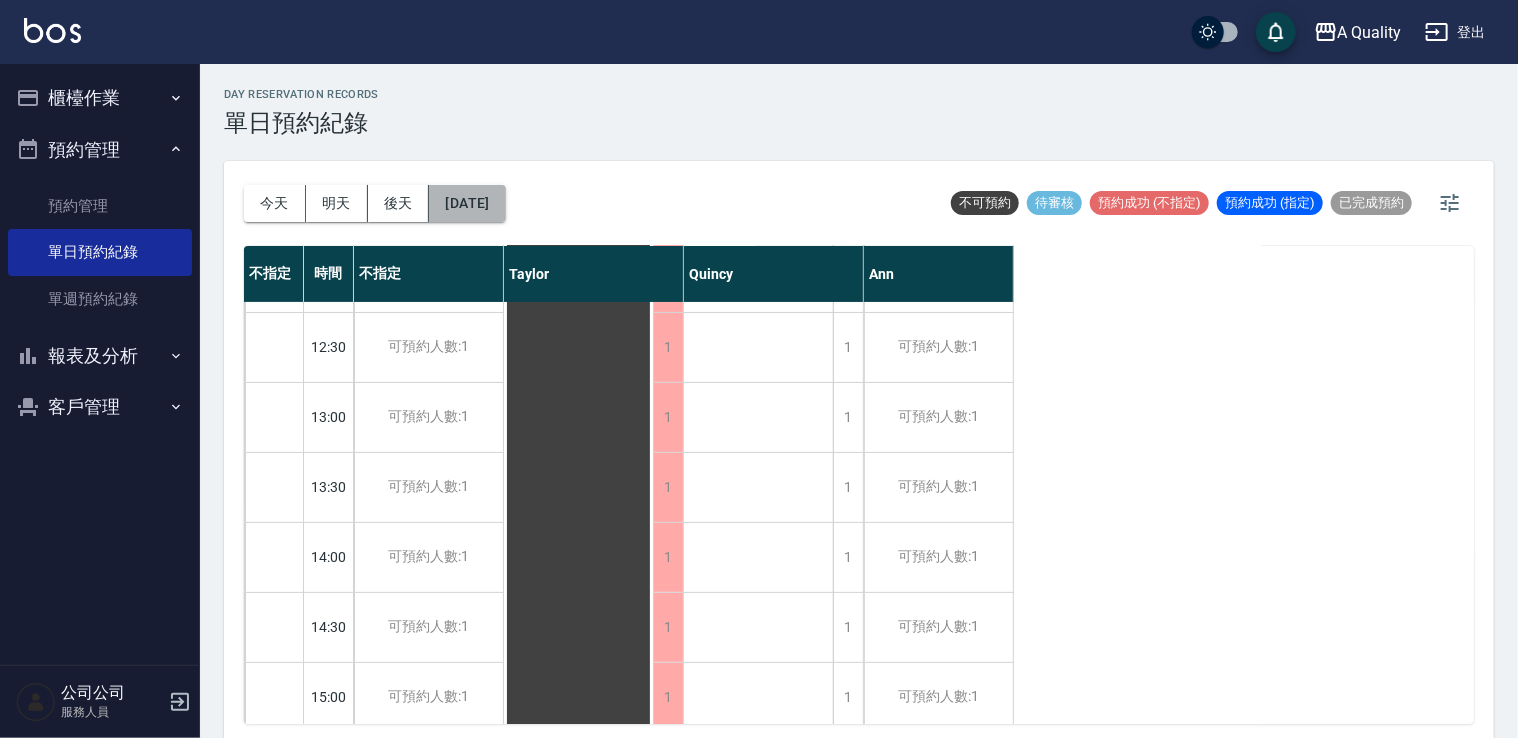 click on "[DATE]" at bounding box center (467, 203) 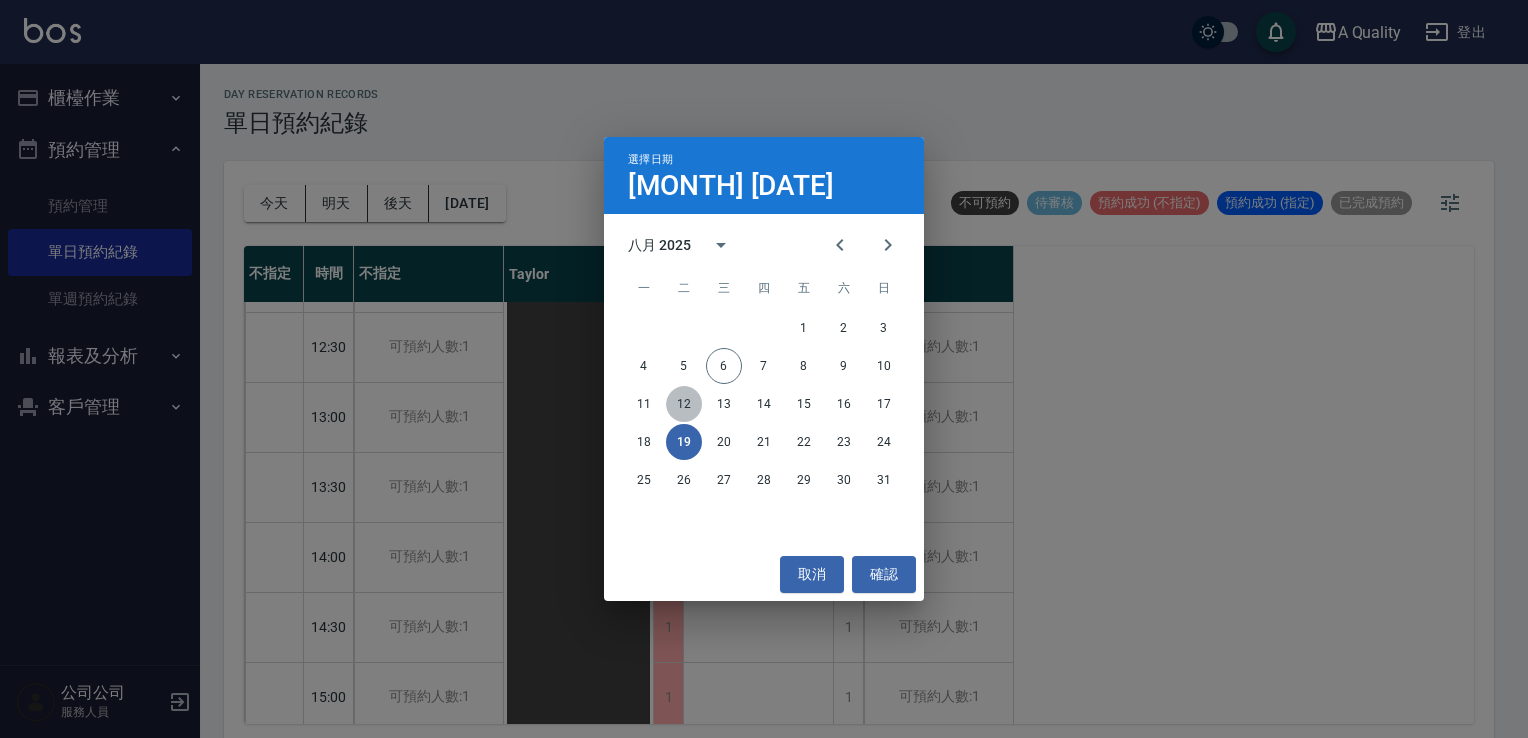 click on "12" at bounding box center (684, 404) 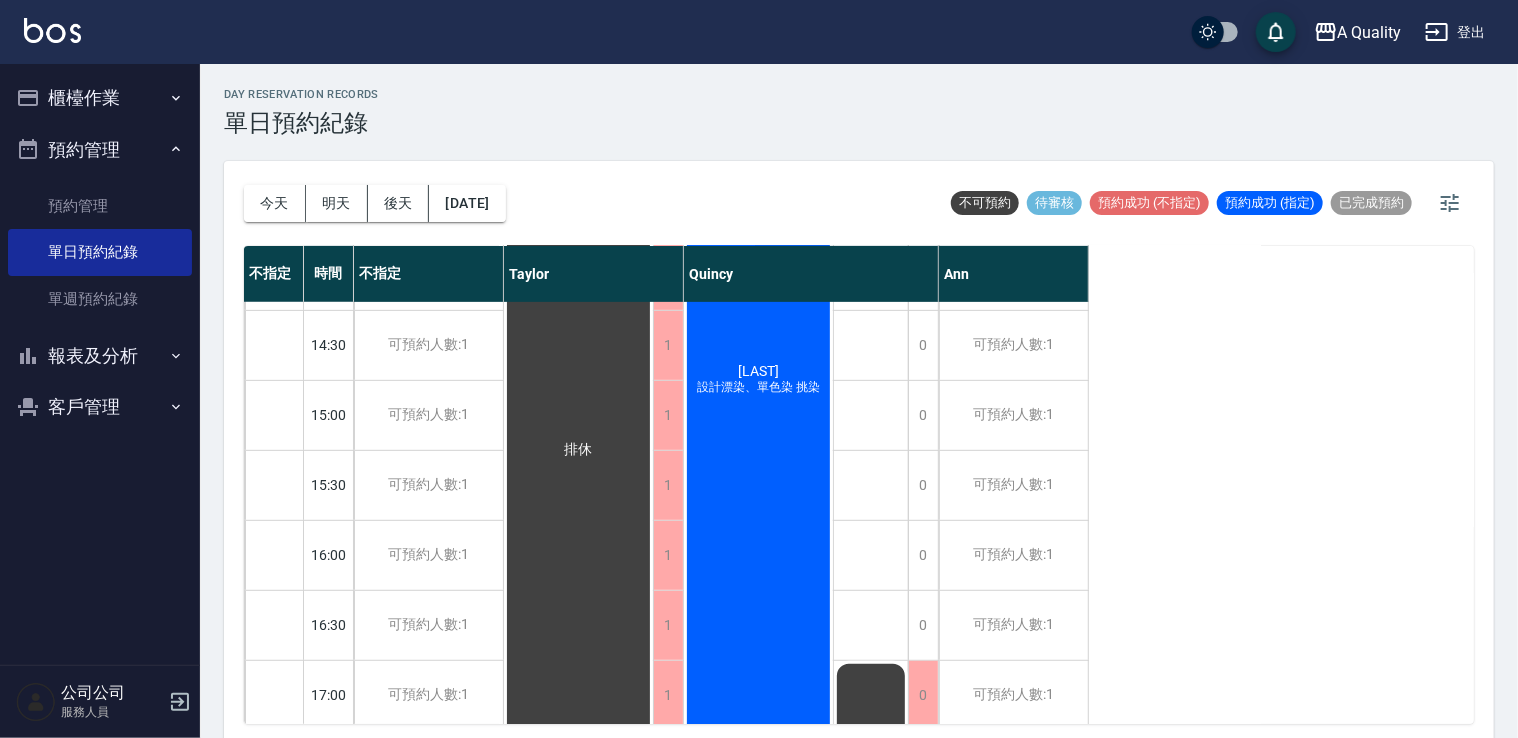 scroll, scrollTop: 700, scrollLeft: 0, axis: vertical 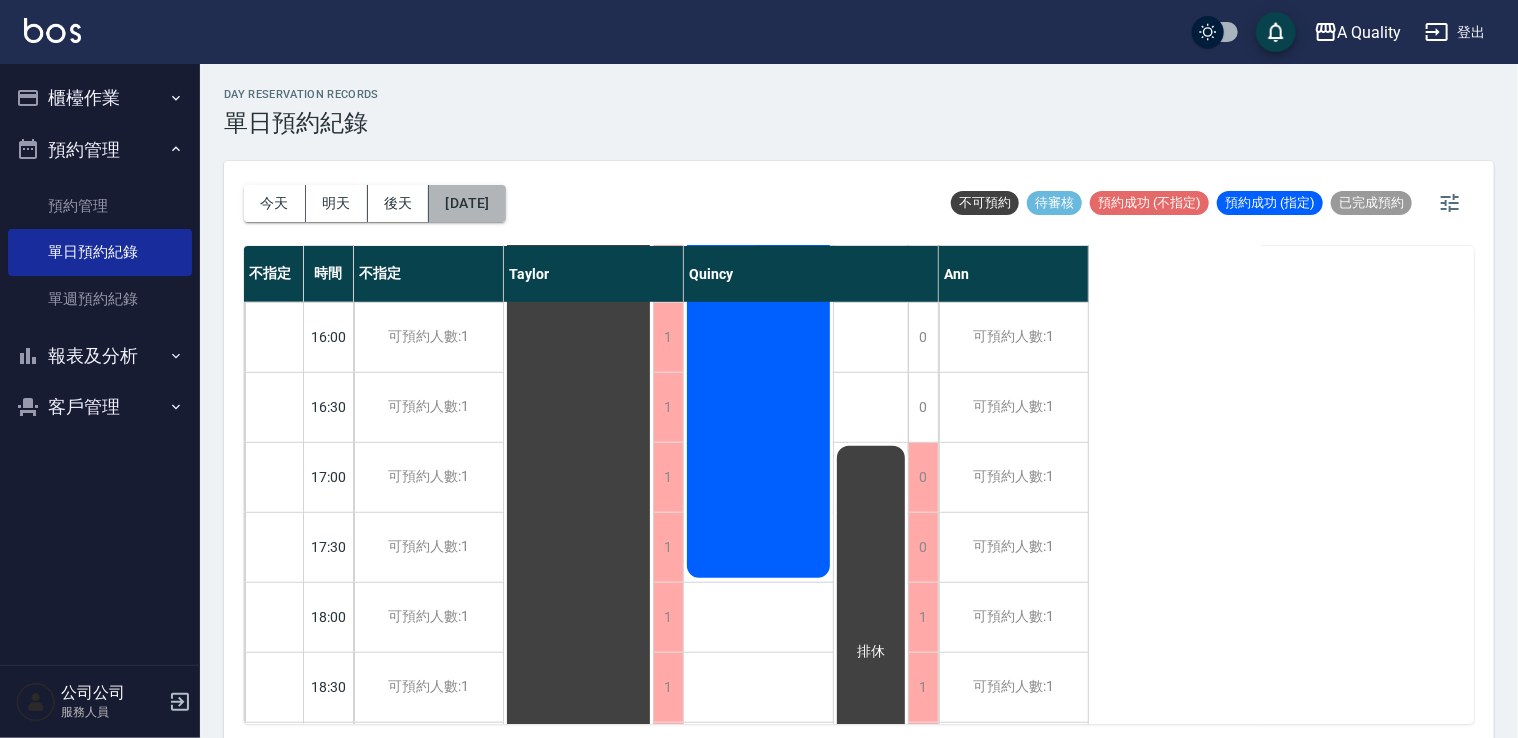 click on "[DATE]" at bounding box center (467, 203) 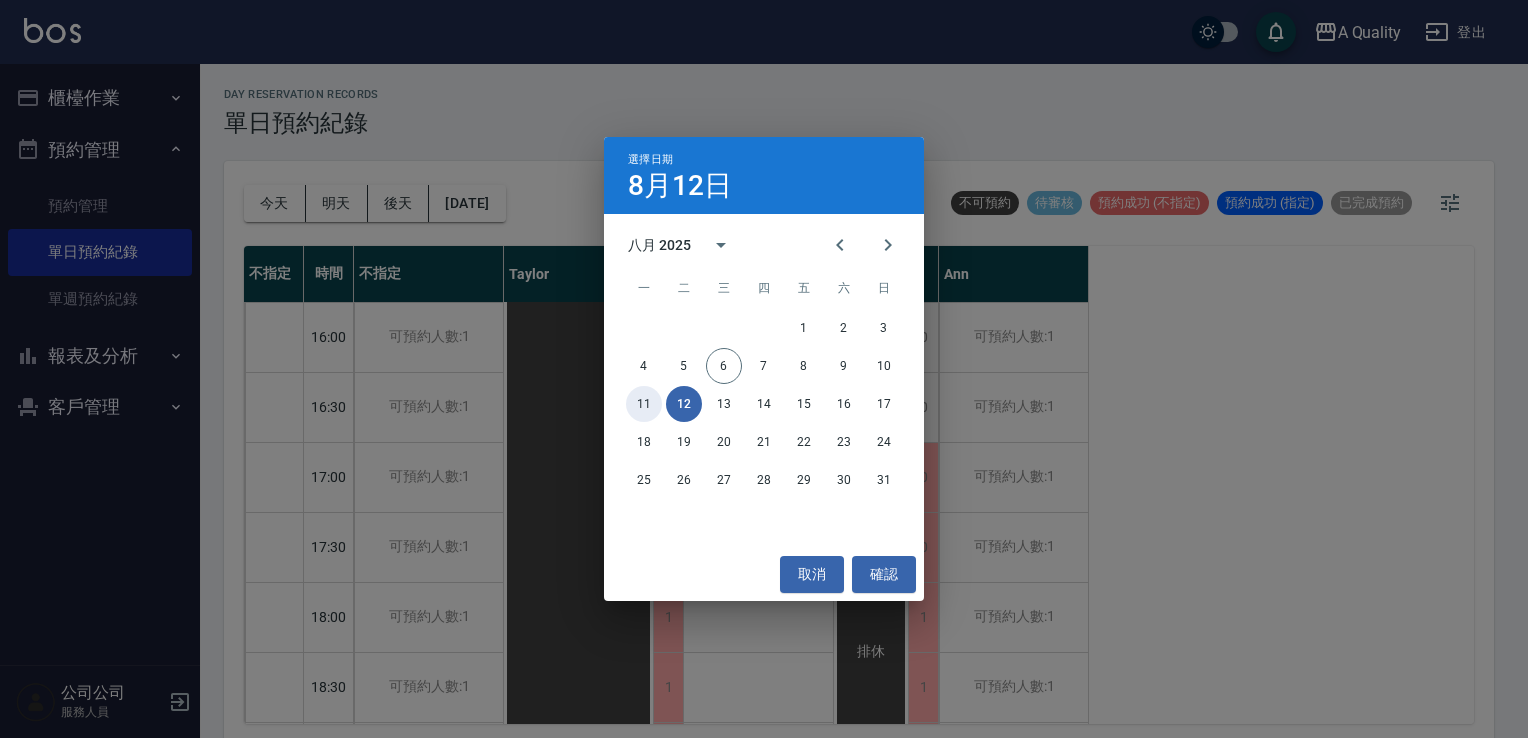 click on "11" at bounding box center (644, 404) 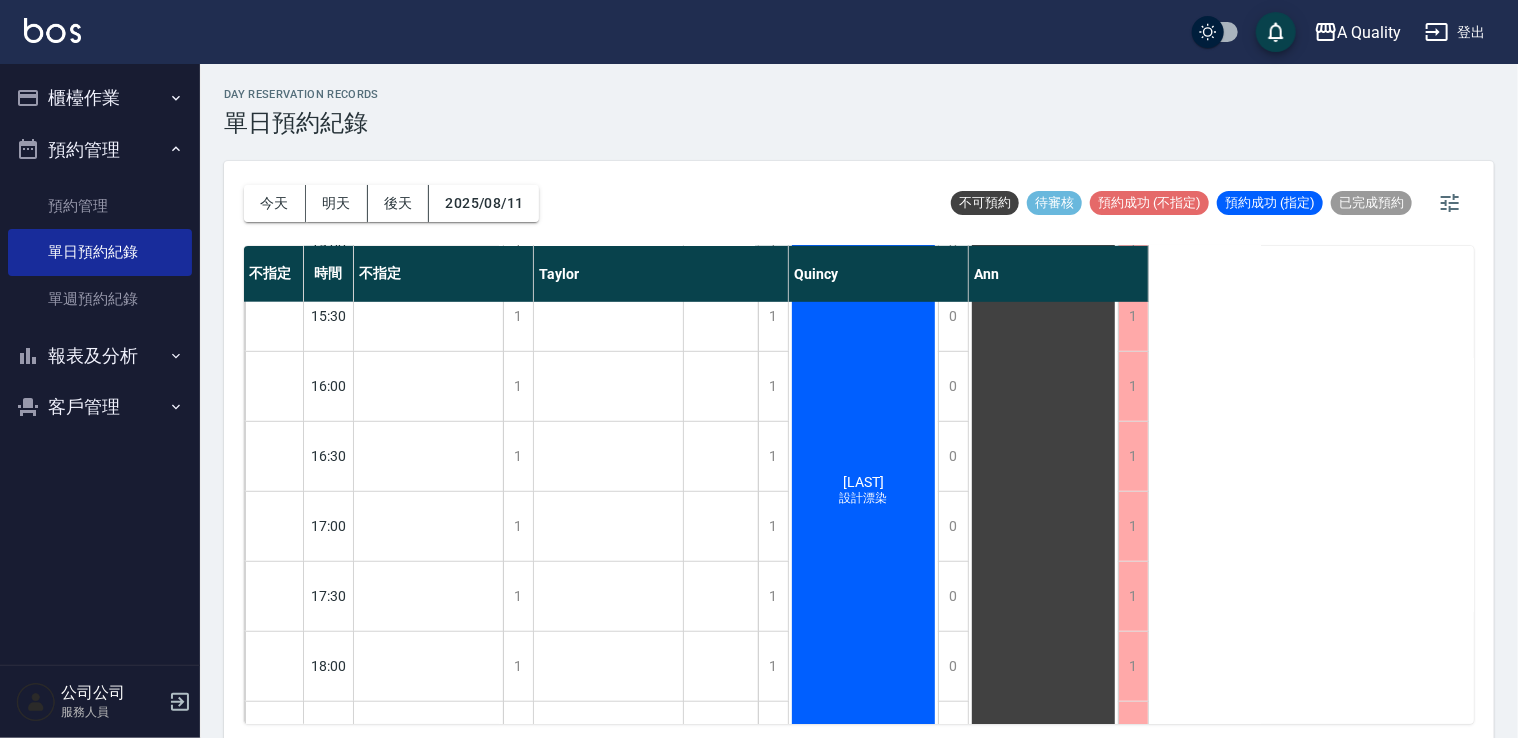 scroll, scrollTop: 853, scrollLeft: 0, axis: vertical 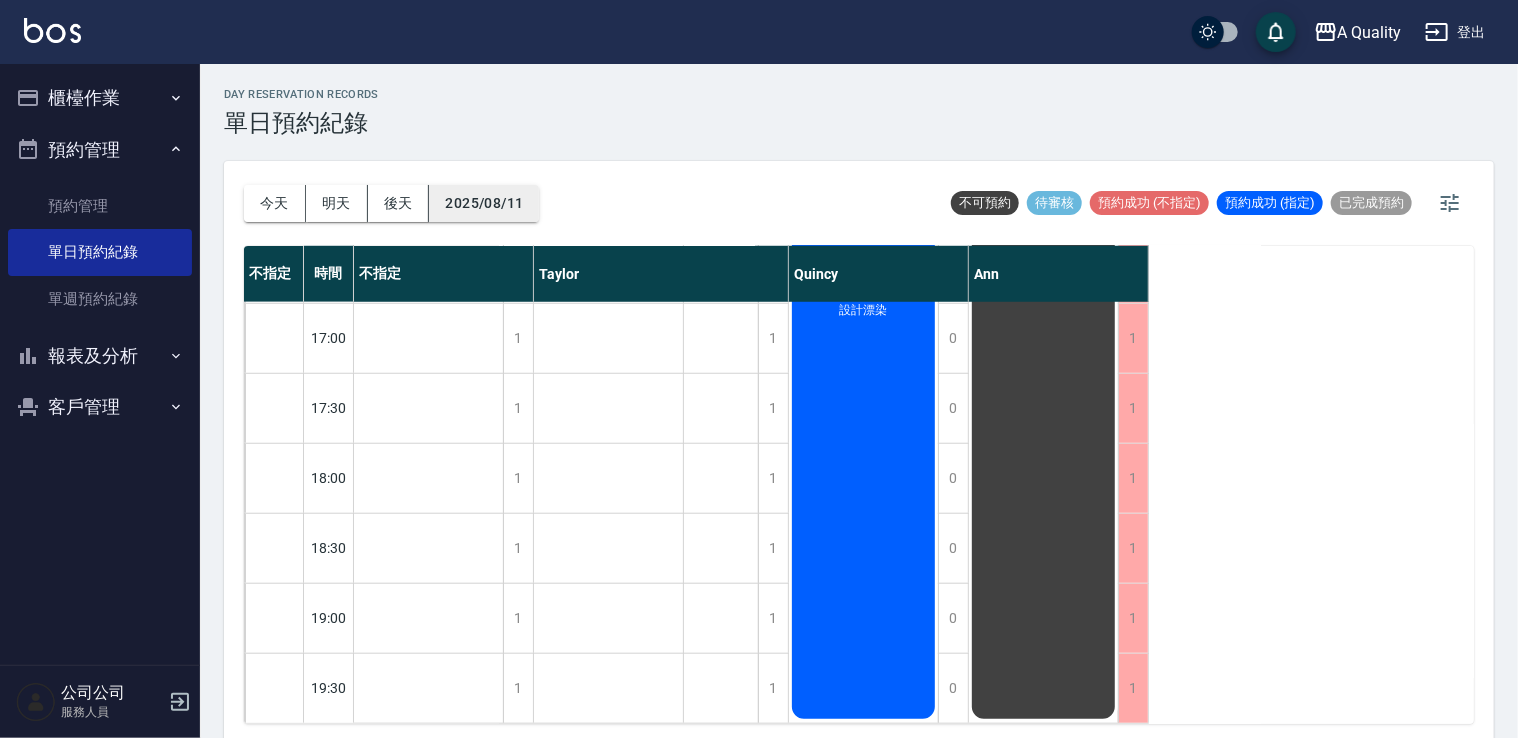 click on "2025/08/11" at bounding box center [484, 203] 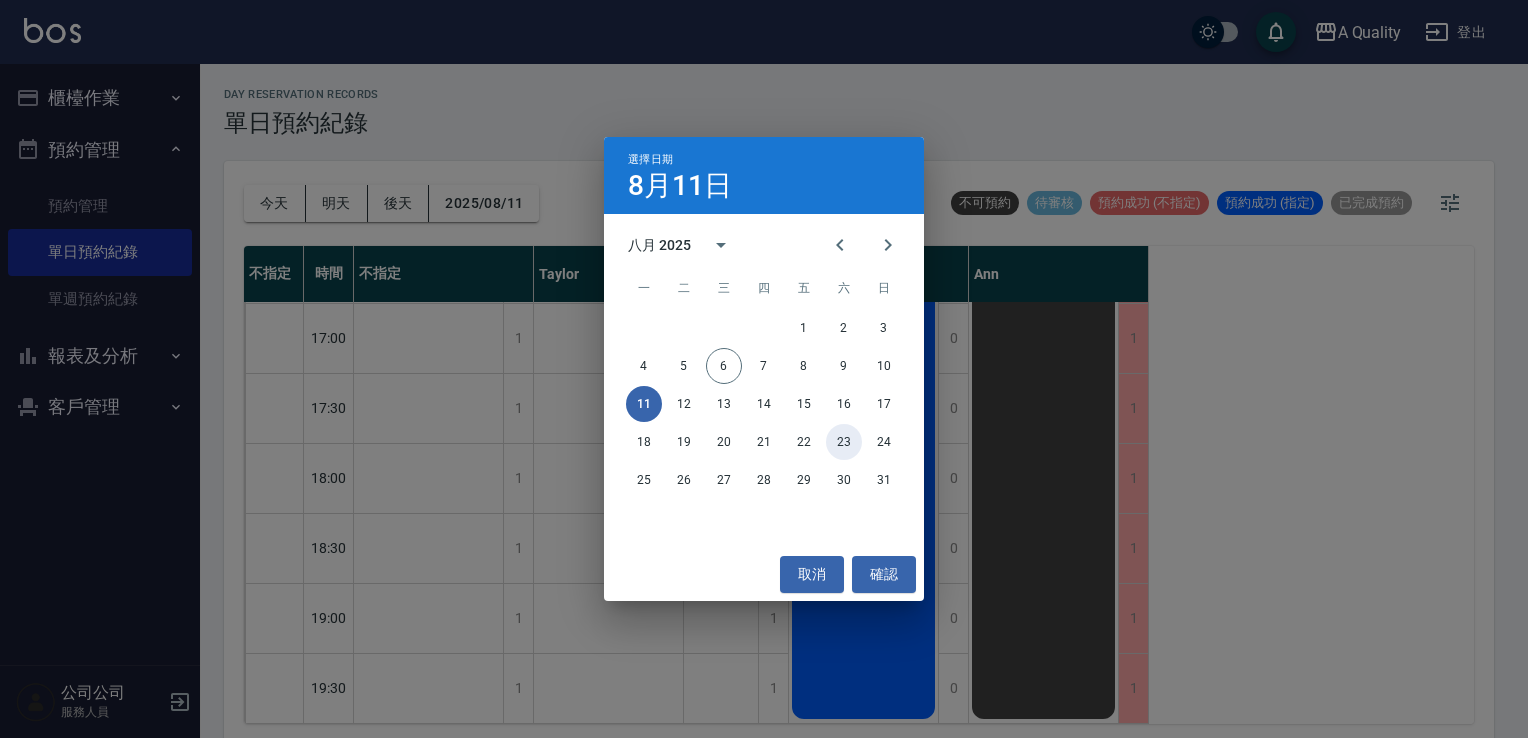 click on "23" at bounding box center [844, 442] 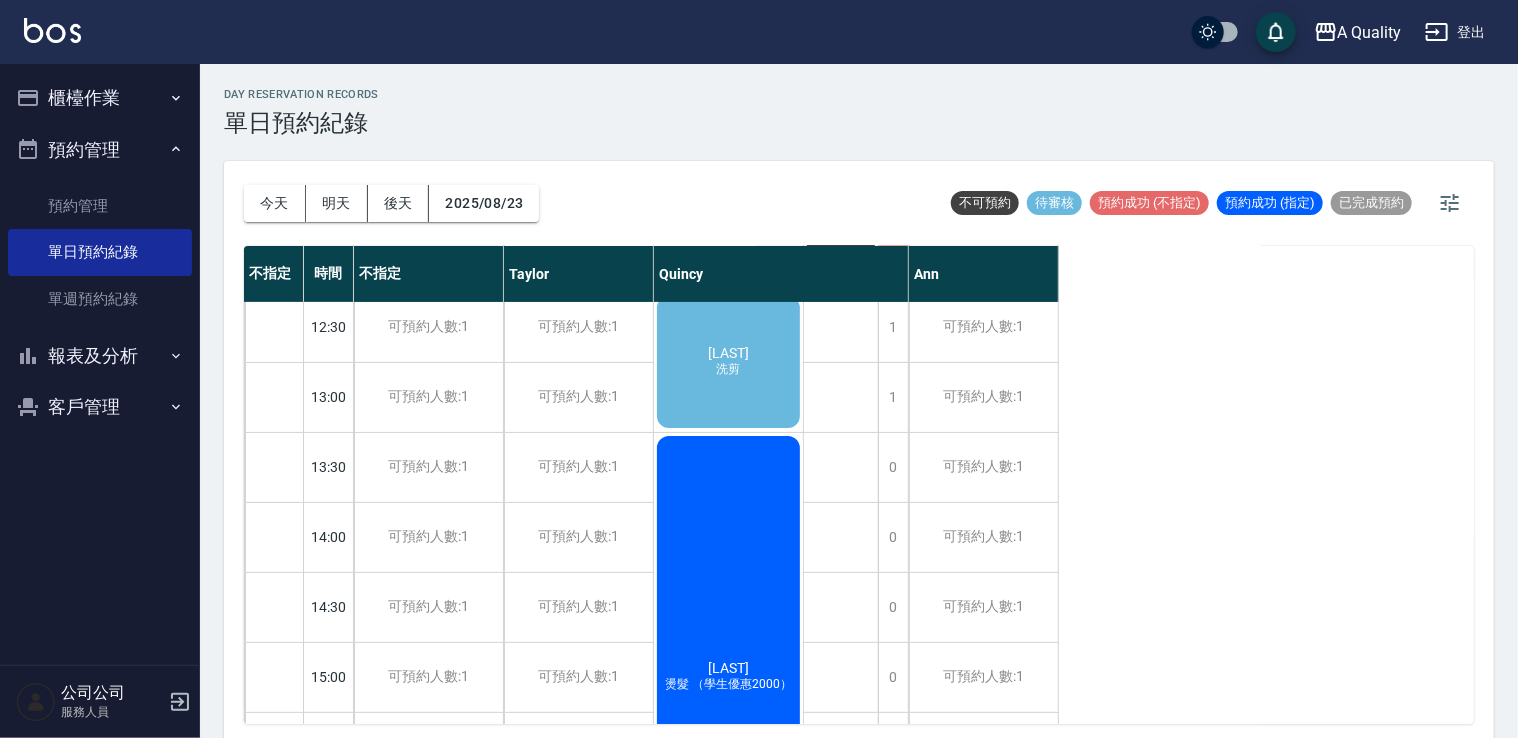 scroll, scrollTop: 0, scrollLeft: 0, axis: both 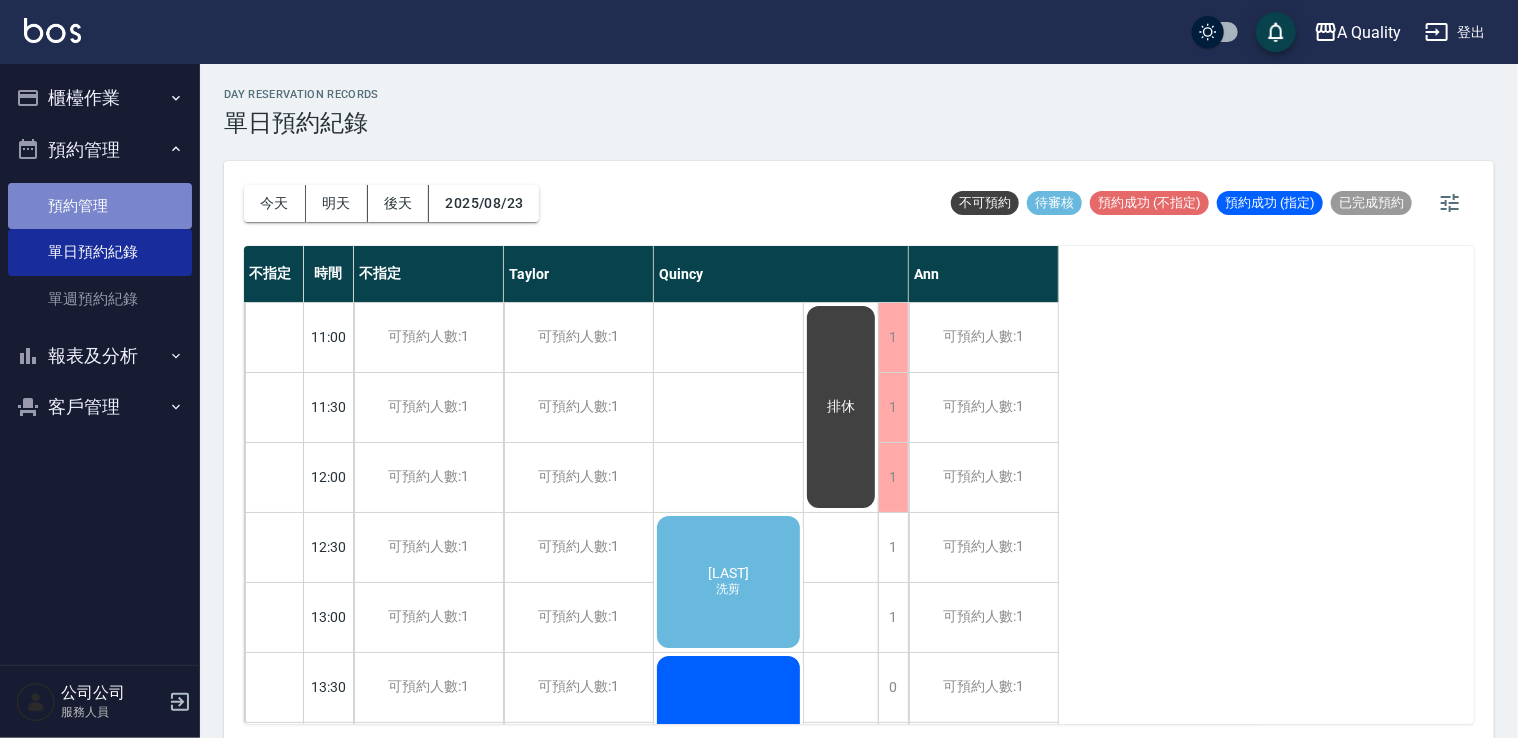 drag, startPoint x: 53, startPoint y: 182, endPoint x: 112, endPoint y: 198, distance: 61.13101 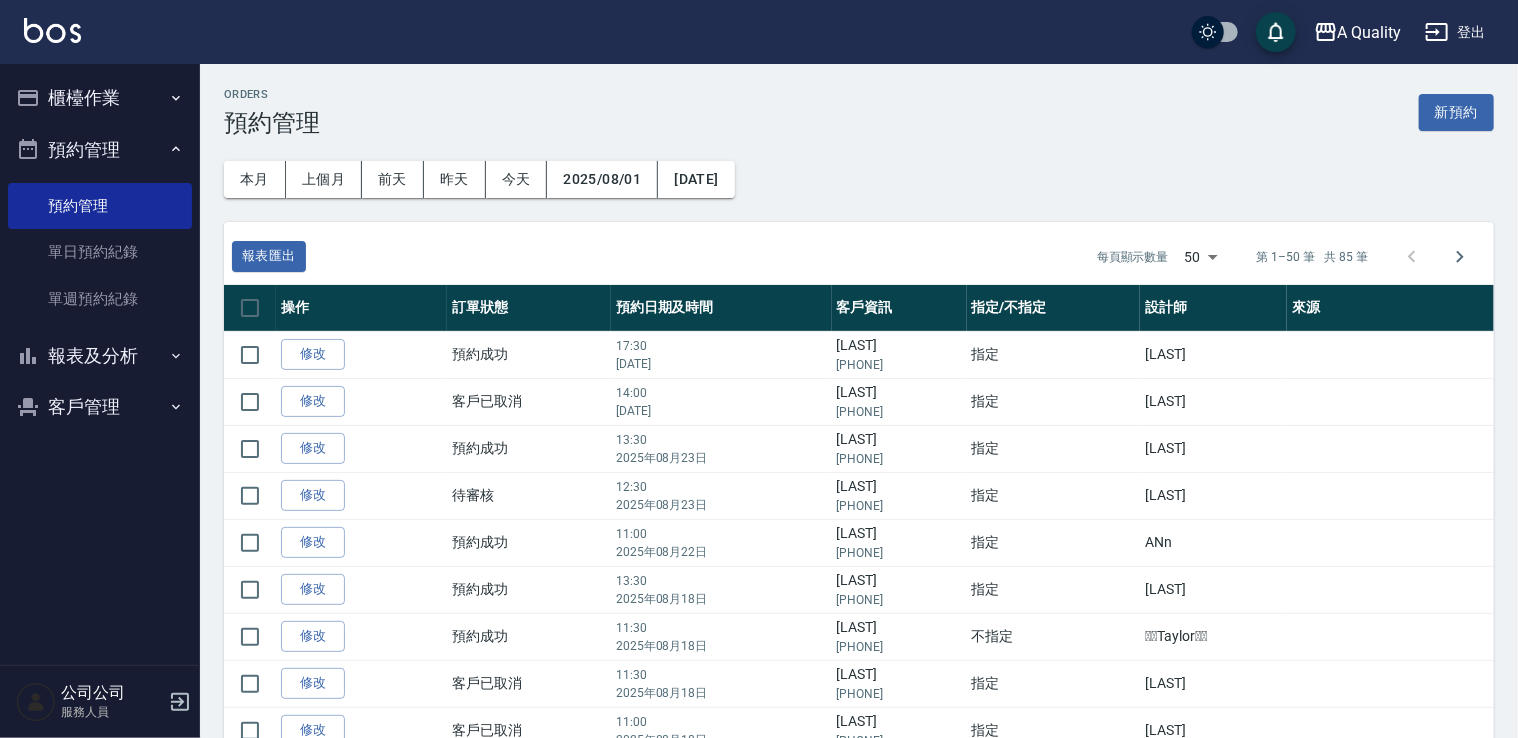 drag, startPoint x: 625, startPoint y: 422, endPoint x: 508, endPoint y: 266, distance: 195 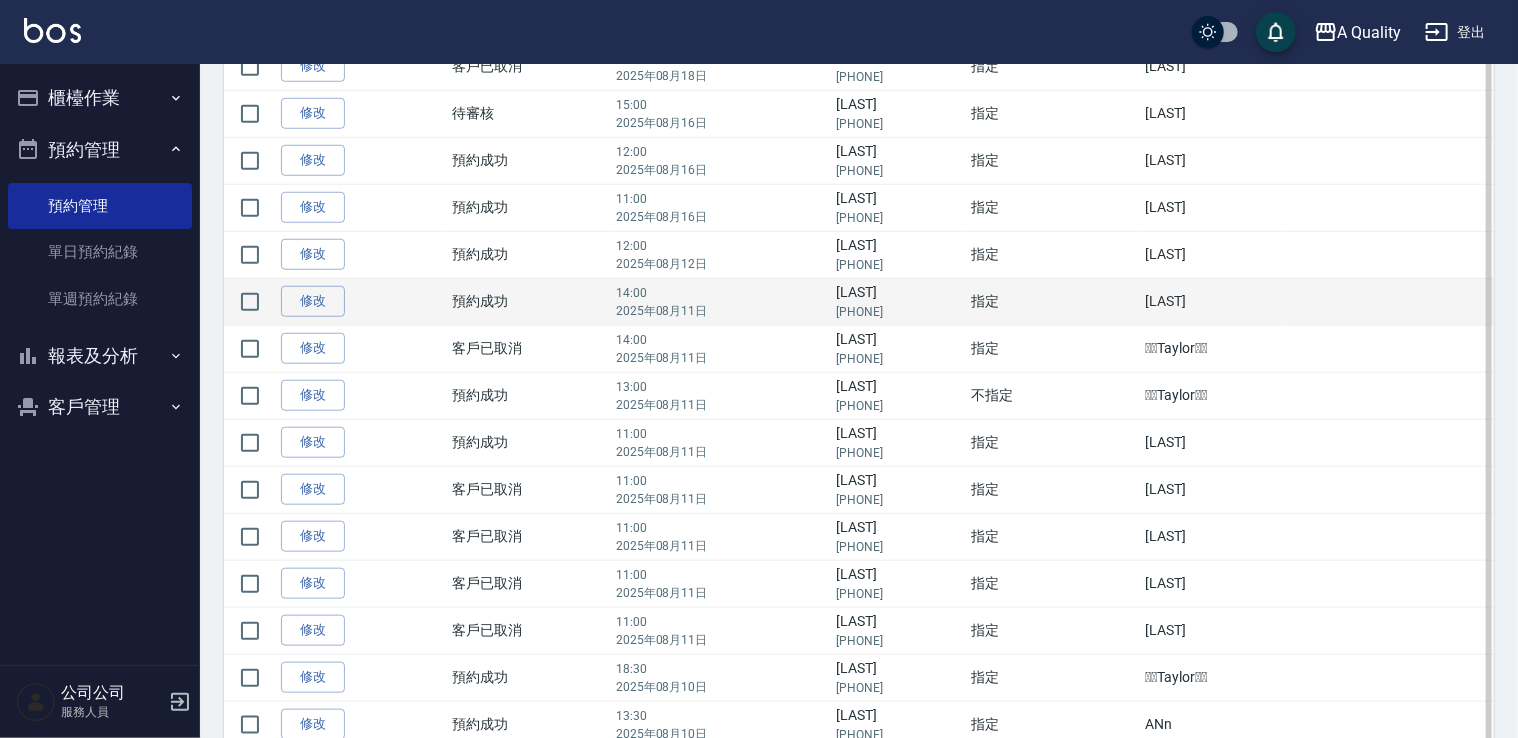 scroll, scrollTop: 800, scrollLeft: 0, axis: vertical 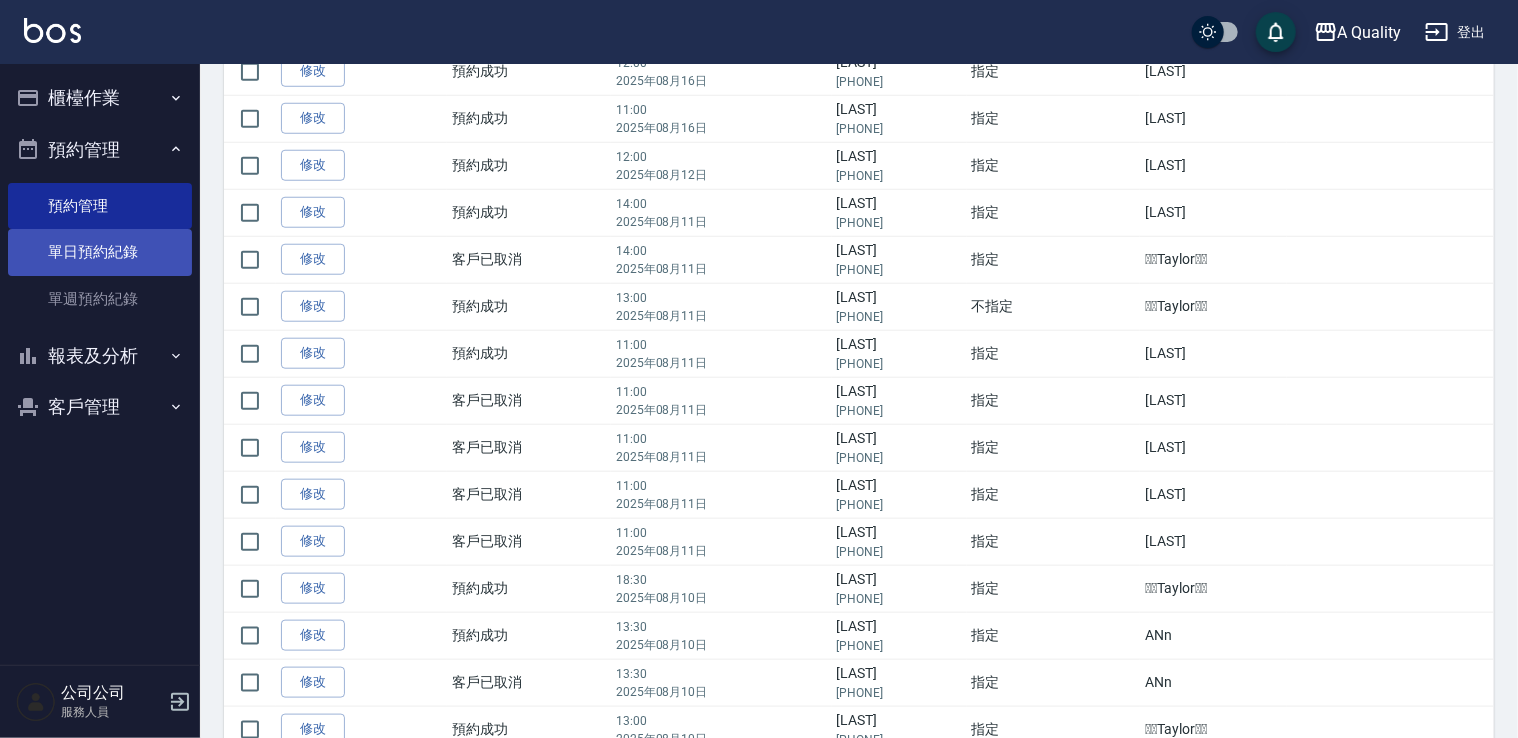 click on "單日預約紀錄" at bounding box center (100, 252) 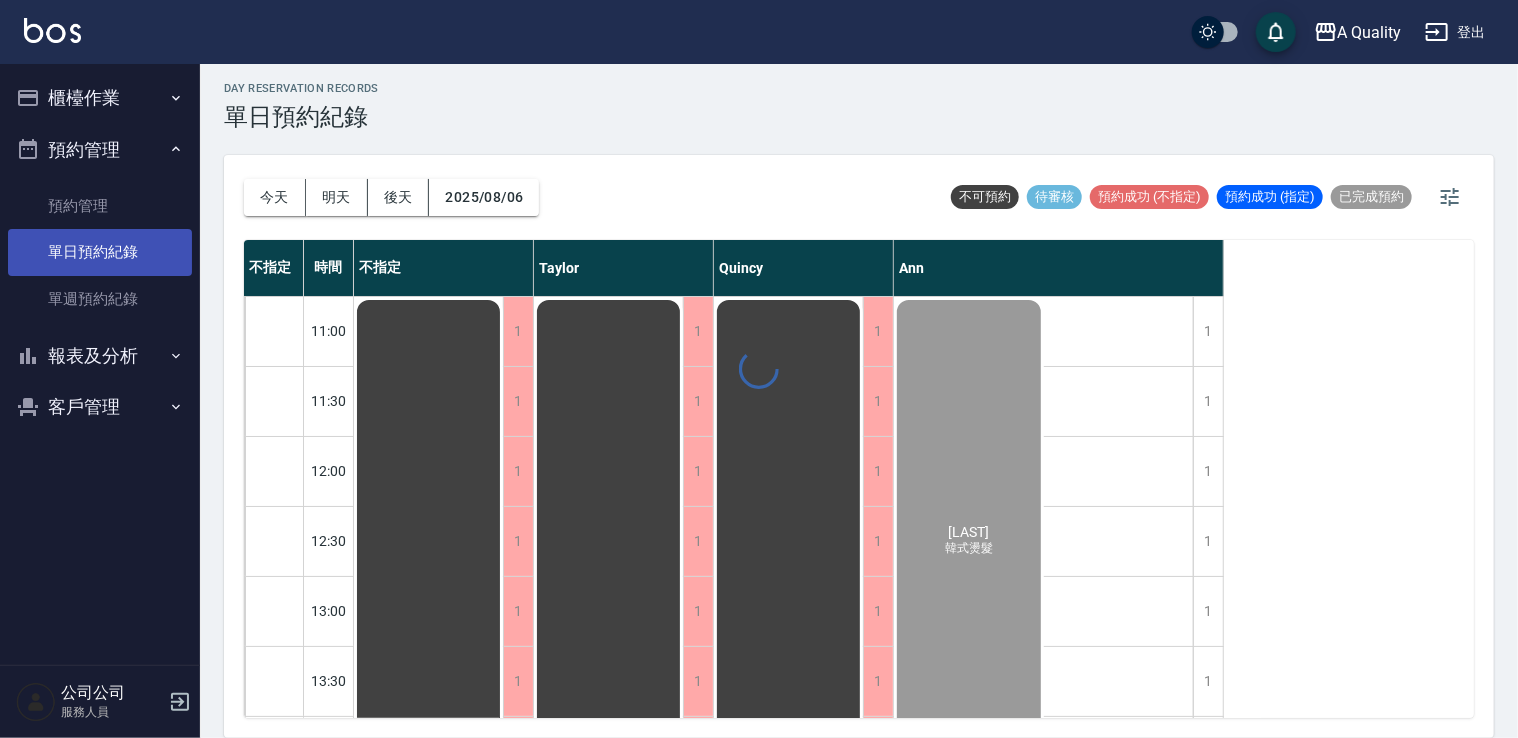 scroll, scrollTop: 0, scrollLeft: 0, axis: both 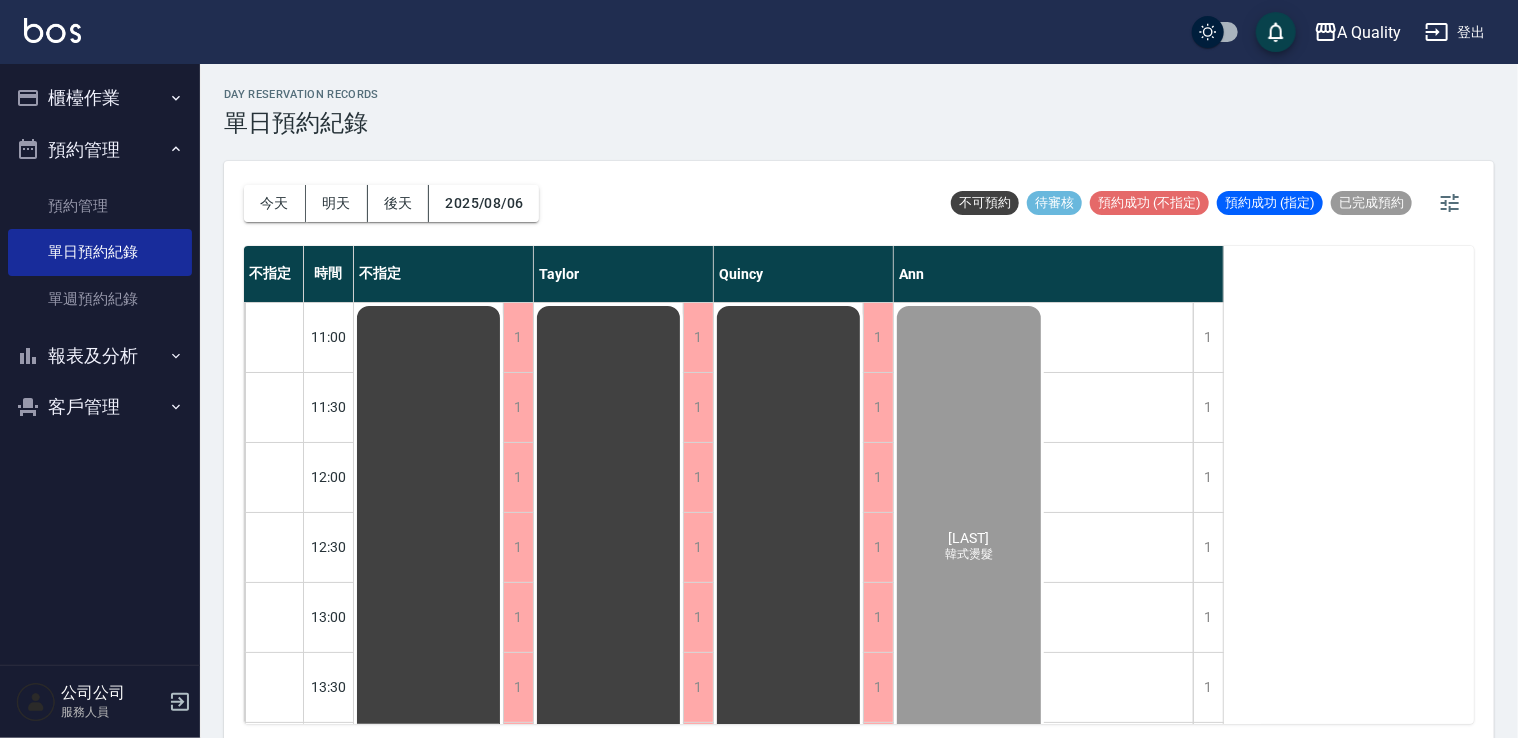 click on "報表及分析" at bounding box center (100, 356) 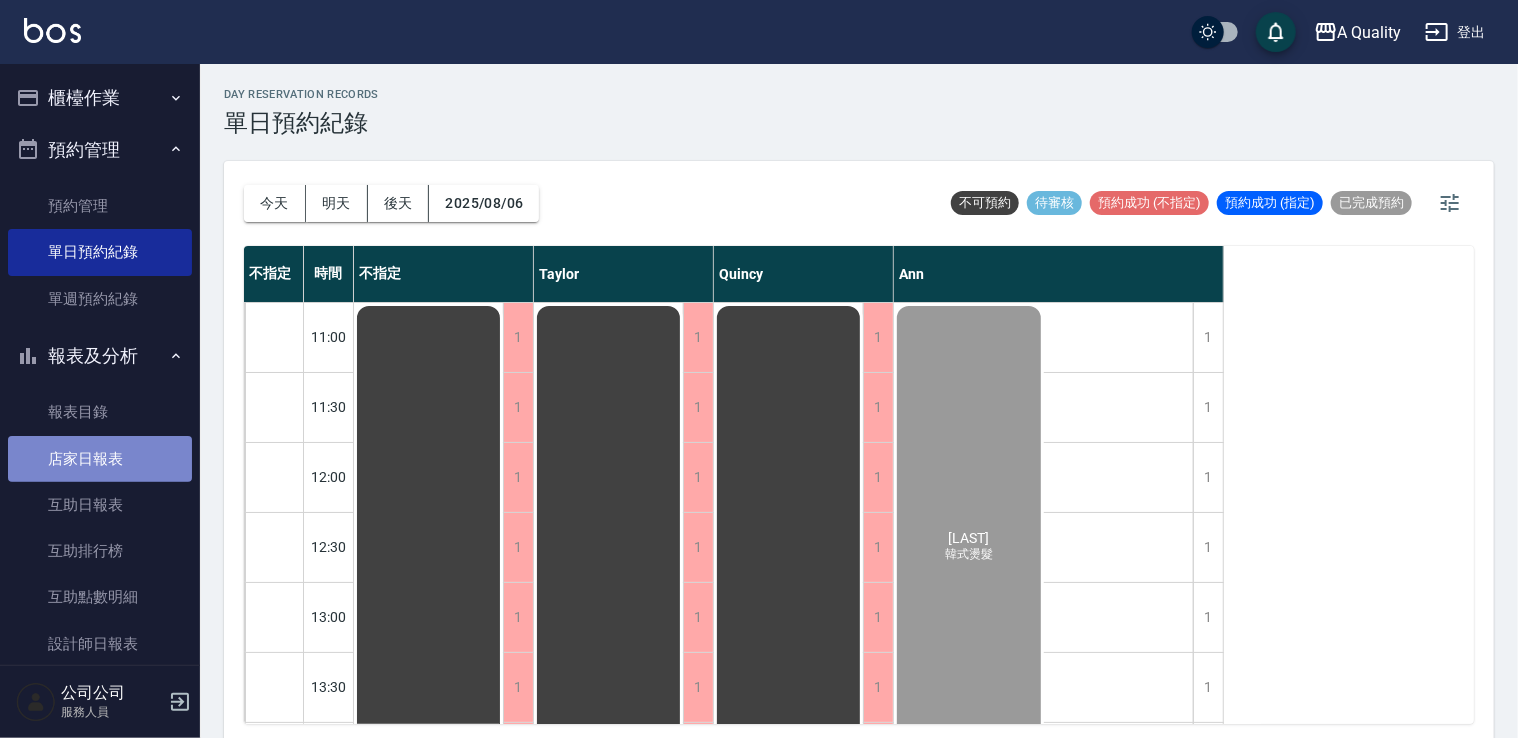 click on "店家日報表" at bounding box center [100, 459] 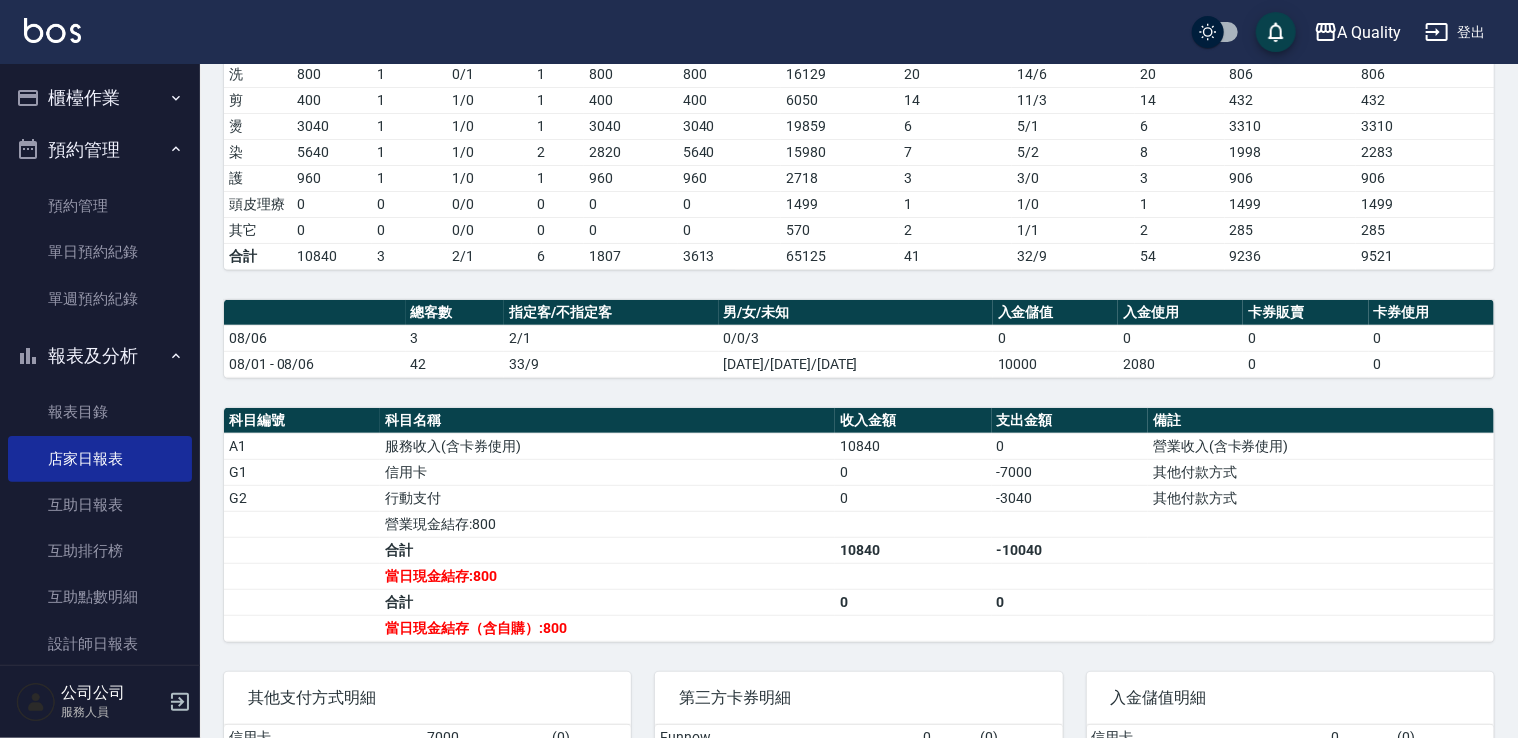 scroll, scrollTop: 396, scrollLeft: 0, axis: vertical 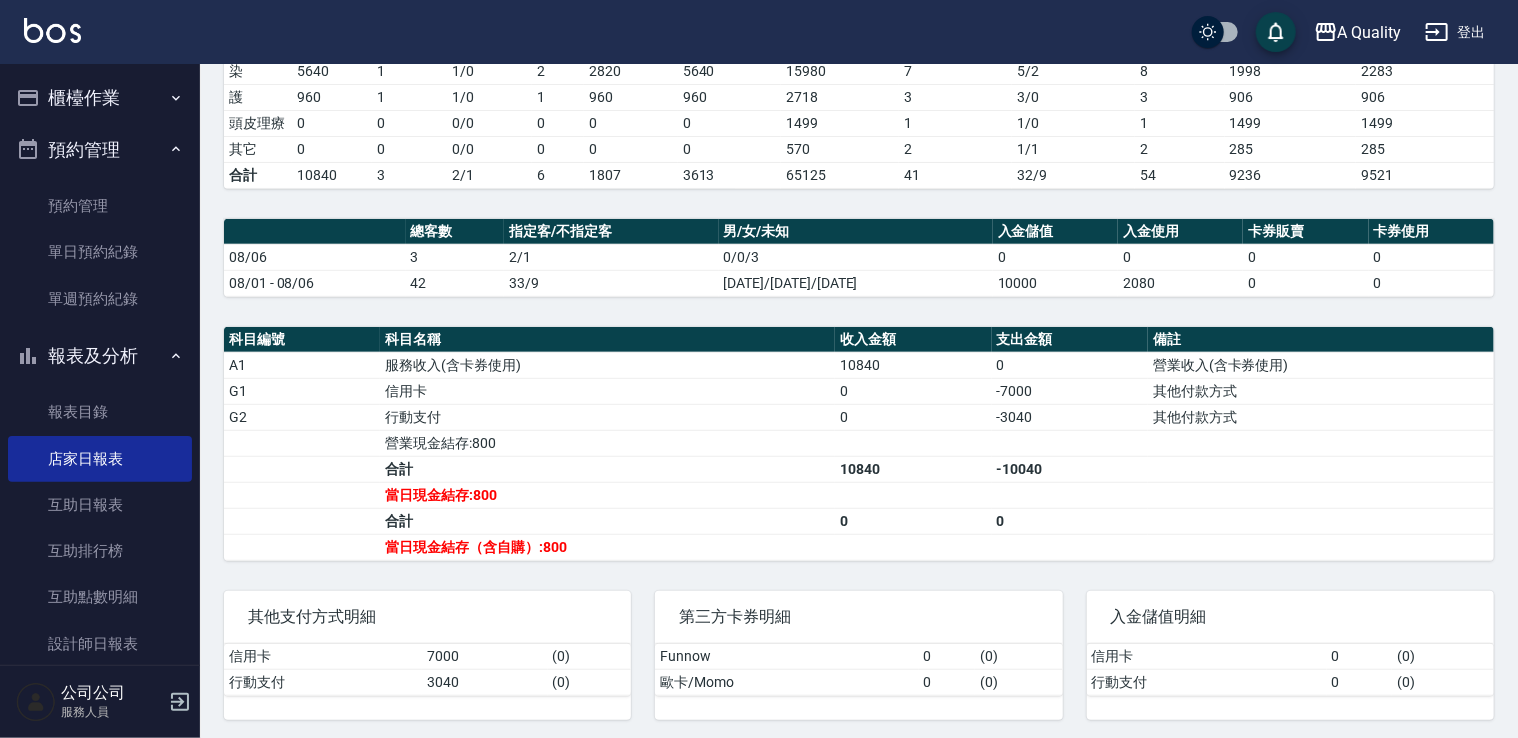 click on "櫃檯作業" at bounding box center (100, 98) 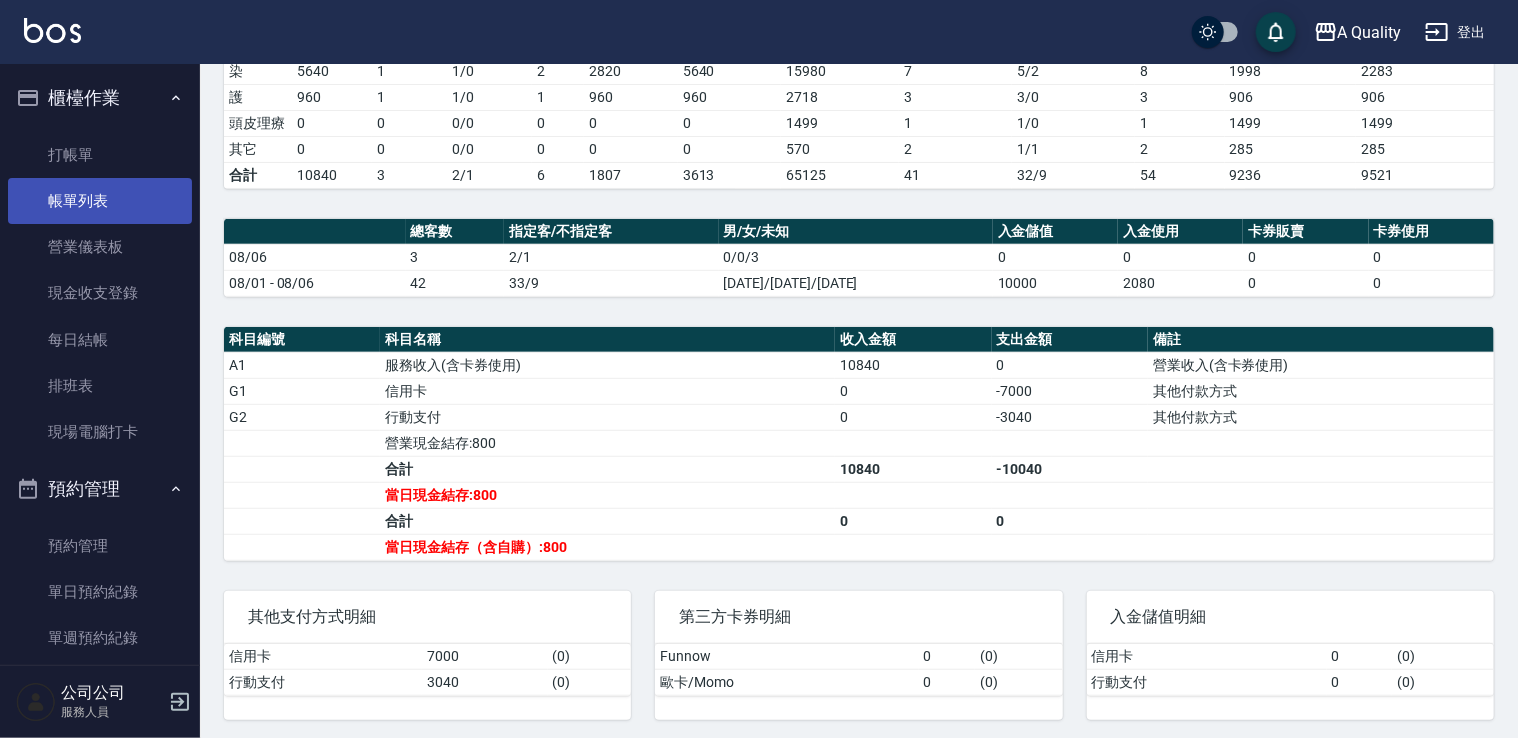 click on "帳單列表" at bounding box center [100, 201] 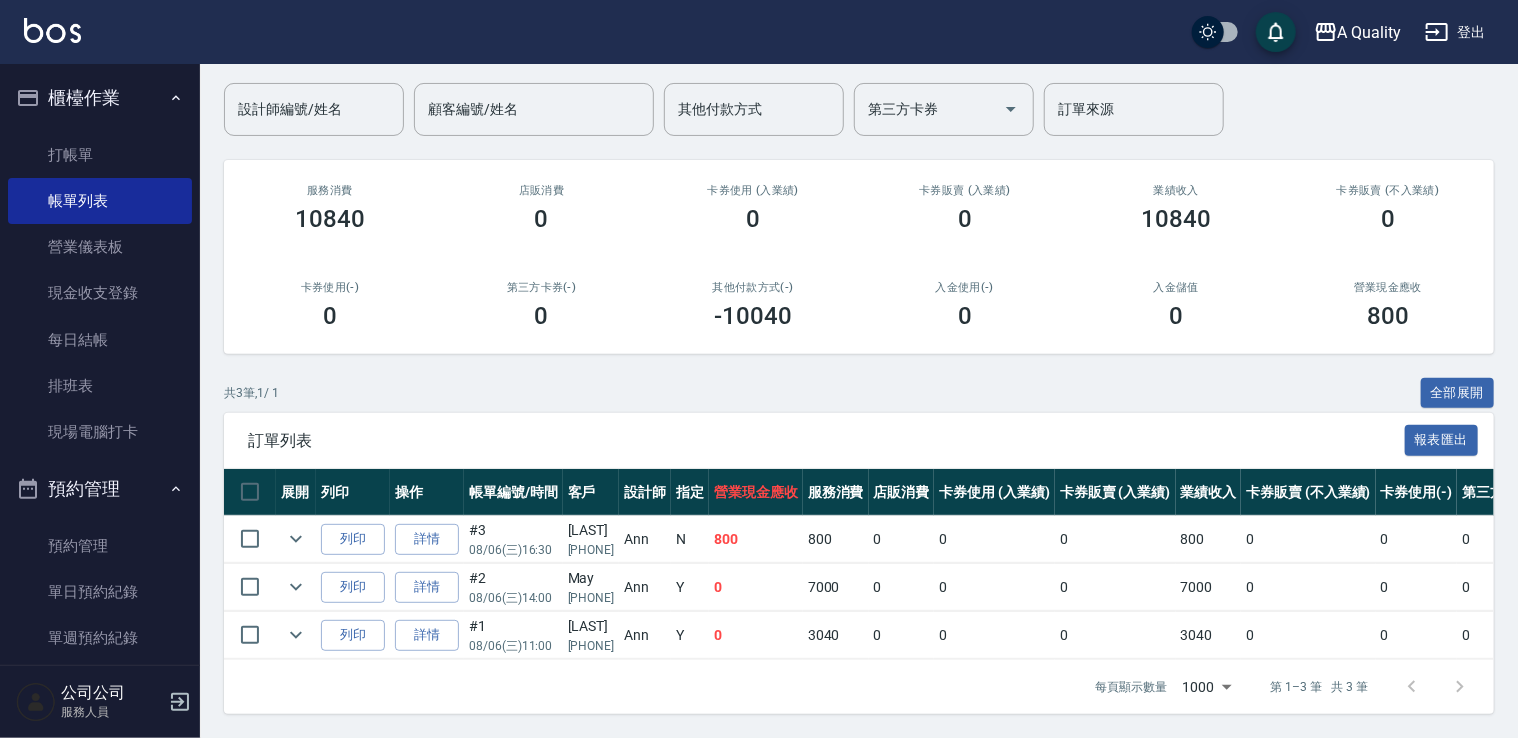 scroll, scrollTop: 162, scrollLeft: 0, axis: vertical 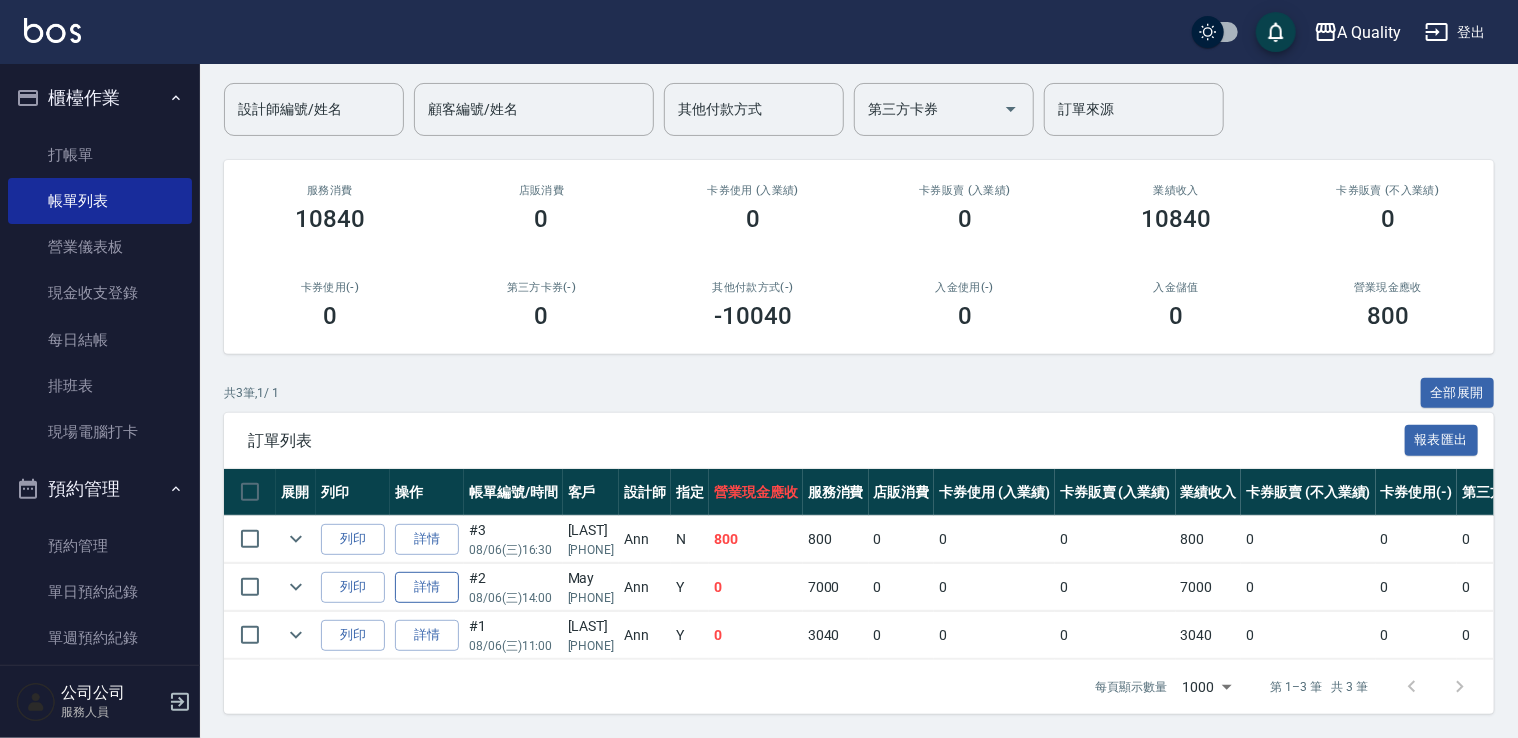 click on "詳情" at bounding box center (427, 587) 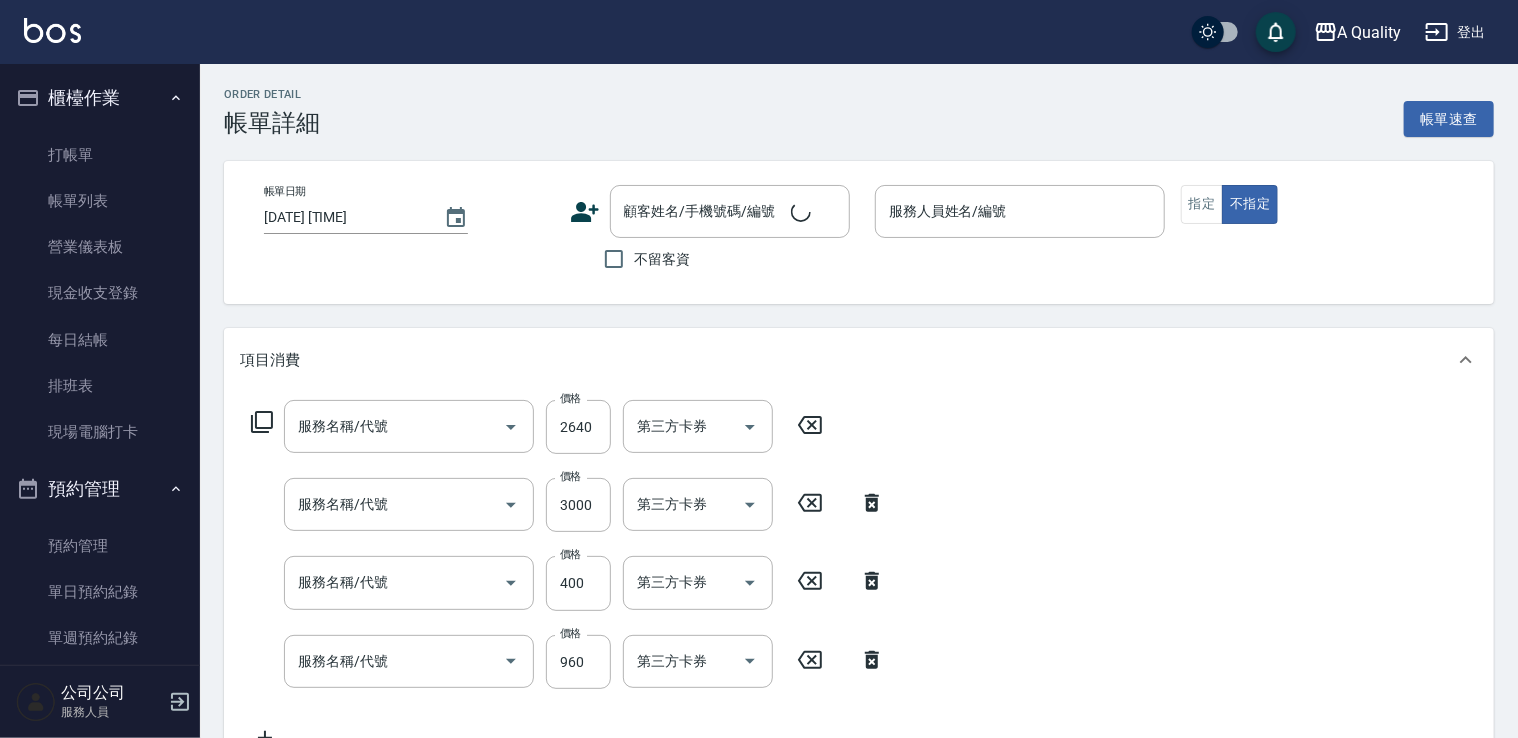 scroll, scrollTop: 400, scrollLeft: 0, axis: vertical 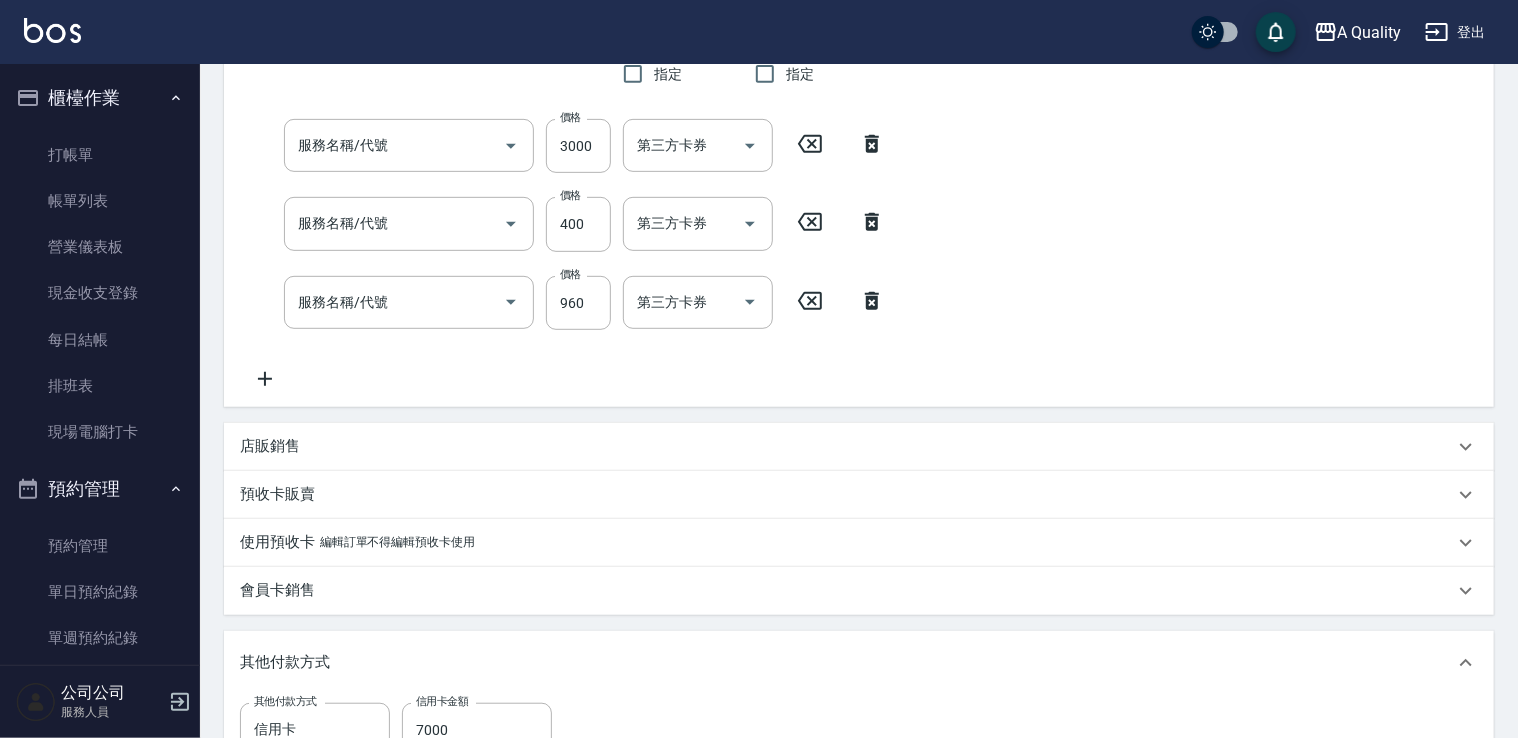type on "染髮(401)" 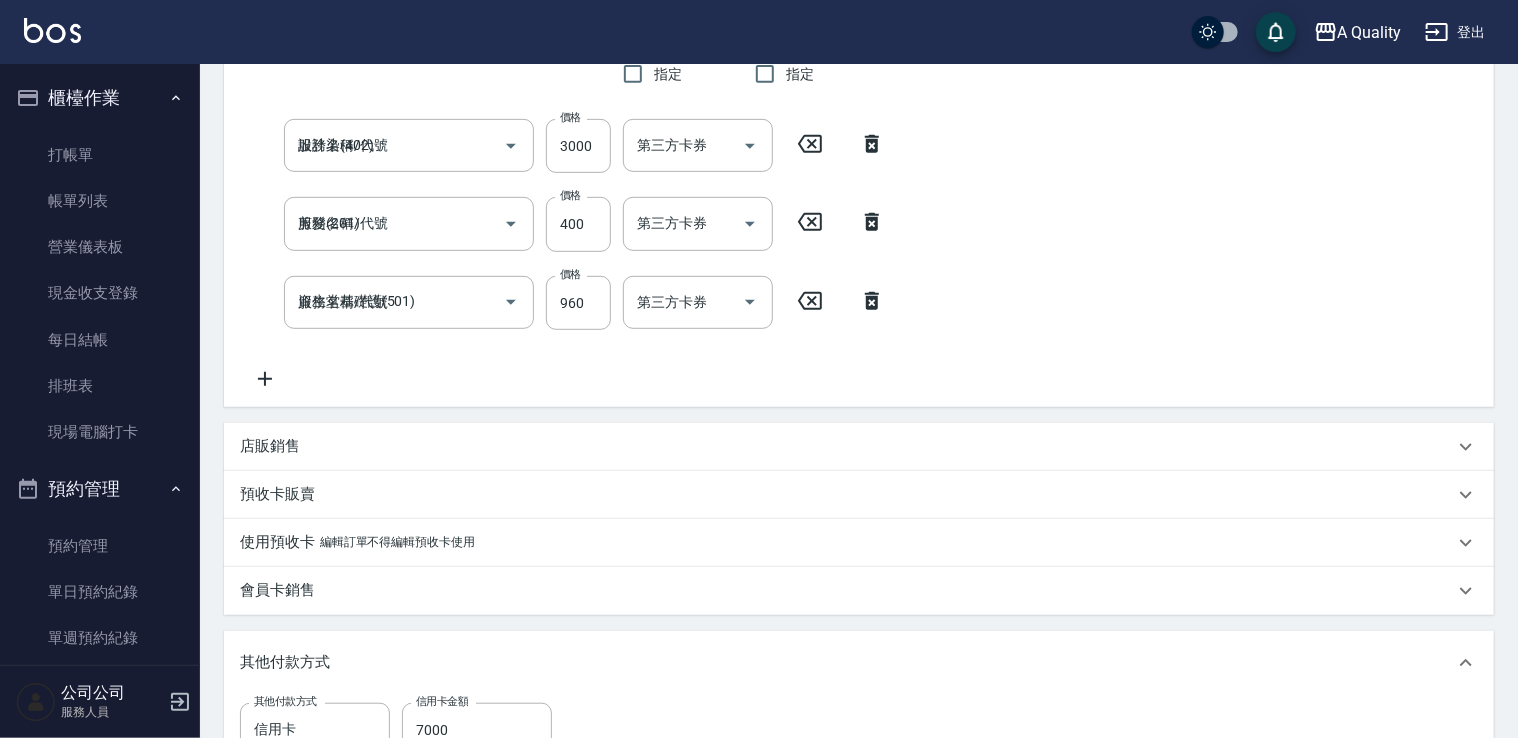 type on "[LAST]/[PHONE]/null" 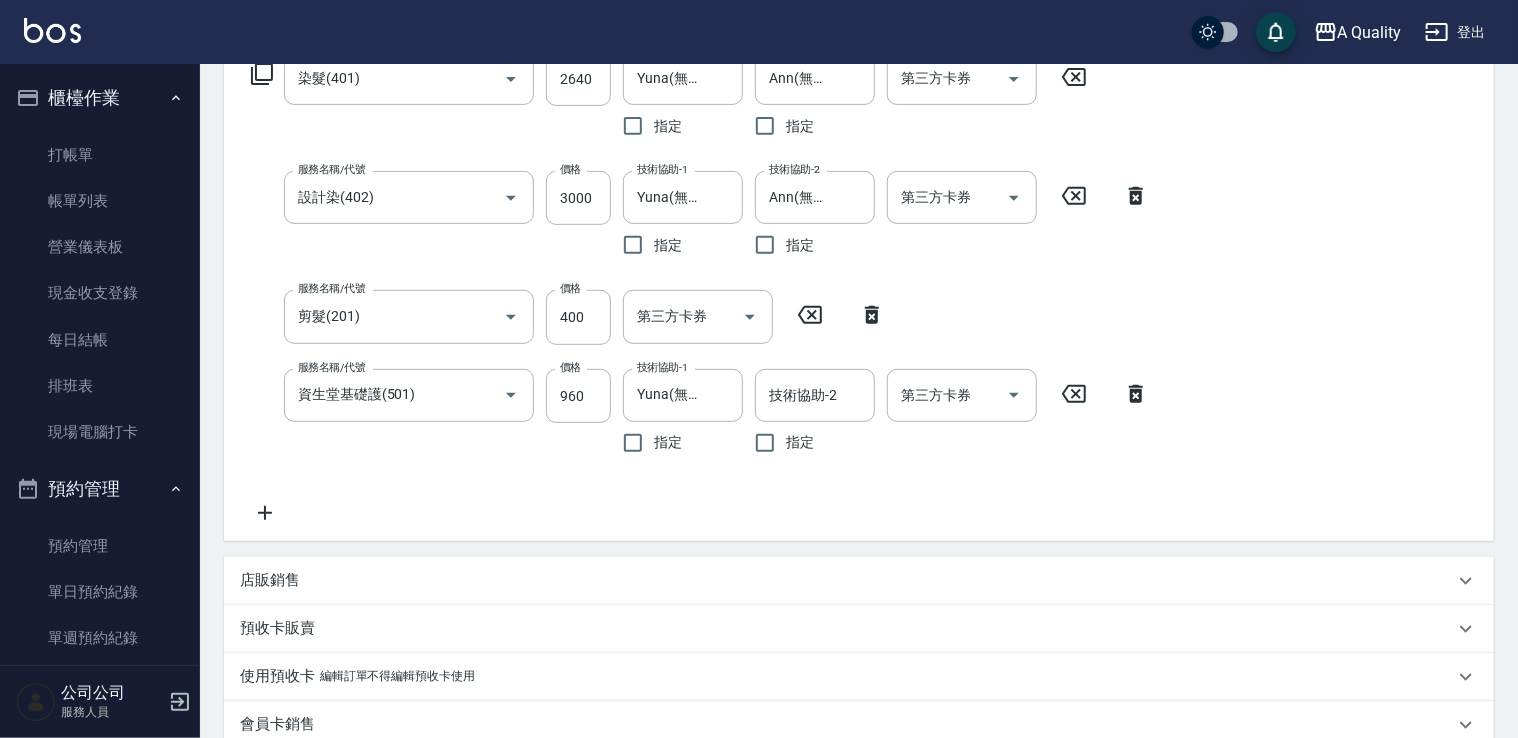 scroll, scrollTop: 300, scrollLeft: 0, axis: vertical 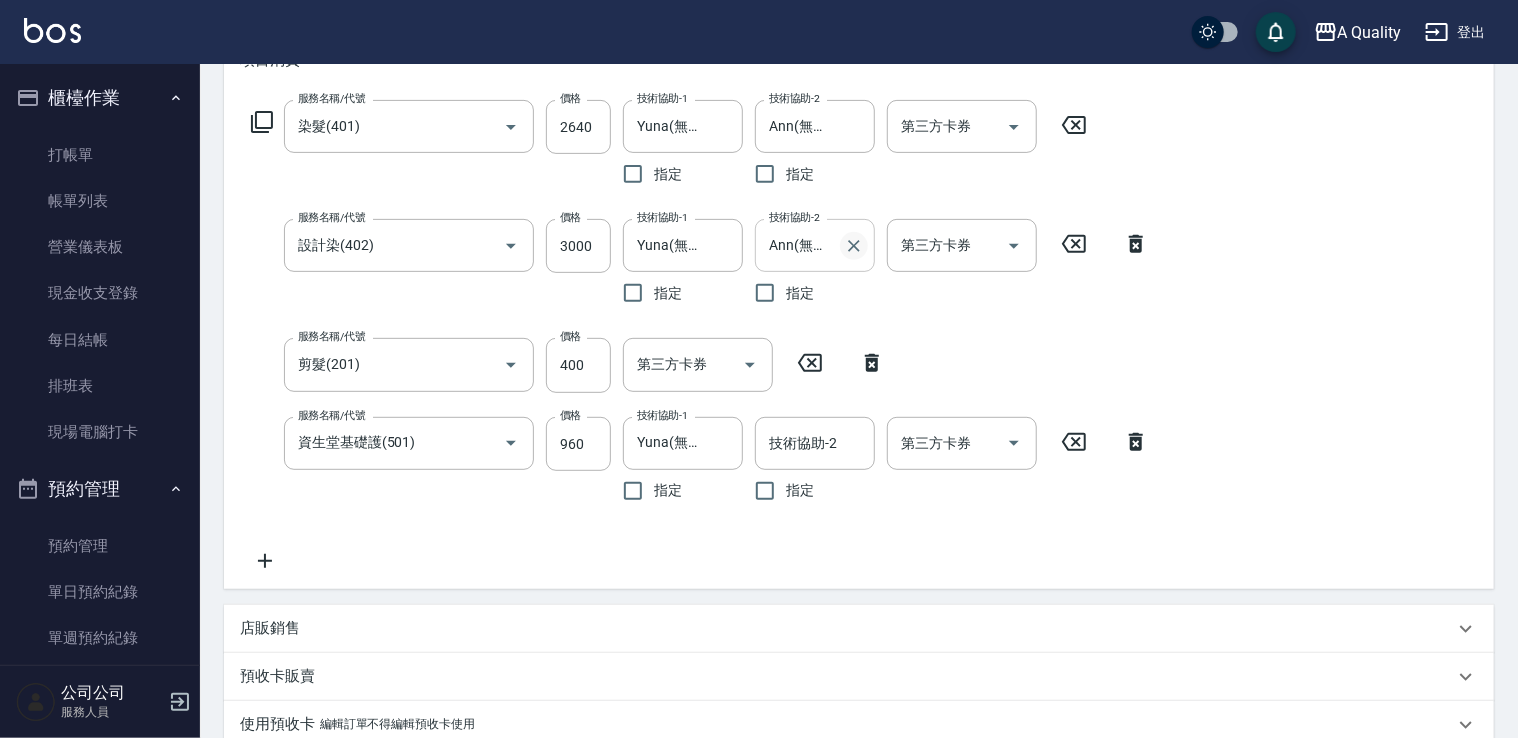 click 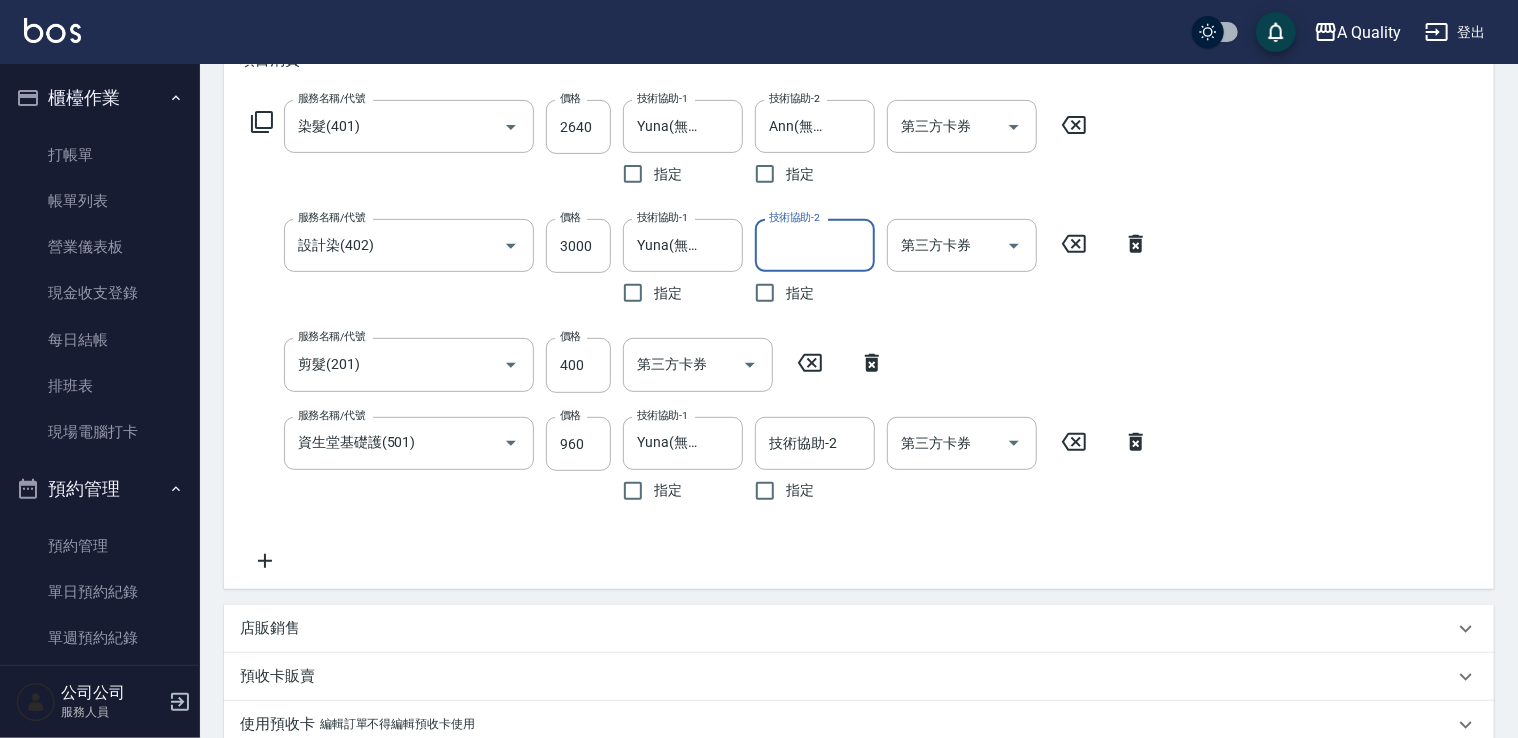 scroll, scrollTop: 0, scrollLeft: 0, axis: both 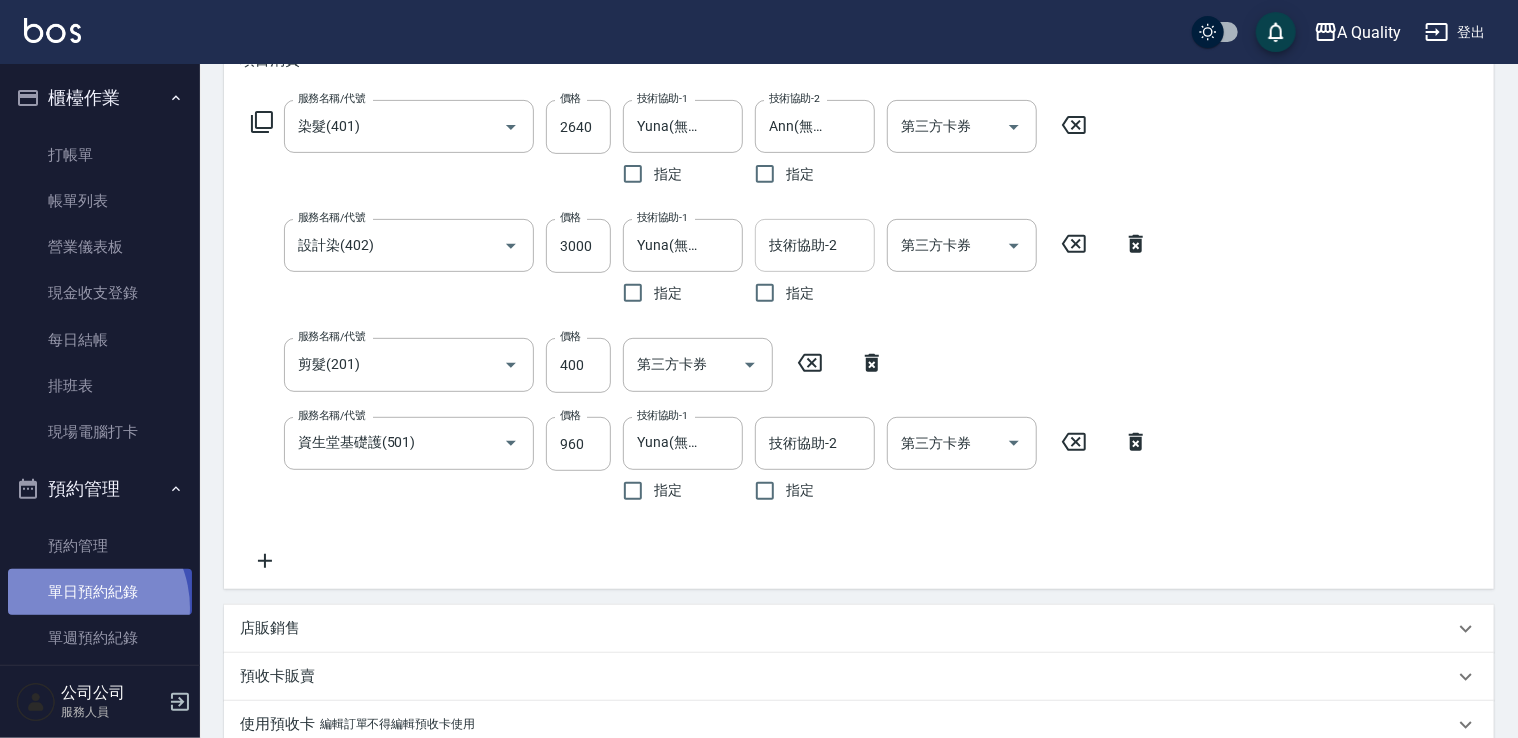 click on "單日預約紀錄" at bounding box center (100, 592) 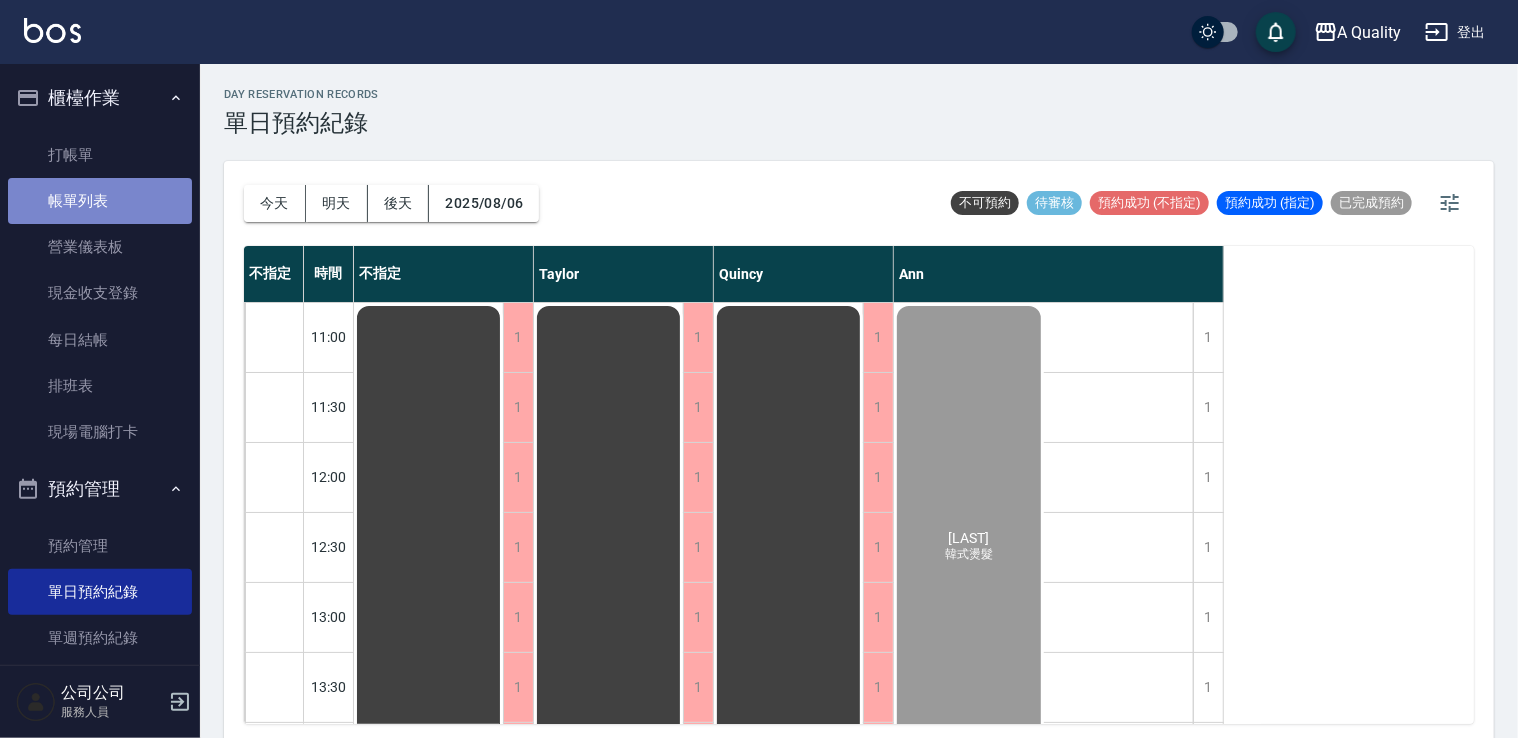click on "帳單列表" at bounding box center (100, 201) 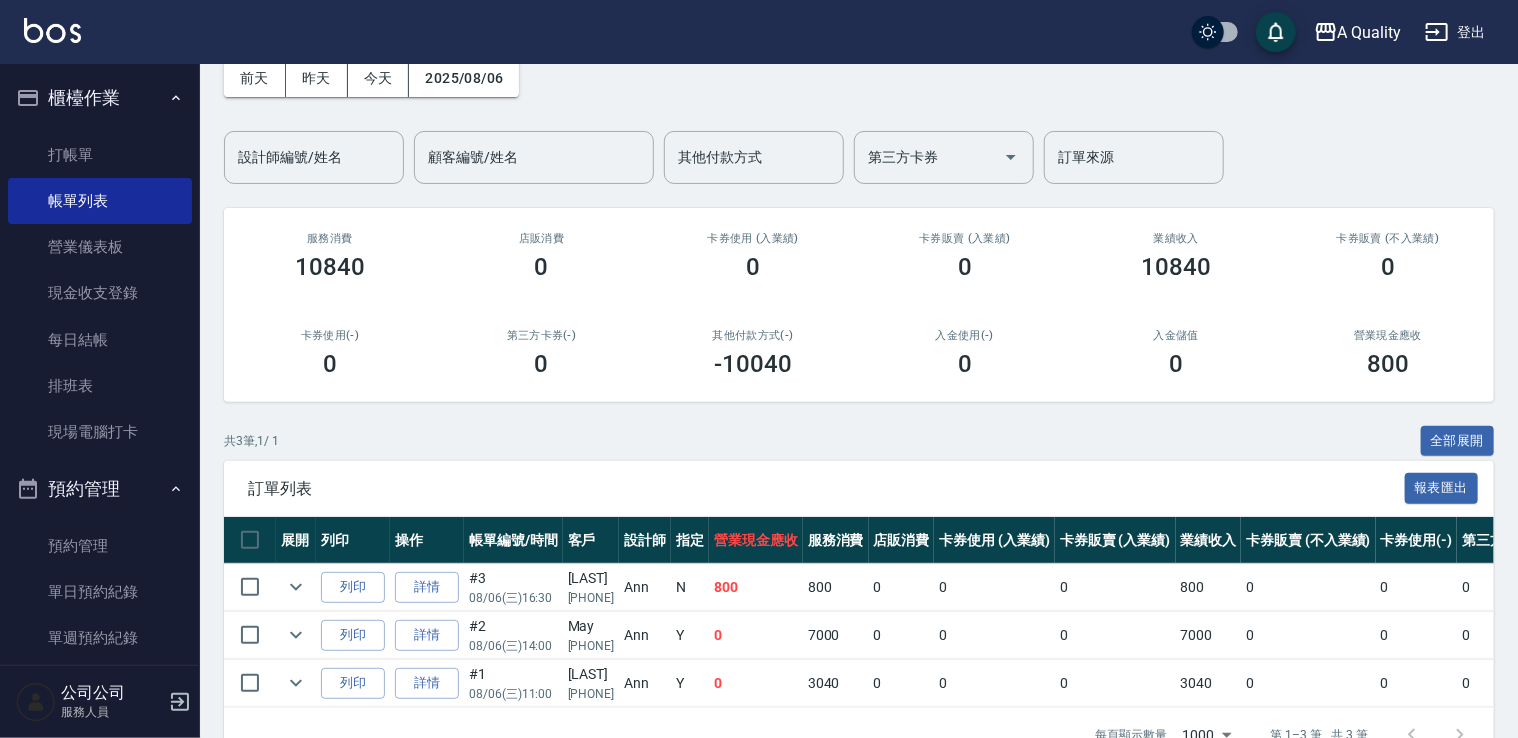 scroll, scrollTop: 162, scrollLeft: 0, axis: vertical 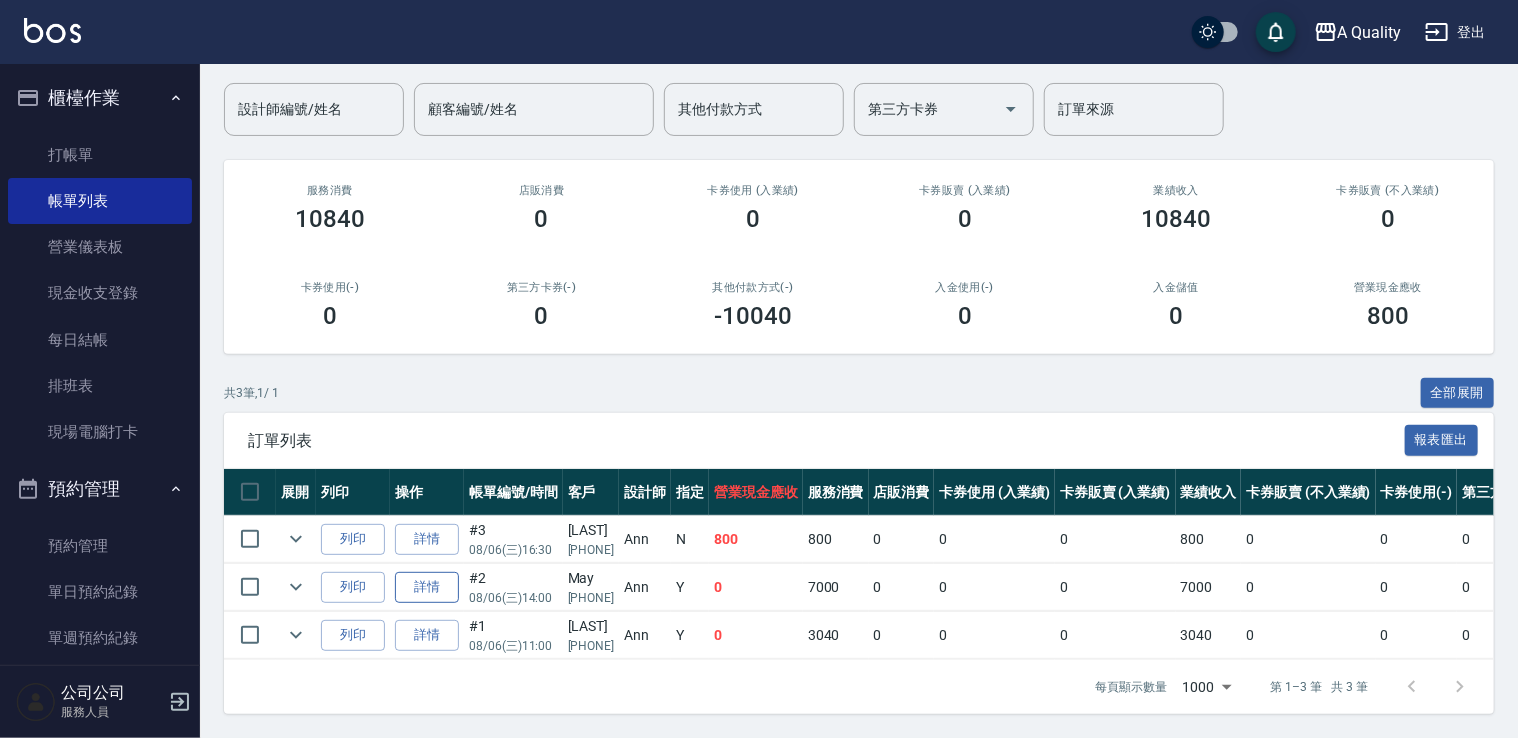 click on "詳情" at bounding box center (427, 587) 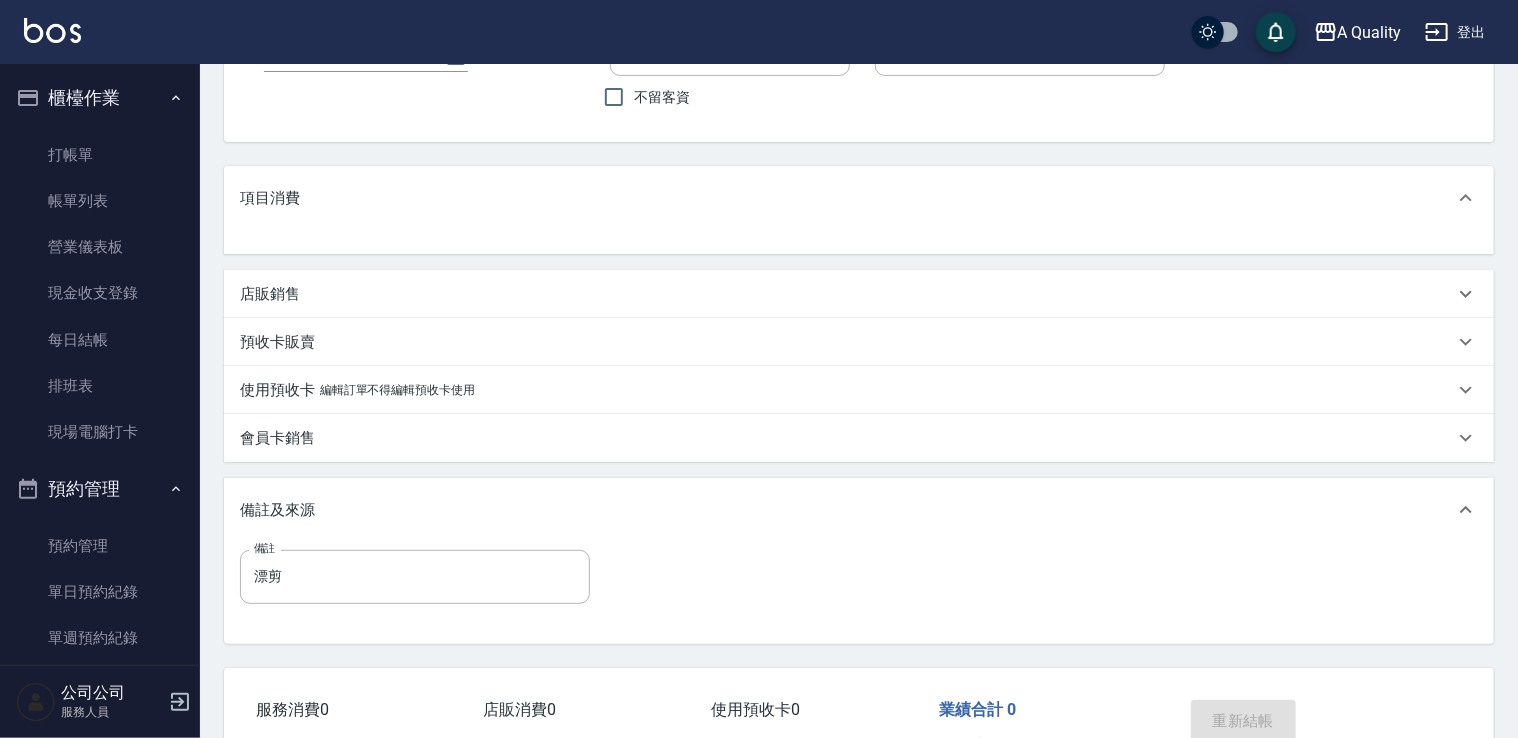 scroll, scrollTop: 0, scrollLeft: 0, axis: both 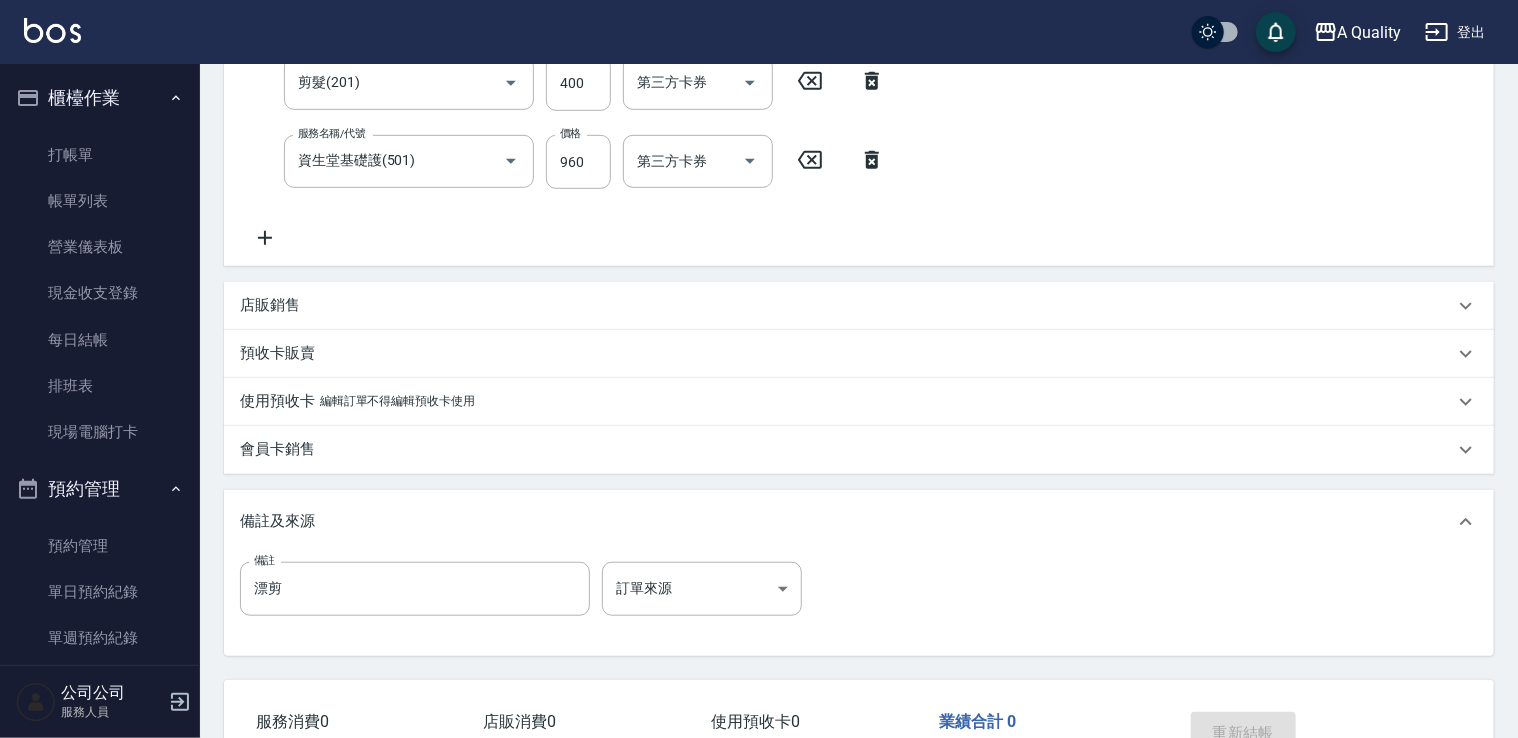 type on "[LAST]/[PHONE]/null" 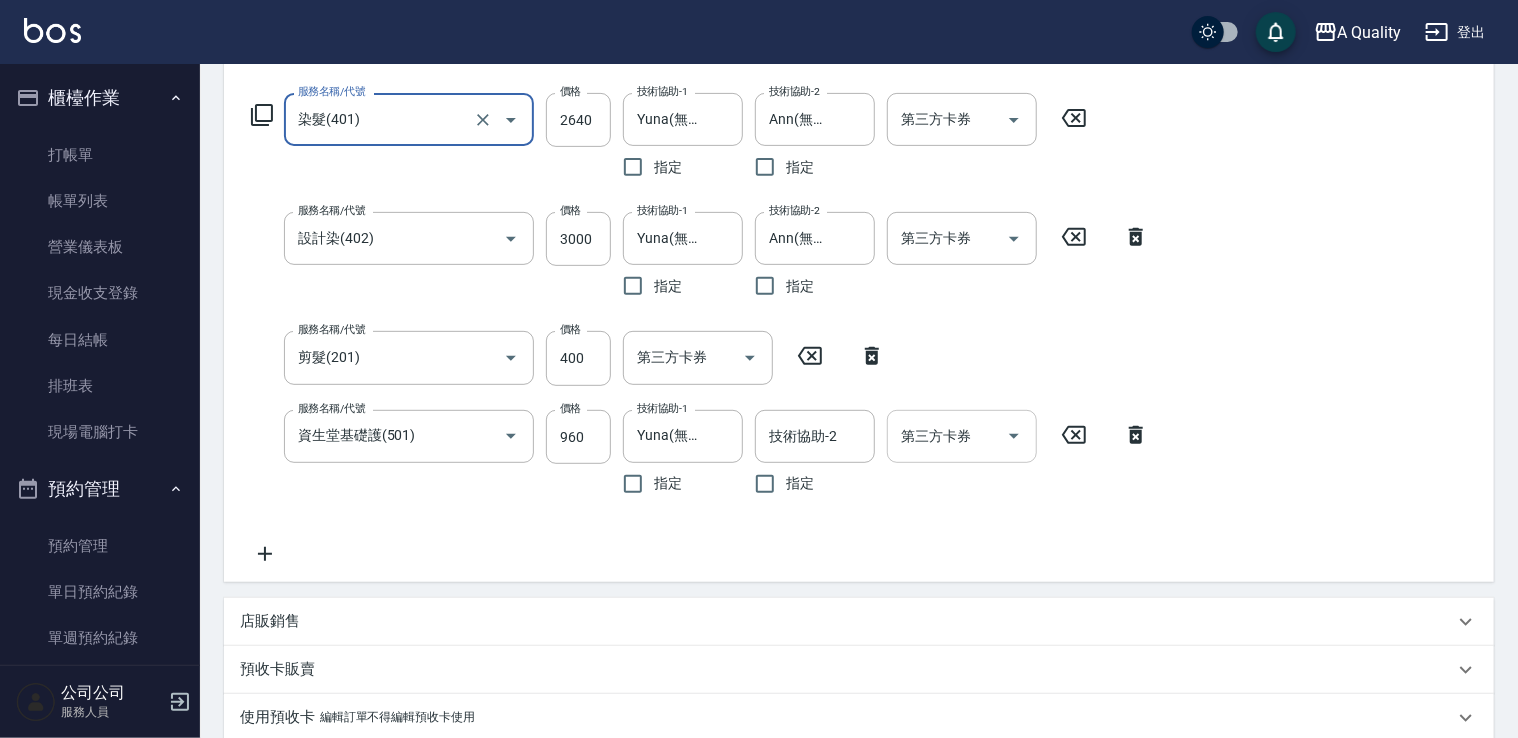 scroll, scrollTop: 300, scrollLeft: 0, axis: vertical 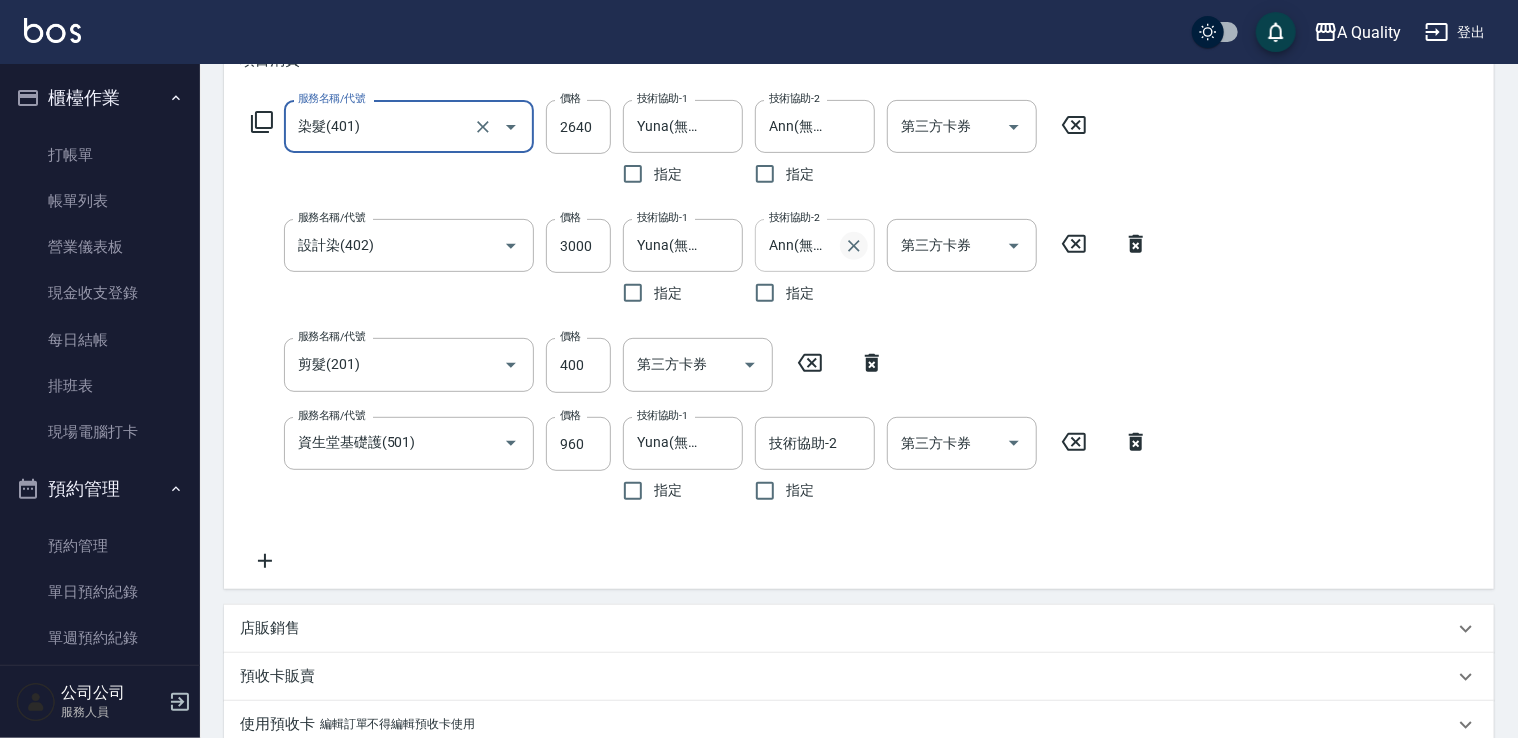 click 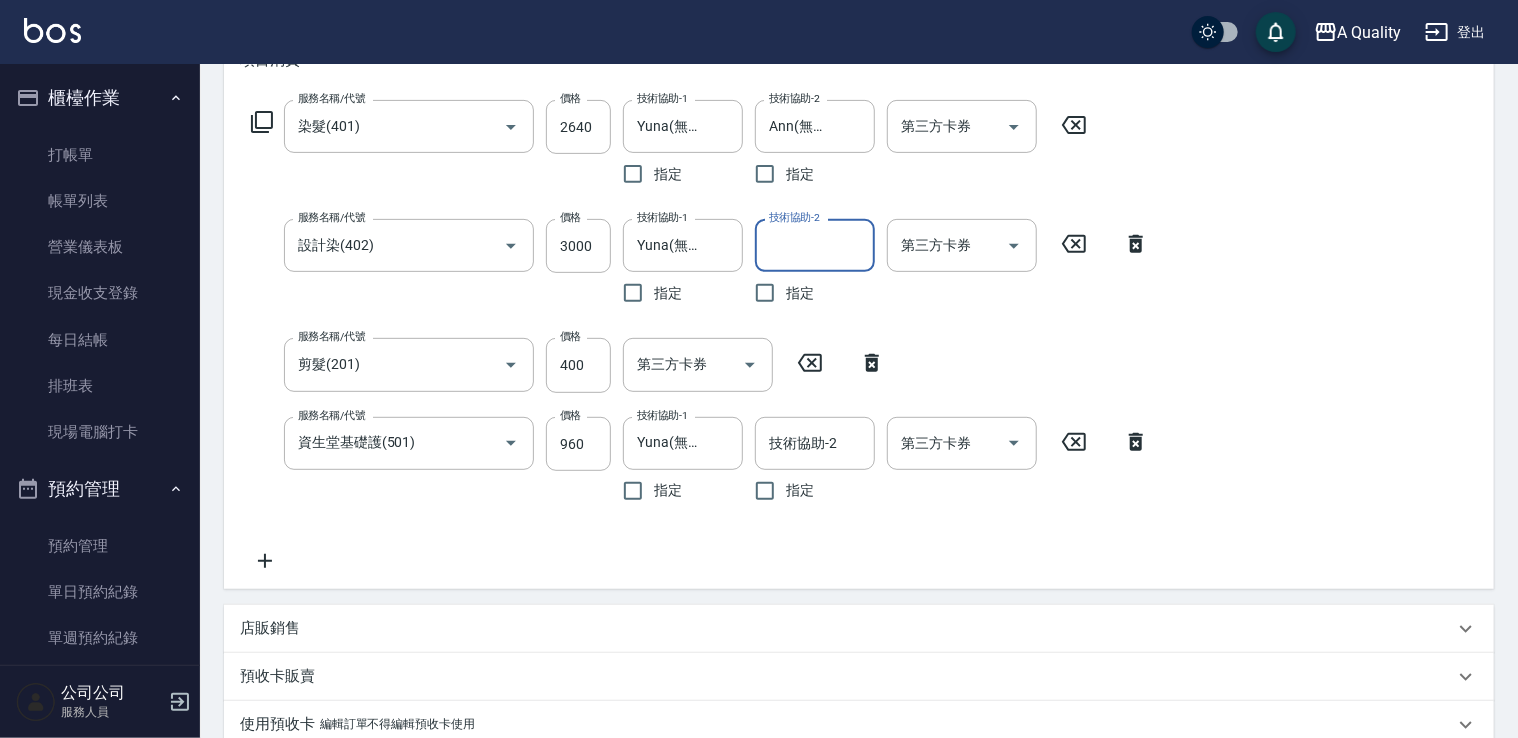 scroll, scrollTop: 0, scrollLeft: 0, axis: both 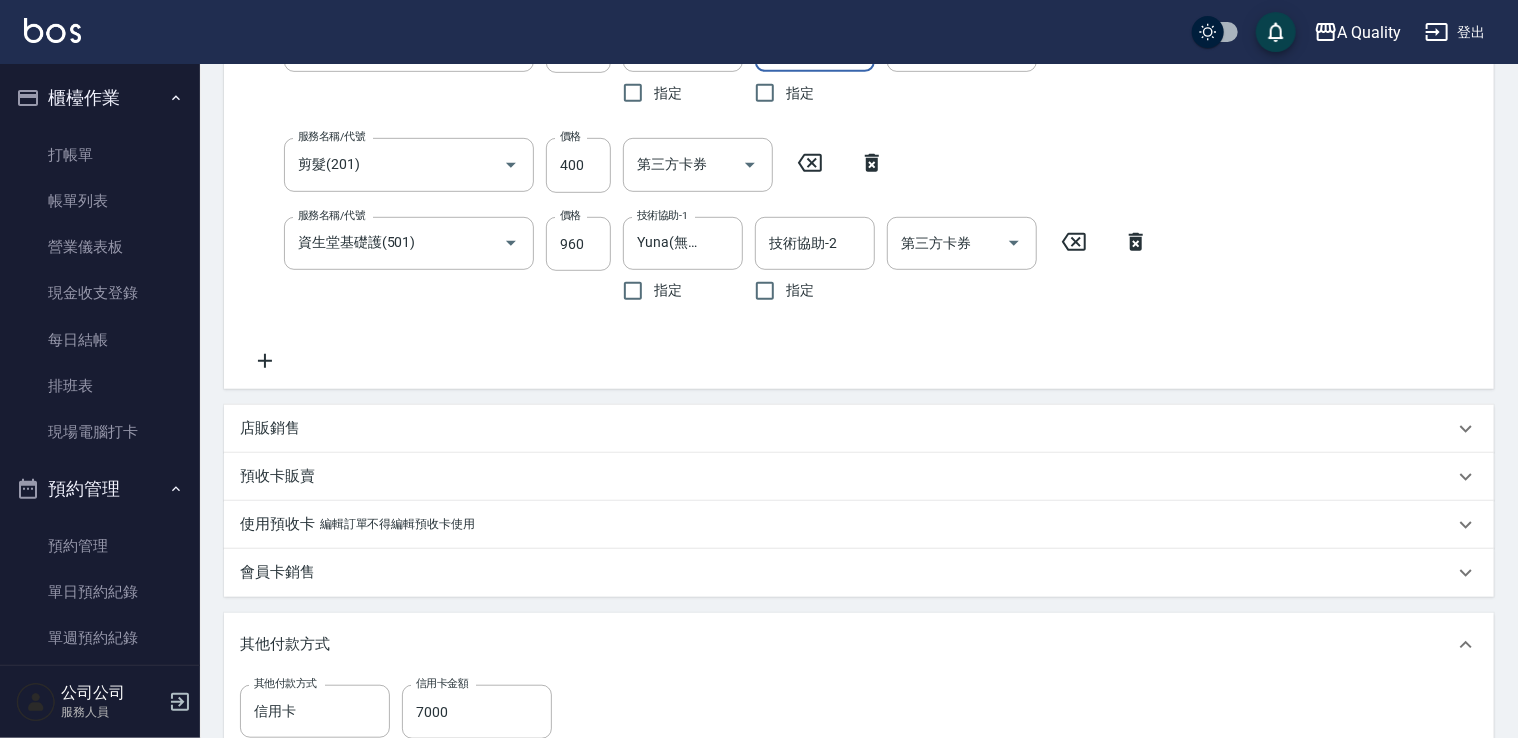 drag, startPoint x: 317, startPoint y: 423, endPoint x: 324, endPoint y: 439, distance: 17.464249 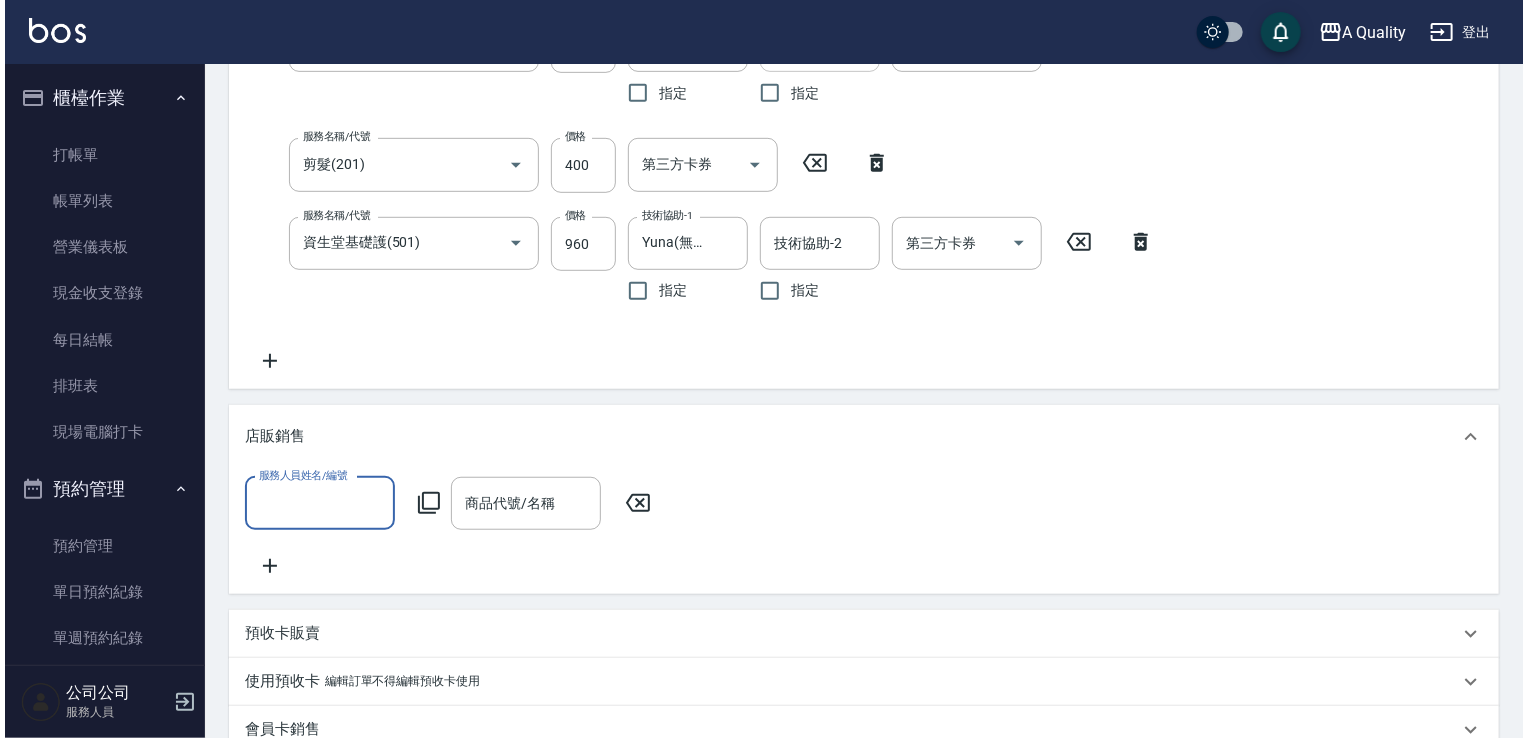 scroll, scrollTop: 0, scrollLeft: 0, axis: both 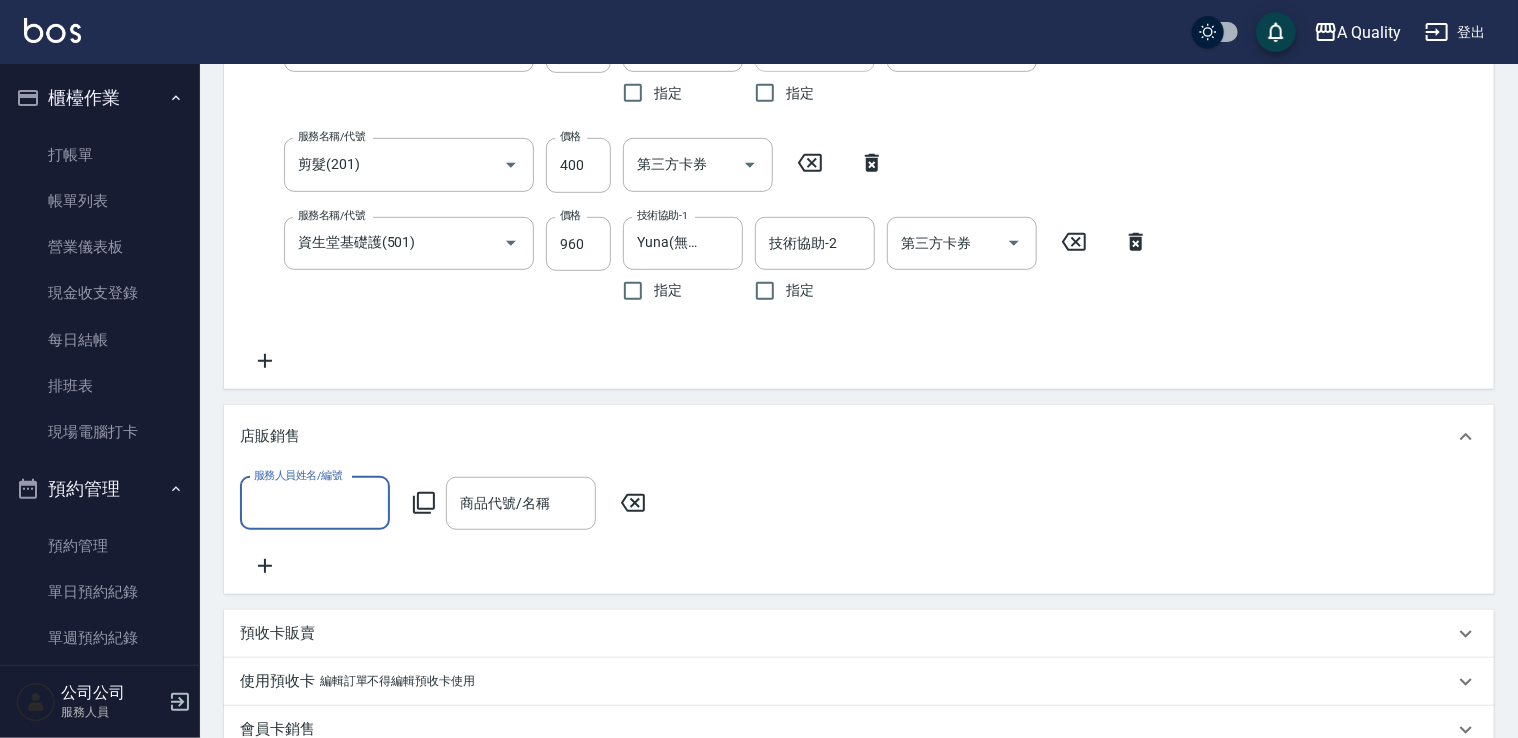 click on "服務人員姓名/編號" at bounding box center [315, 503] 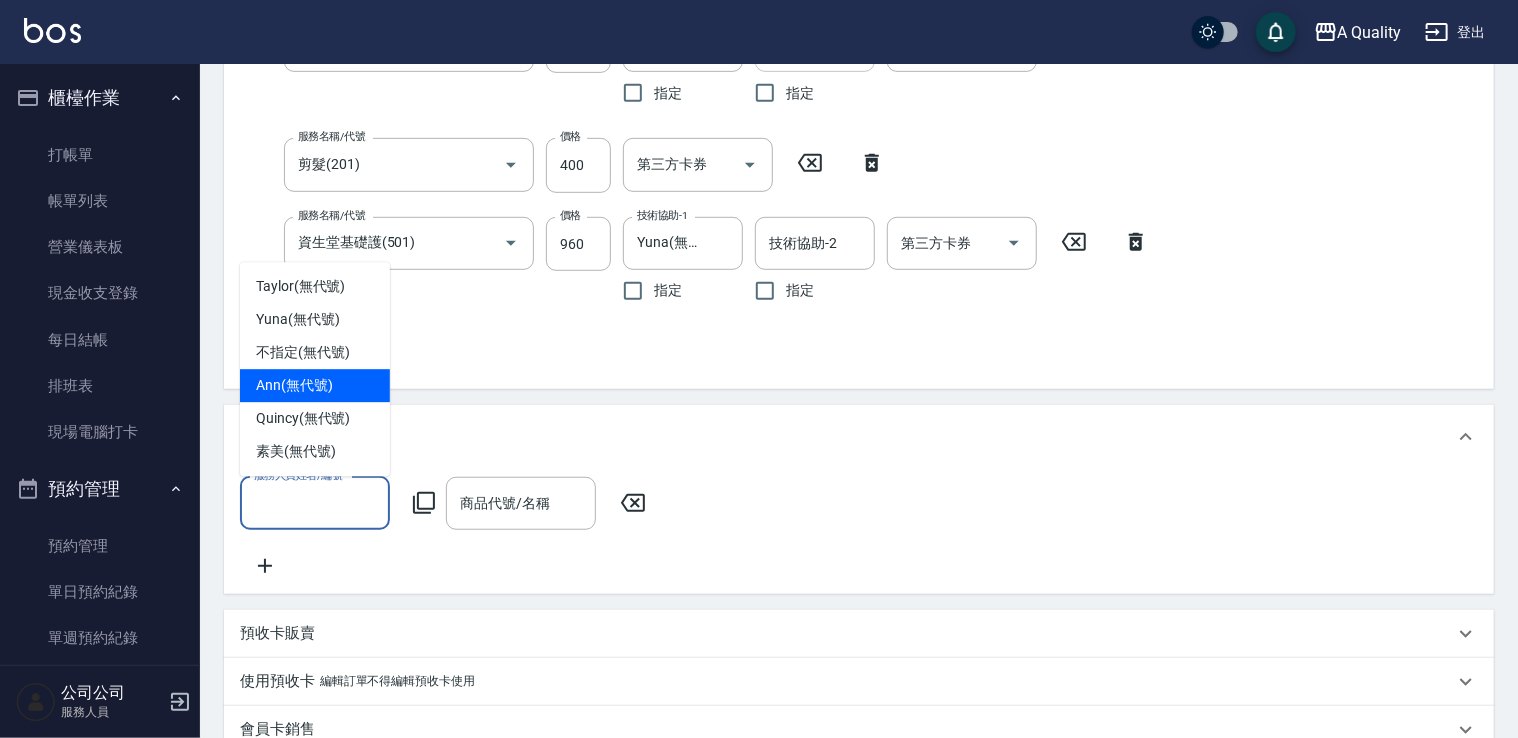 drag, startPoint x: 307, startPoint y: 390, endPoint x: 360, endPoint y: 386, distance: 53.15073 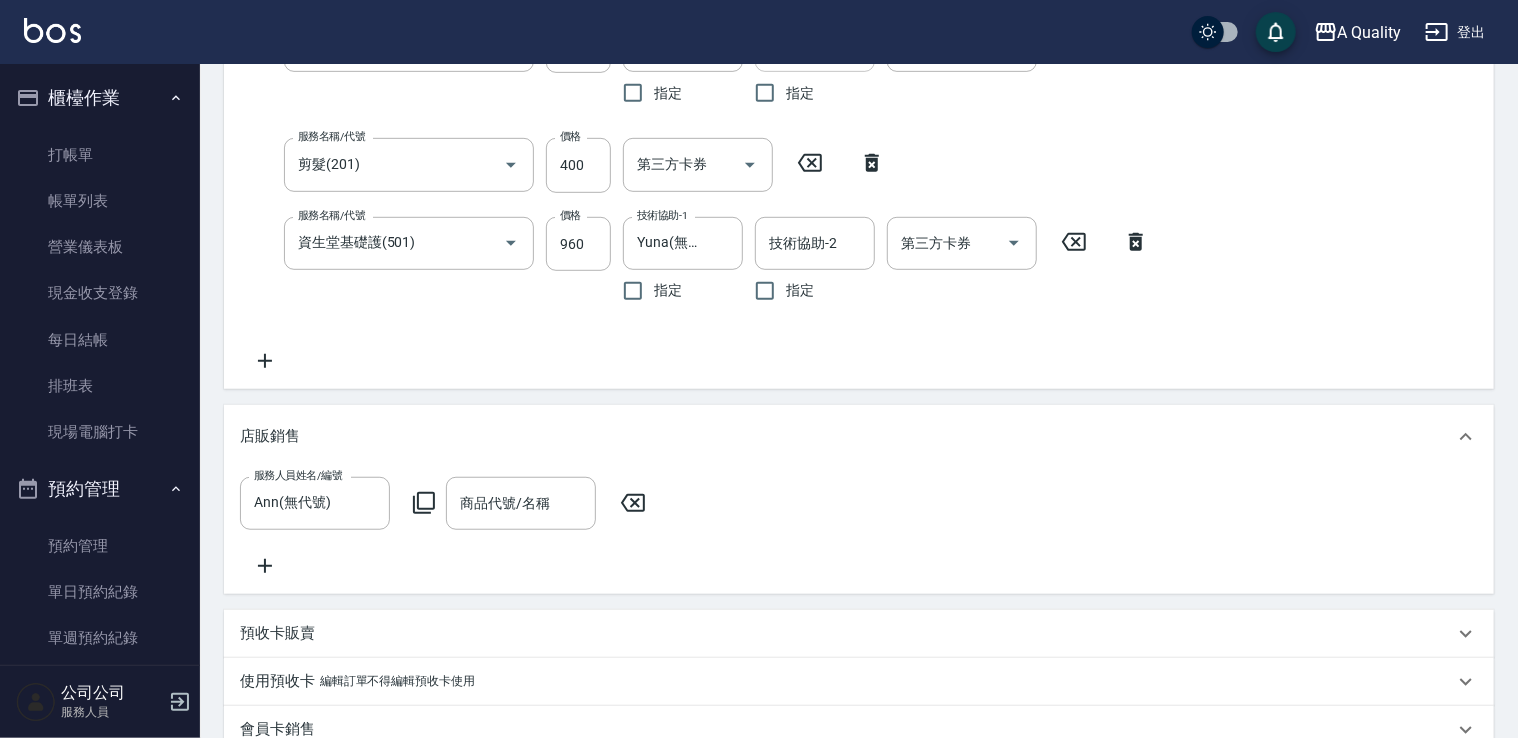 click on "服務人員姓名/編號 Ann(無代號) 服務人員姓名/編號 商品代號/名稱 商品代號/名稱" at bounding box center [449, 503] 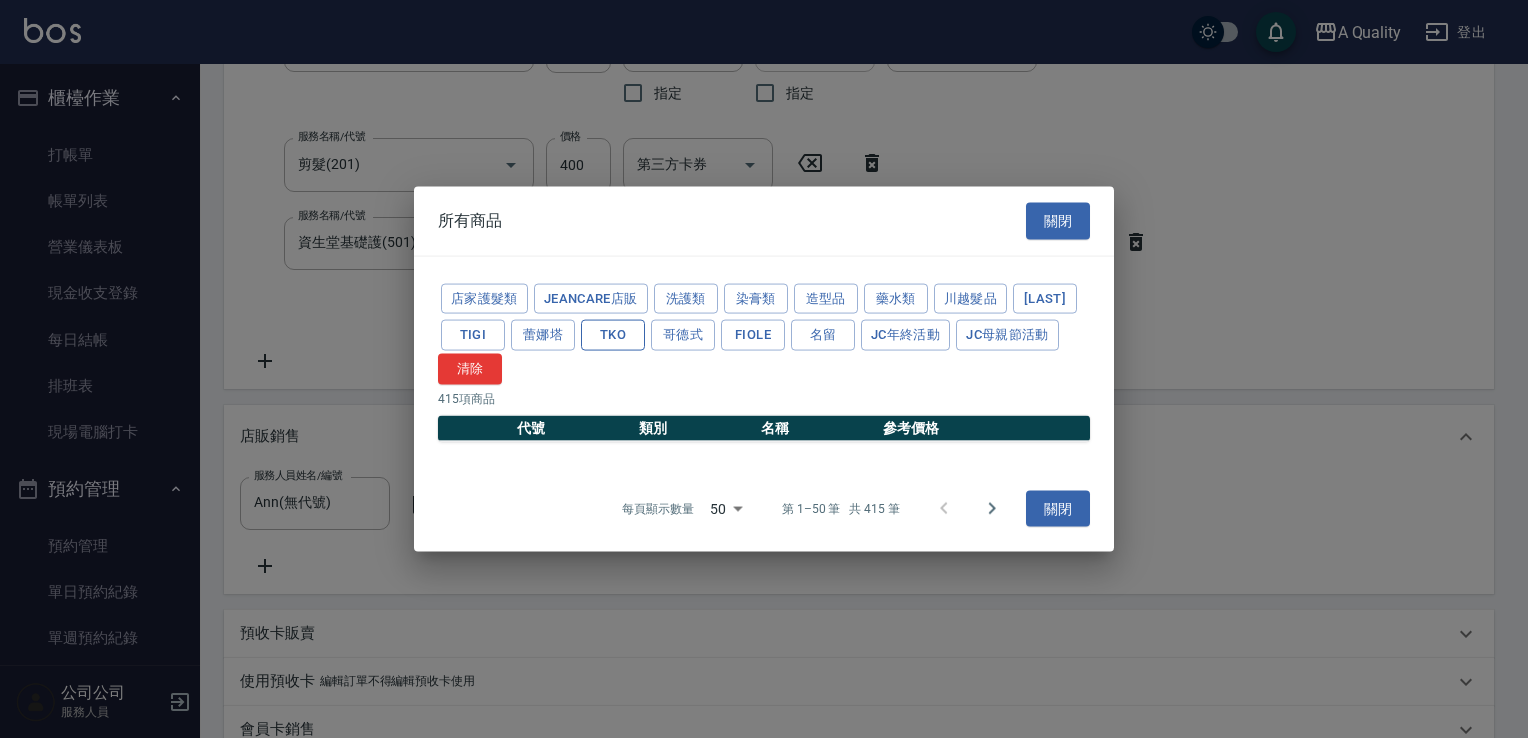 click on "TKO" at bounding box center [613, 335] 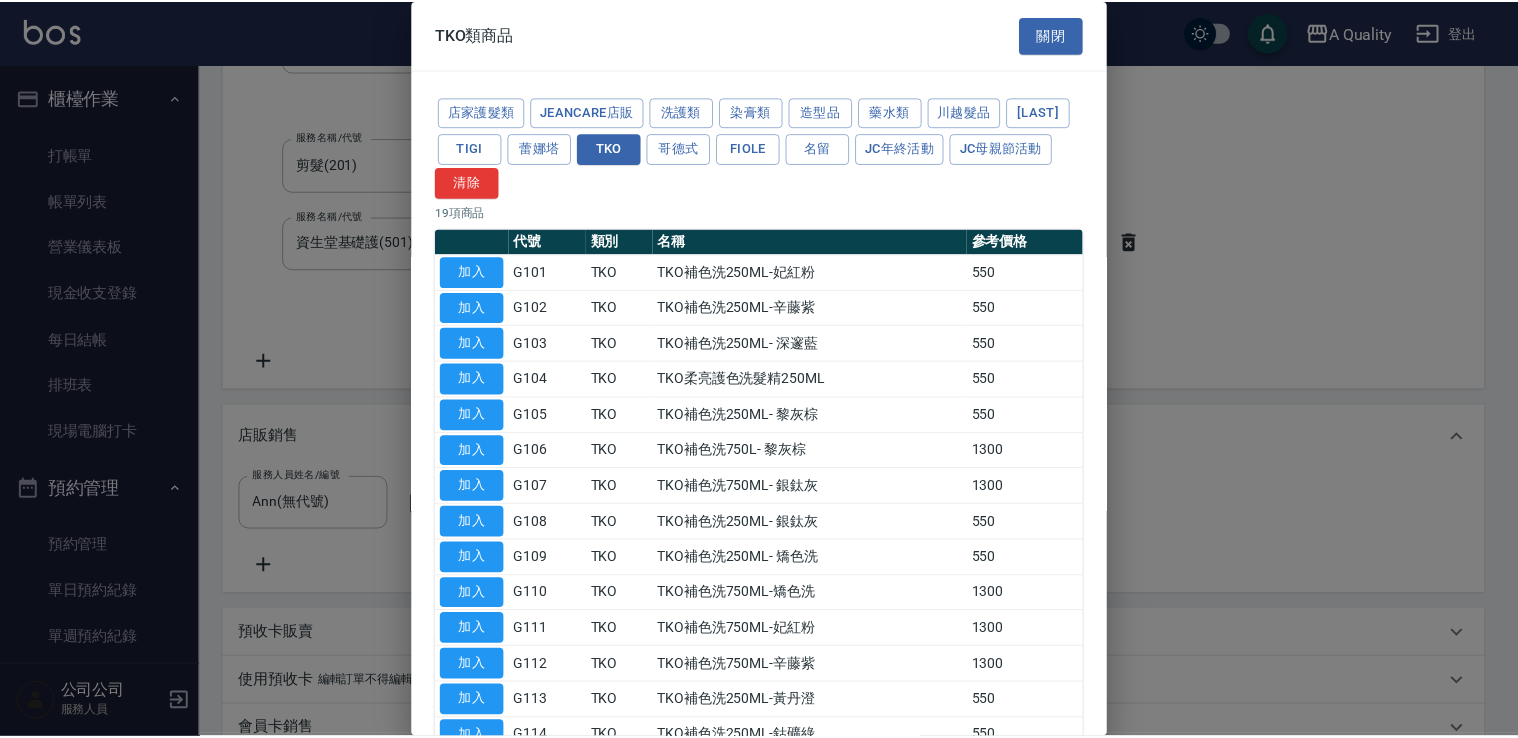 scroll, scrollTop: 0, scrollLeft: 0, axis: both 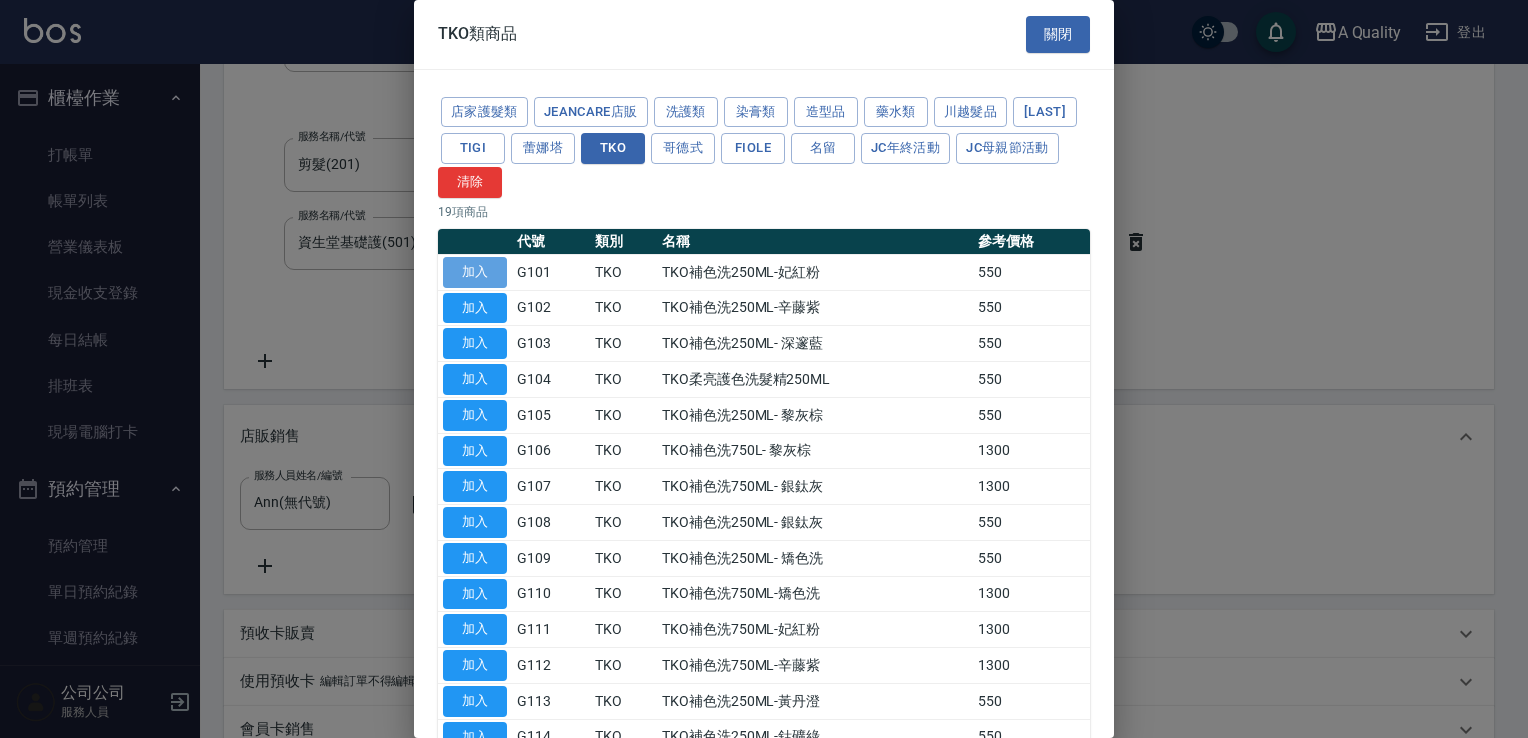 click on "加入" at bounding box center (475, 272) 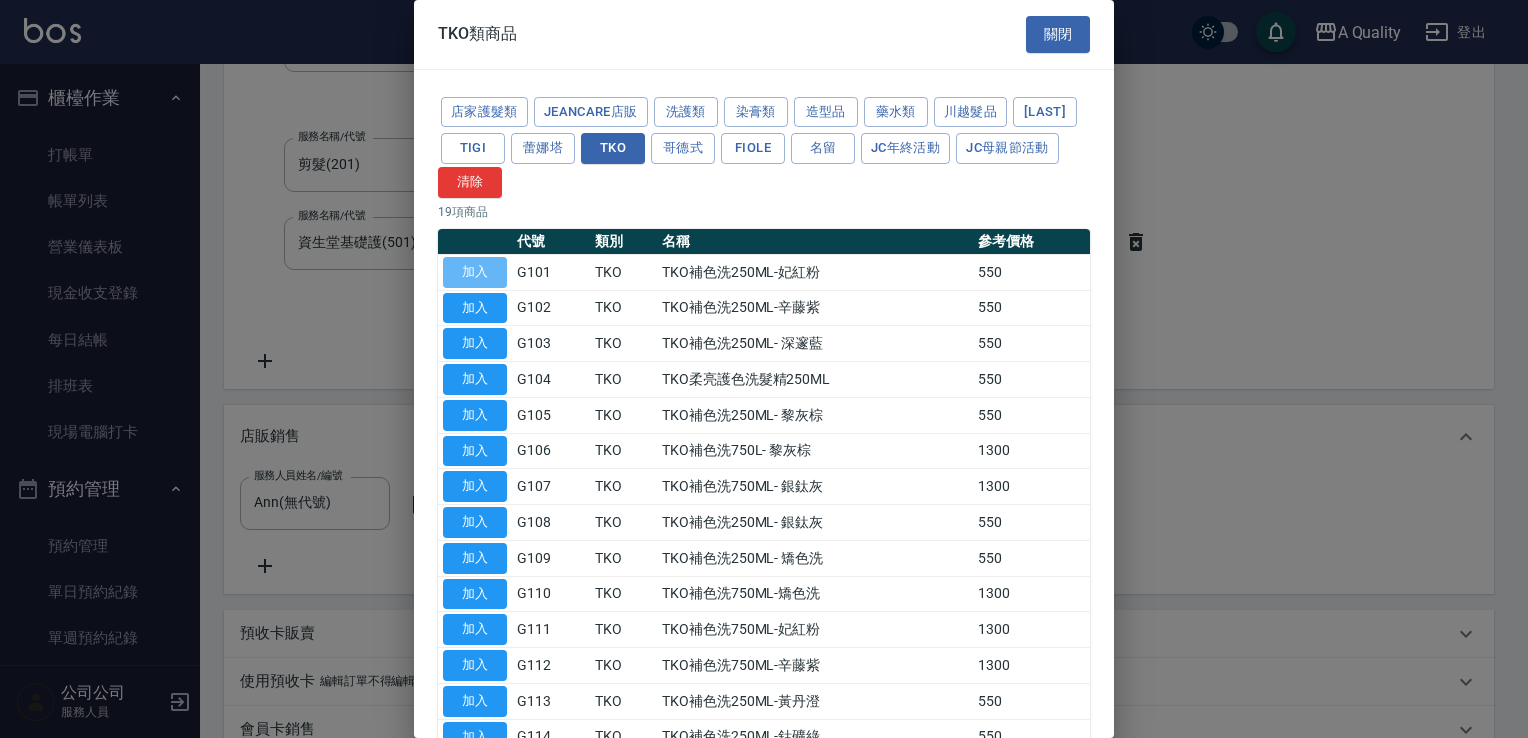 type on "TKO補色洗250ML-妃紅粉" 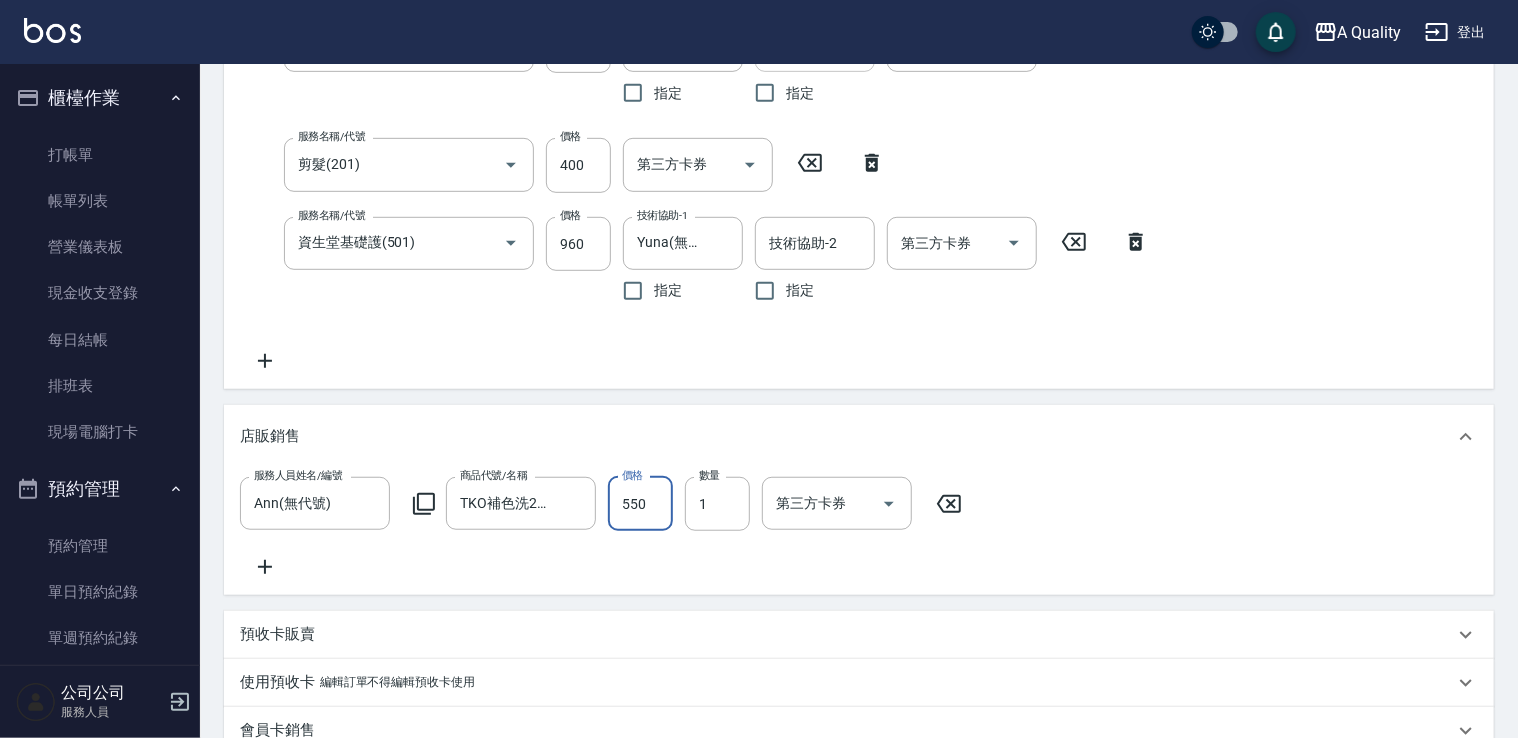 drag, startPoint x: 635, startPoint y: 504, endPoint x: 654, endPoint y: 505, distance: 19.026299 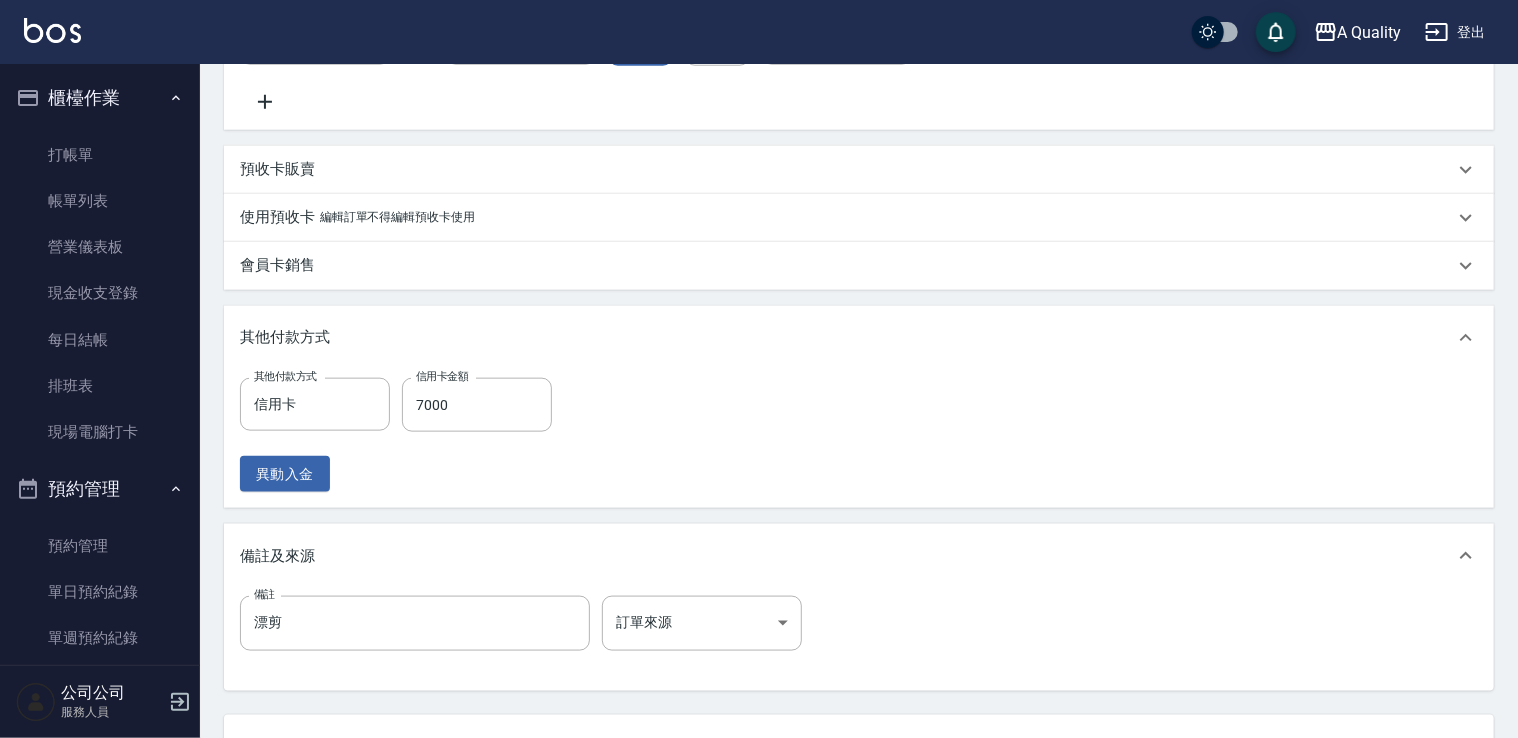 scroll, scrollTop: 1145, scrollLeft: 0, axis: vertical 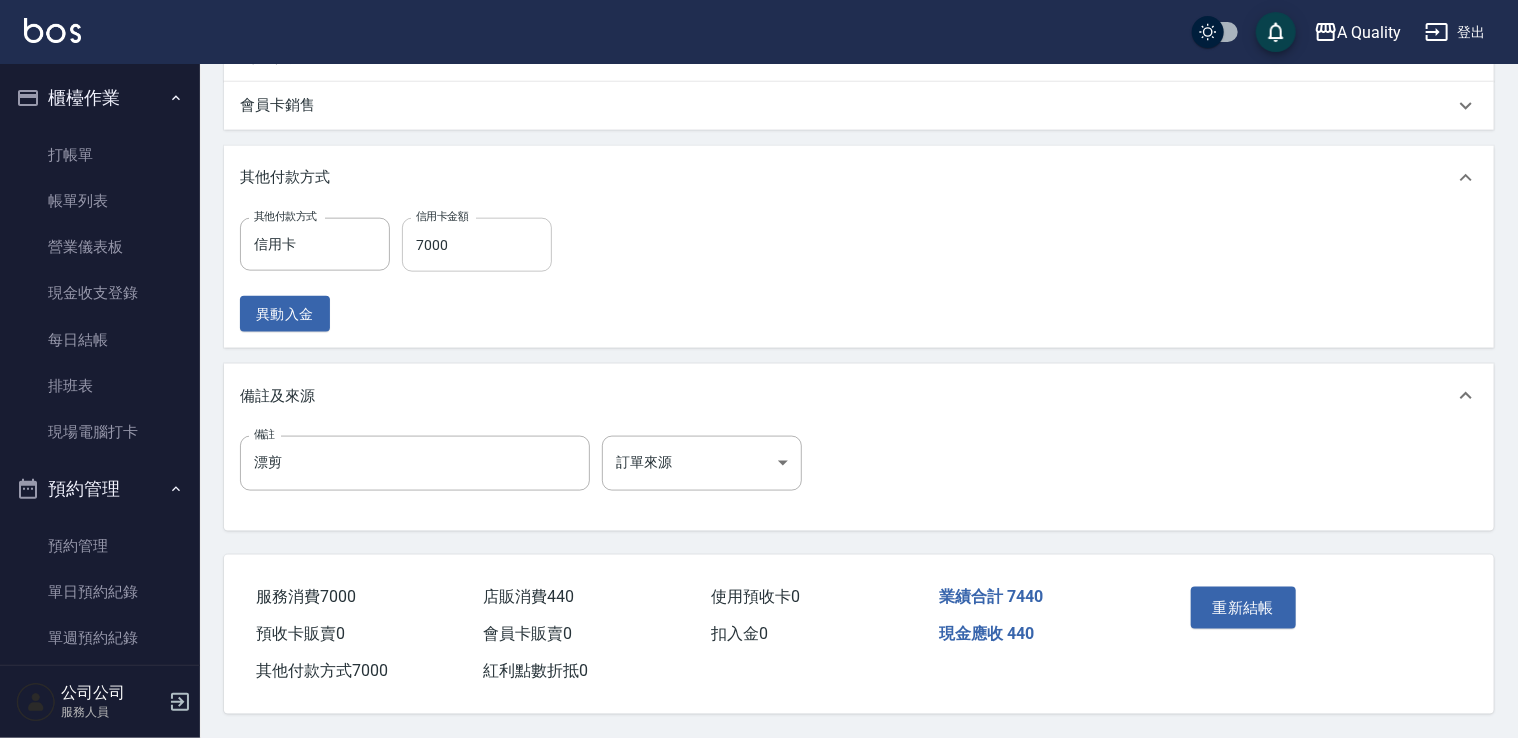 type on "440" 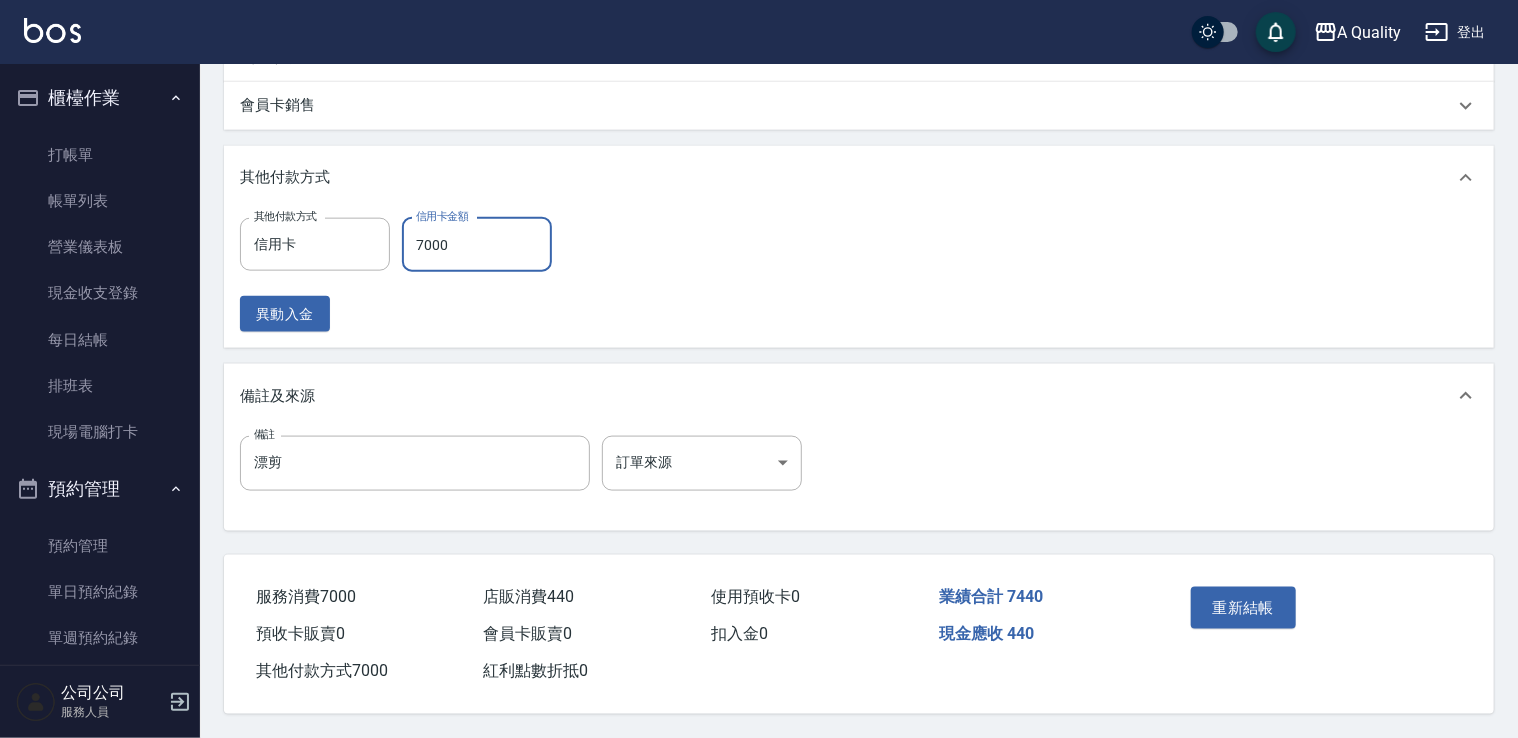 click on "7000" at bounding box center (477, 245) 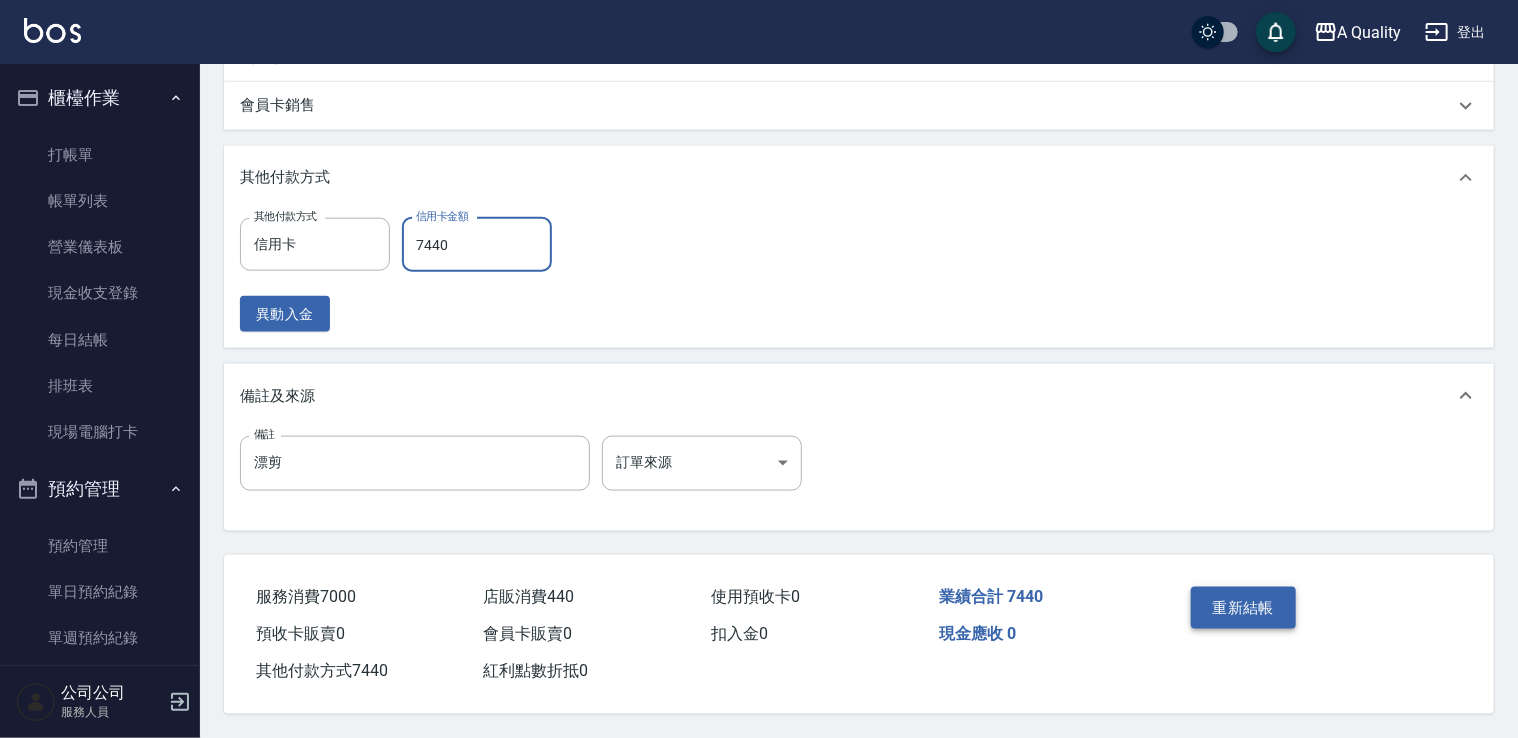 type on "7440" 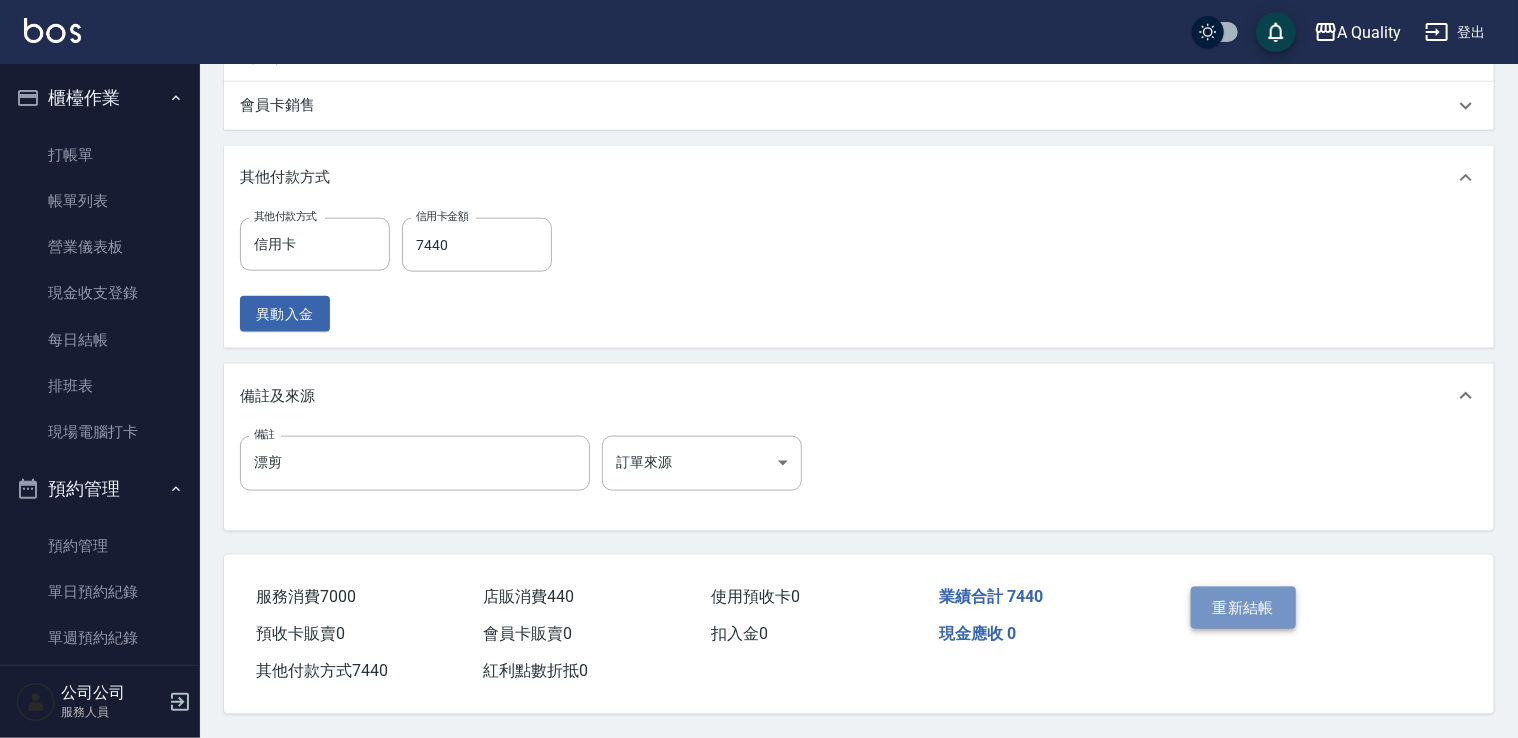 click on "重新結帳" at bounding box center (1244, 608) 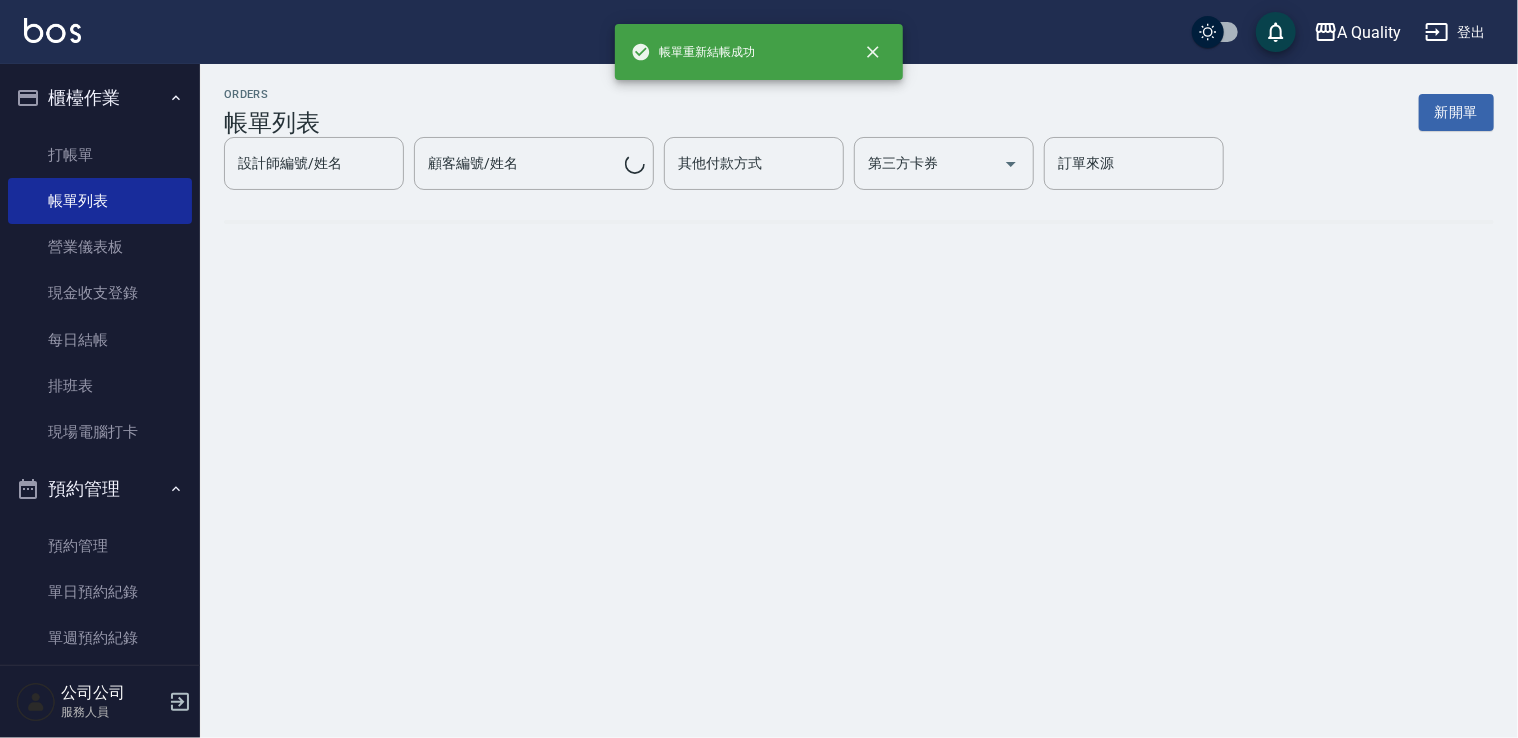 scroll, scrollTop: 0, scrollLeft: 0, axis: both 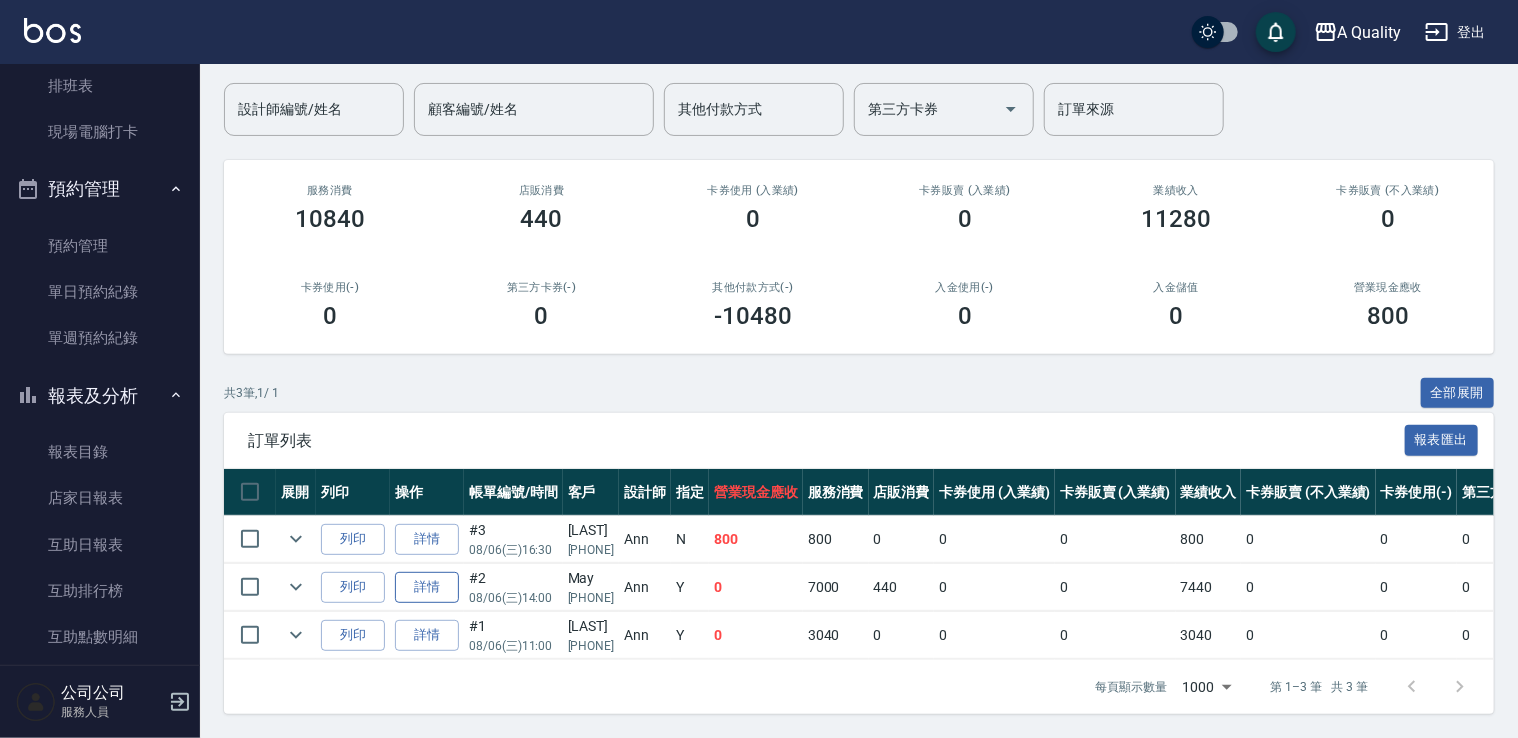 click on "詳情" at bounding box center [427, 587] 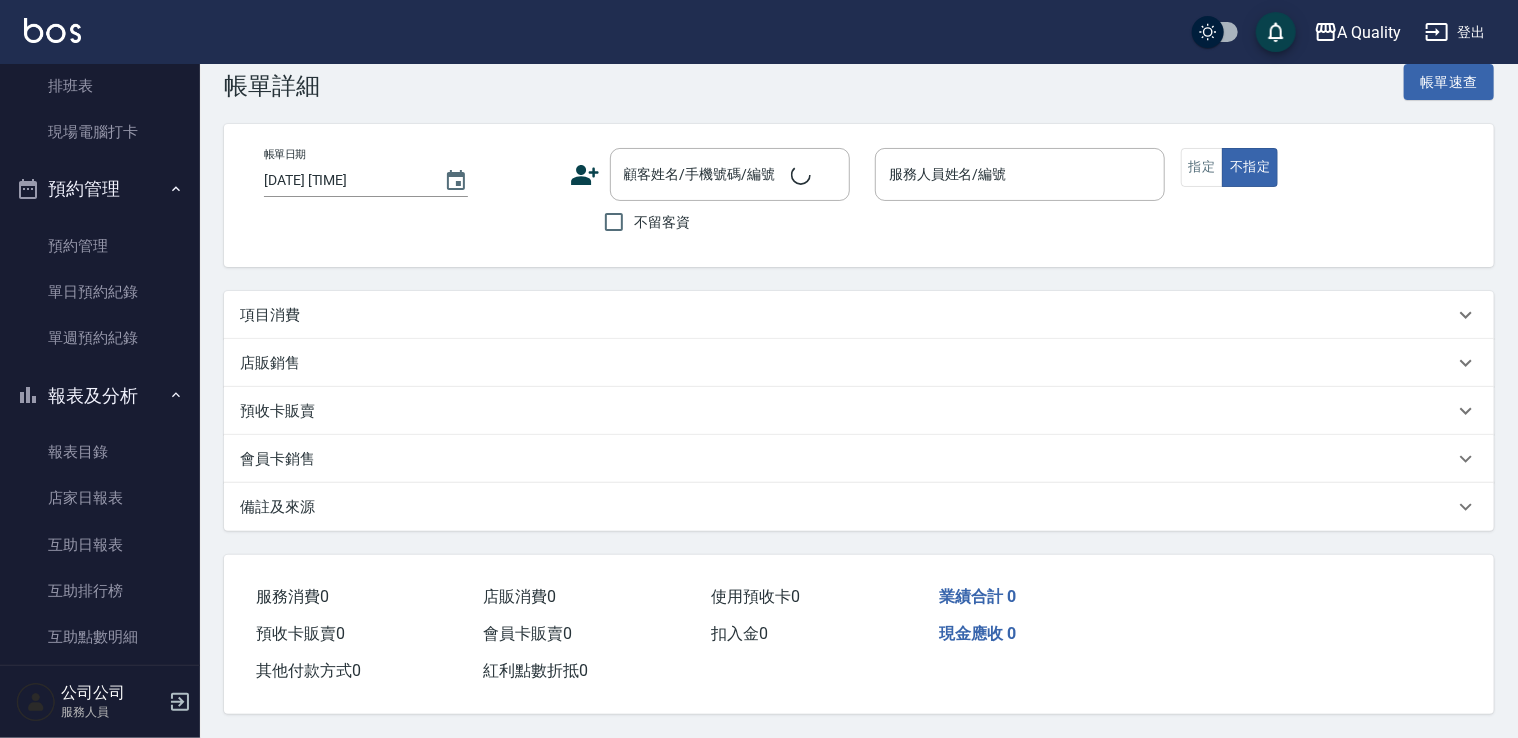 scroll, scrollTop: 0, scrollLeft: 0, axis: both 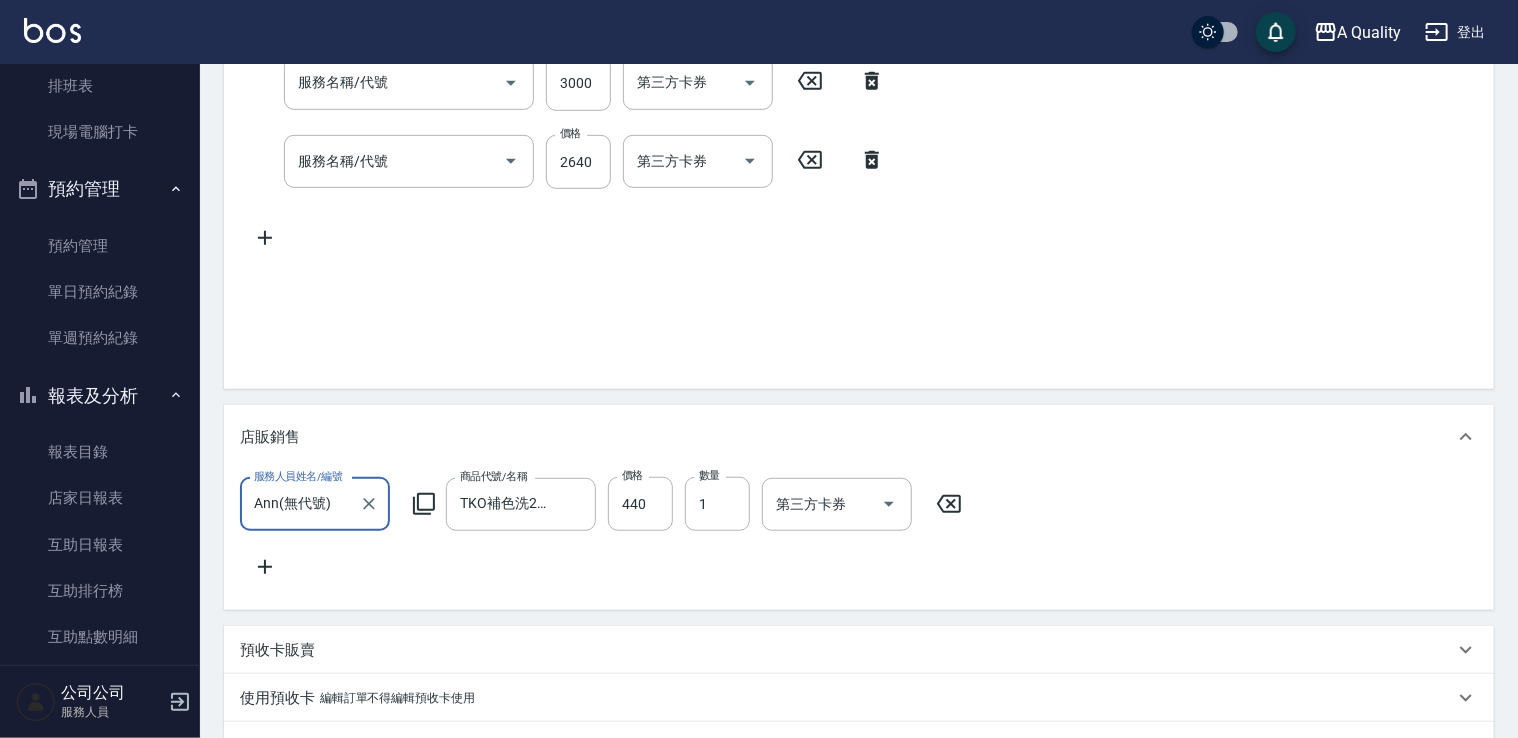 type on "[DATE] [TIME]" 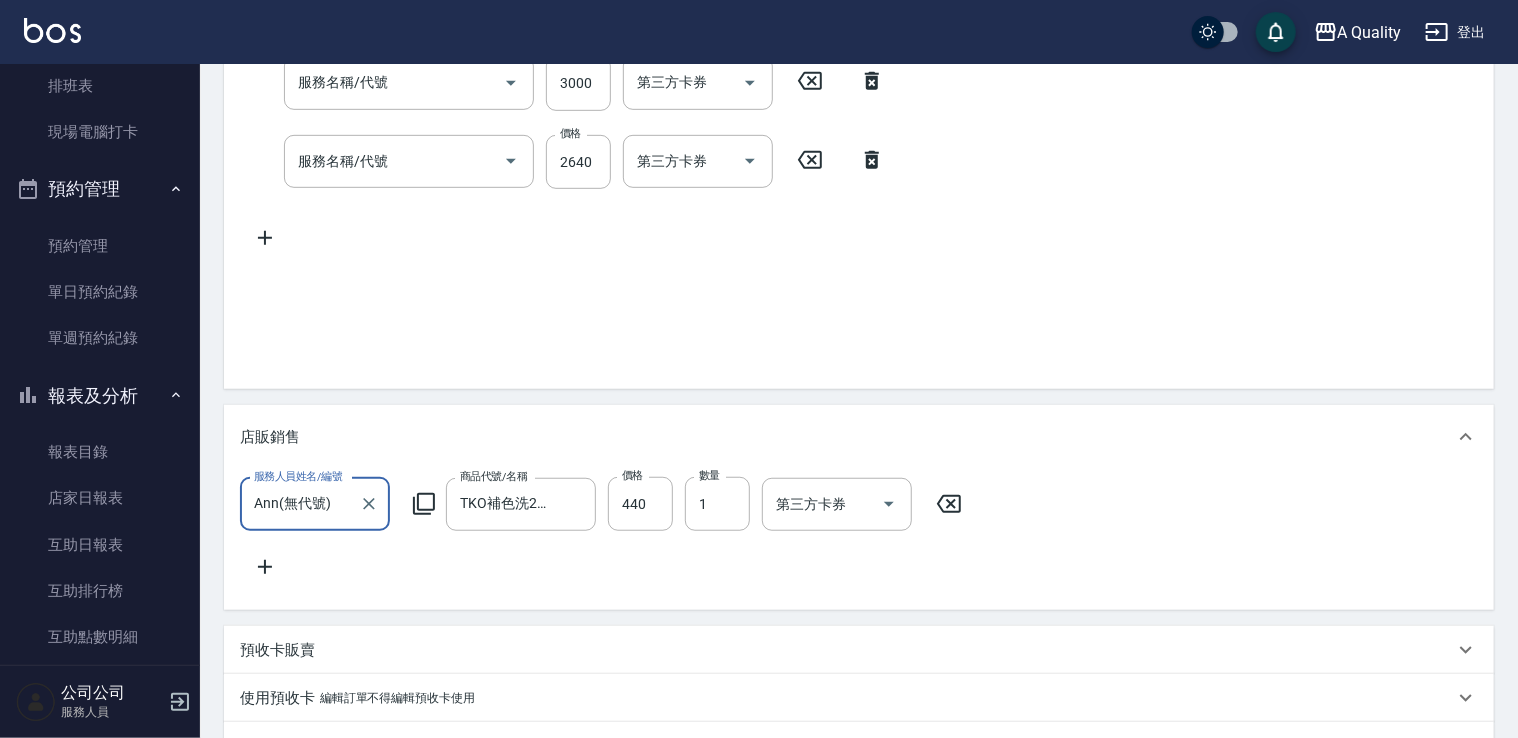 type on "Ann(無代號)" 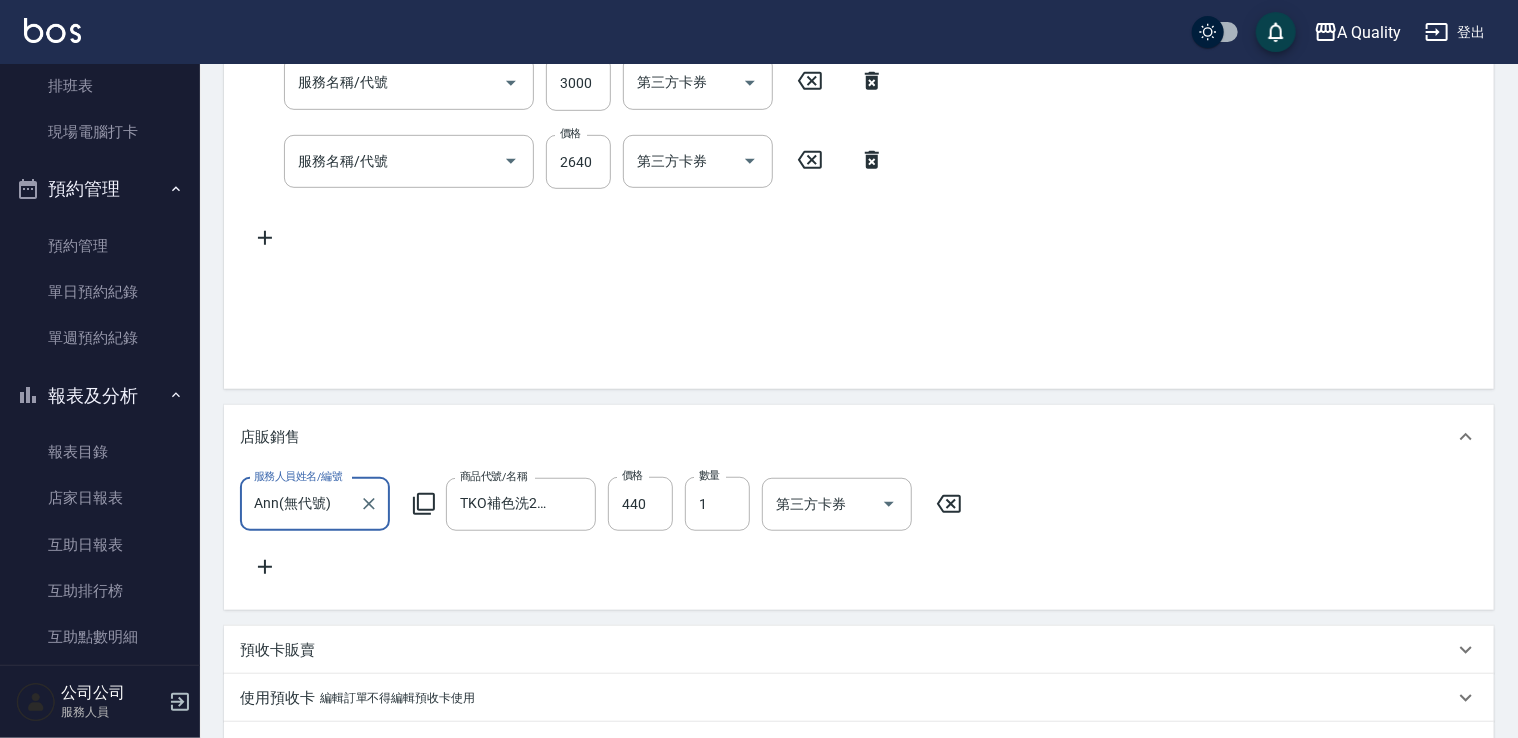 scroll, scrollTop: 485, scrollLeft: 0, axis: vertical 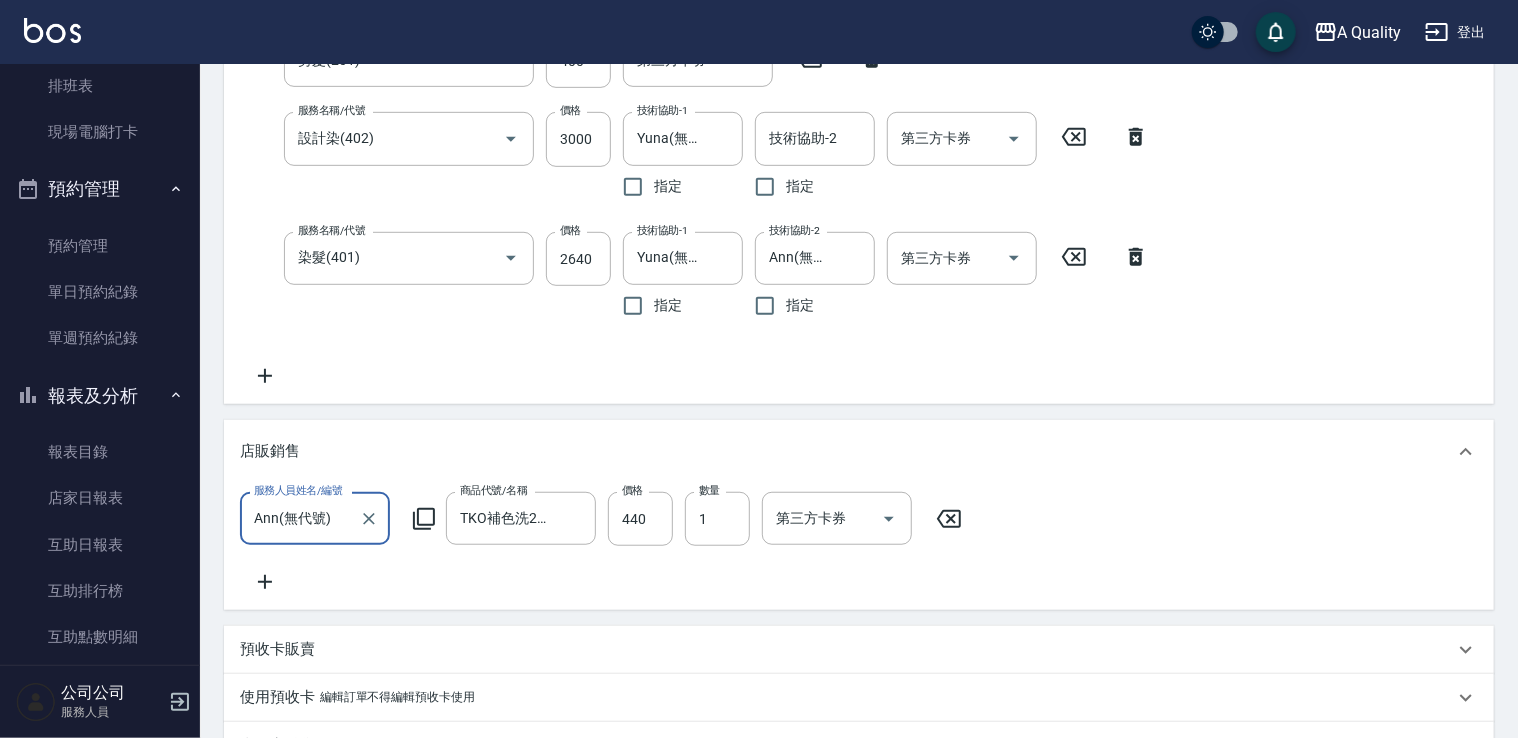 type on "資生堂基礎護(501)" 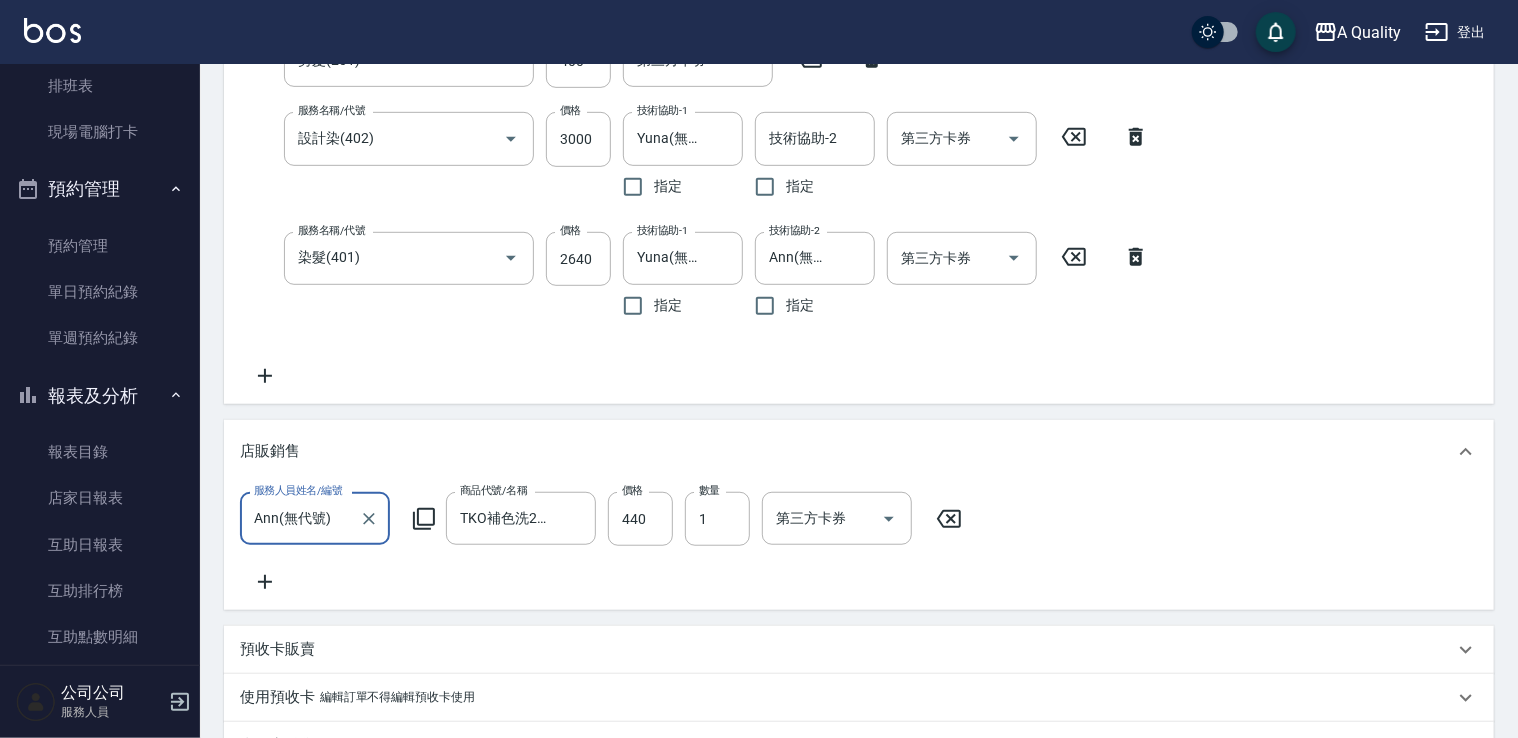 type on "剪髮(201)" 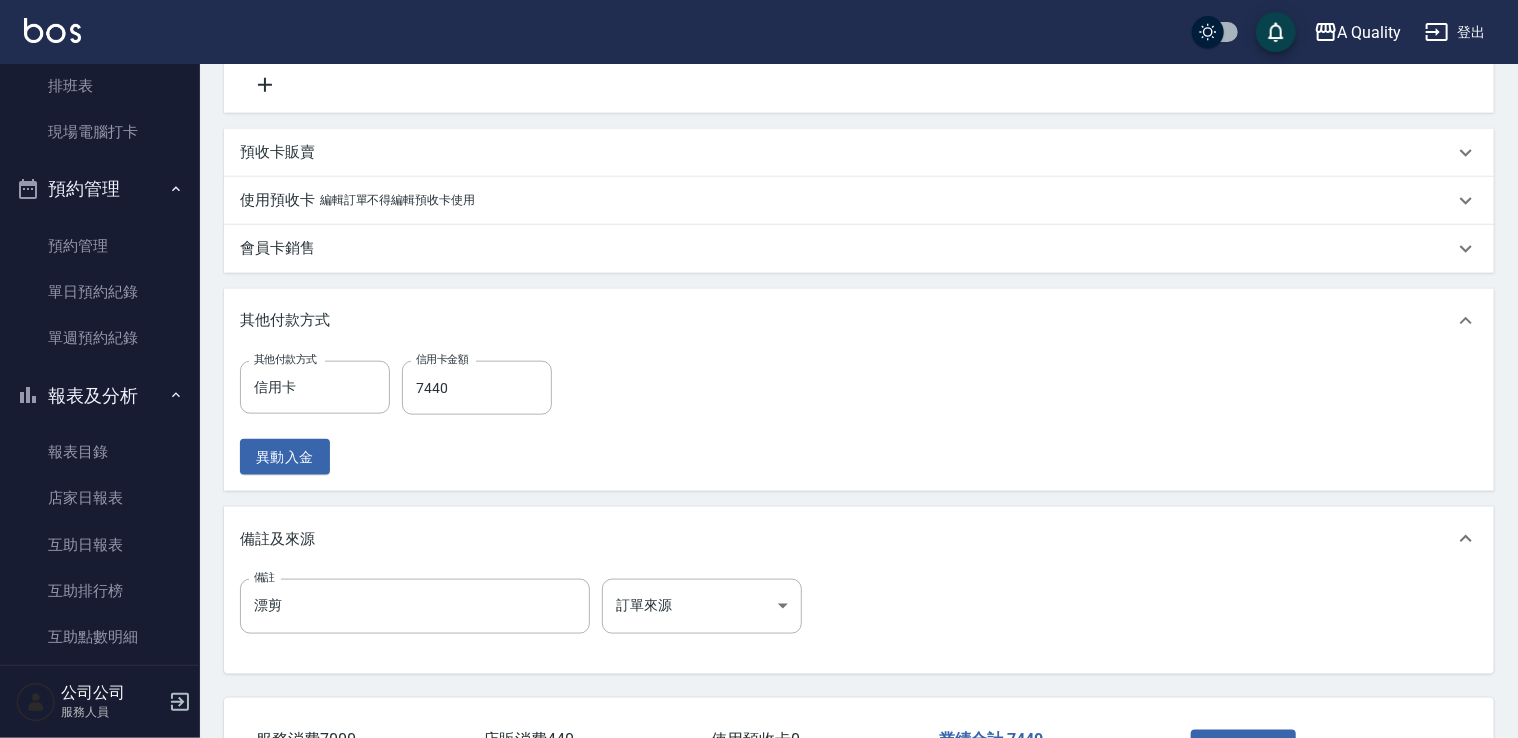 scroll, scrollTop: 1100, scrollLeft: 0, axis: vertical 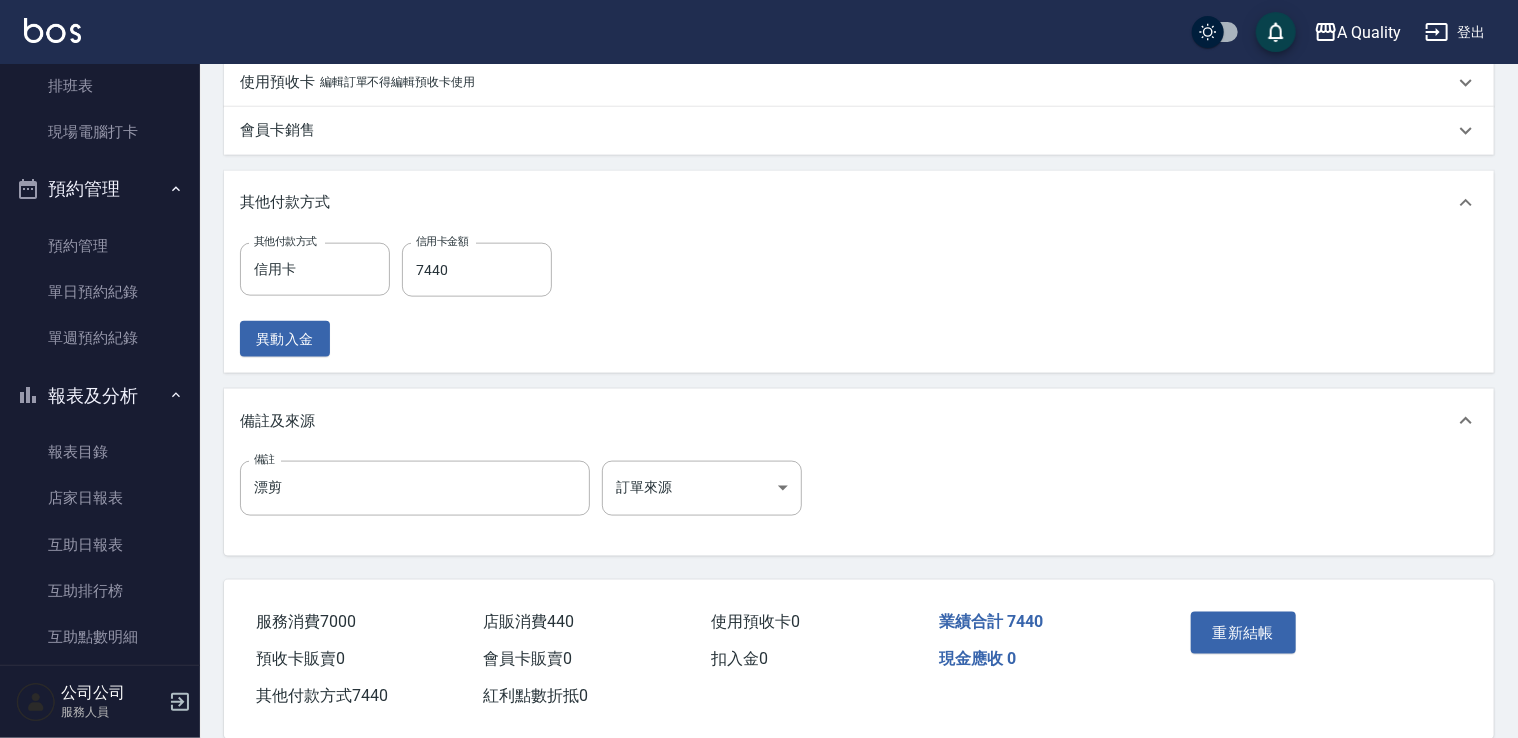 drag, startPoint x: 1255, startPoint y: 641, endPoint x: 1247, endPoint y: 634, distance: 10.630146 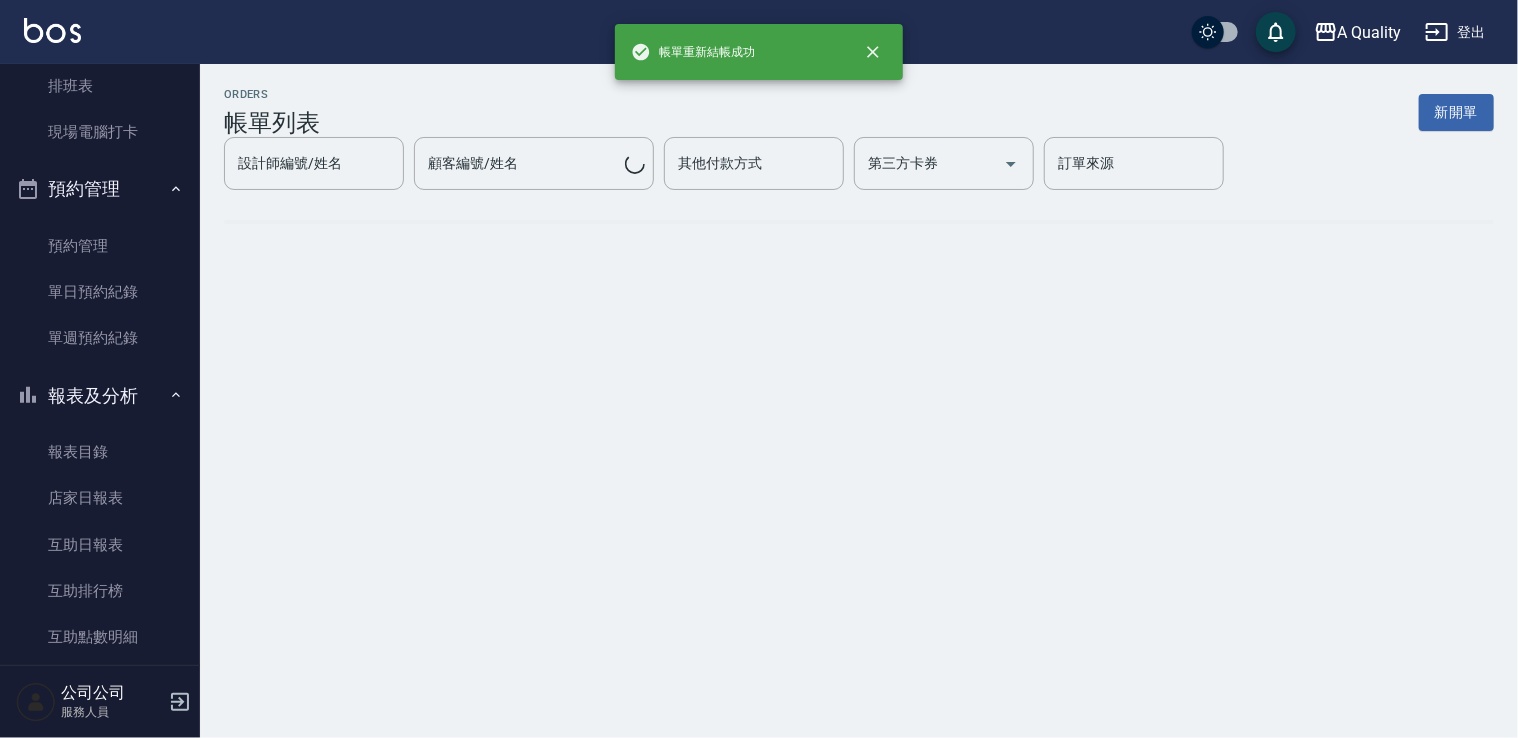 scroll, scrollTop: 0, scrollLeft: 0, axis: both 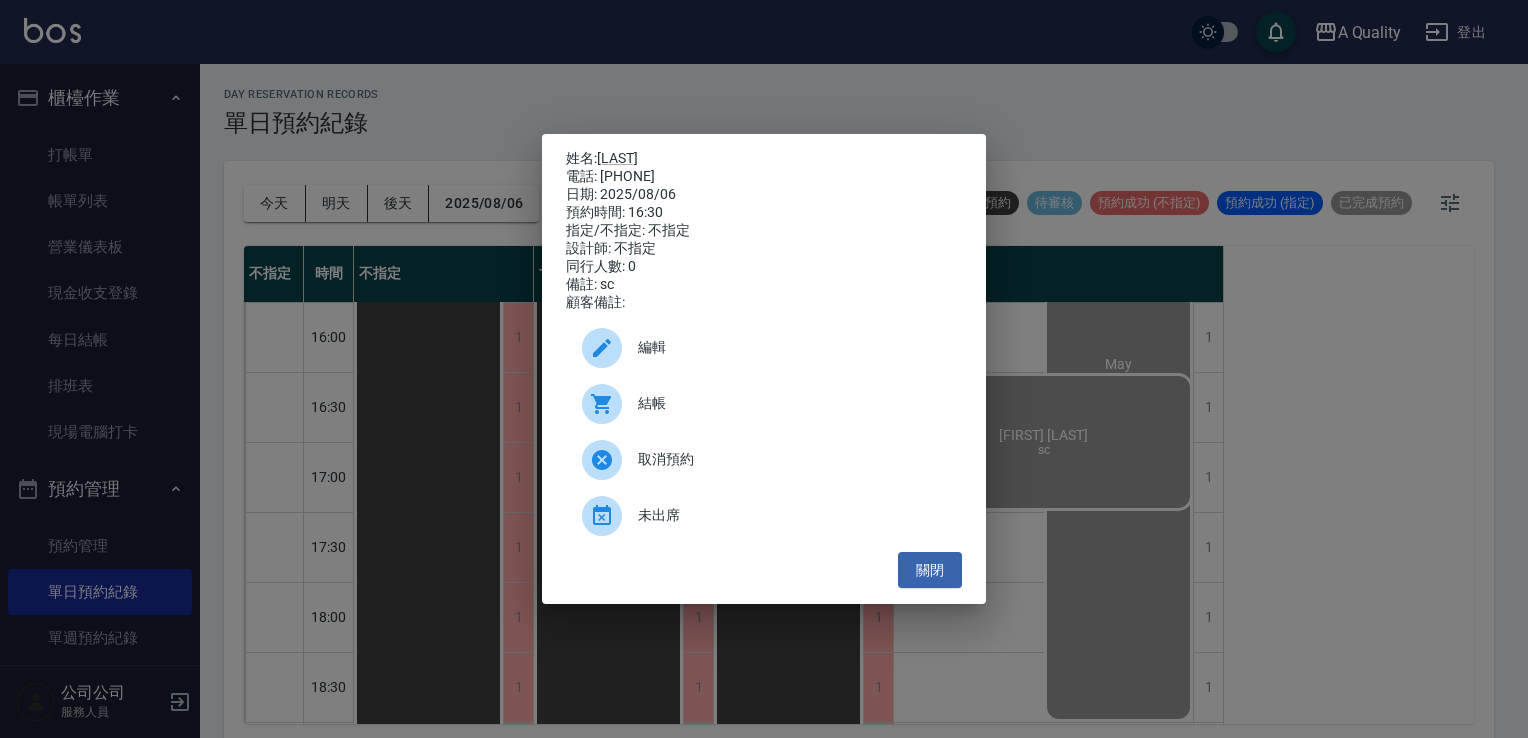drag, startPoint x: 915, startPoint y: 582, endPoint x: 891, endPoint y: 577, distance: 24.5153 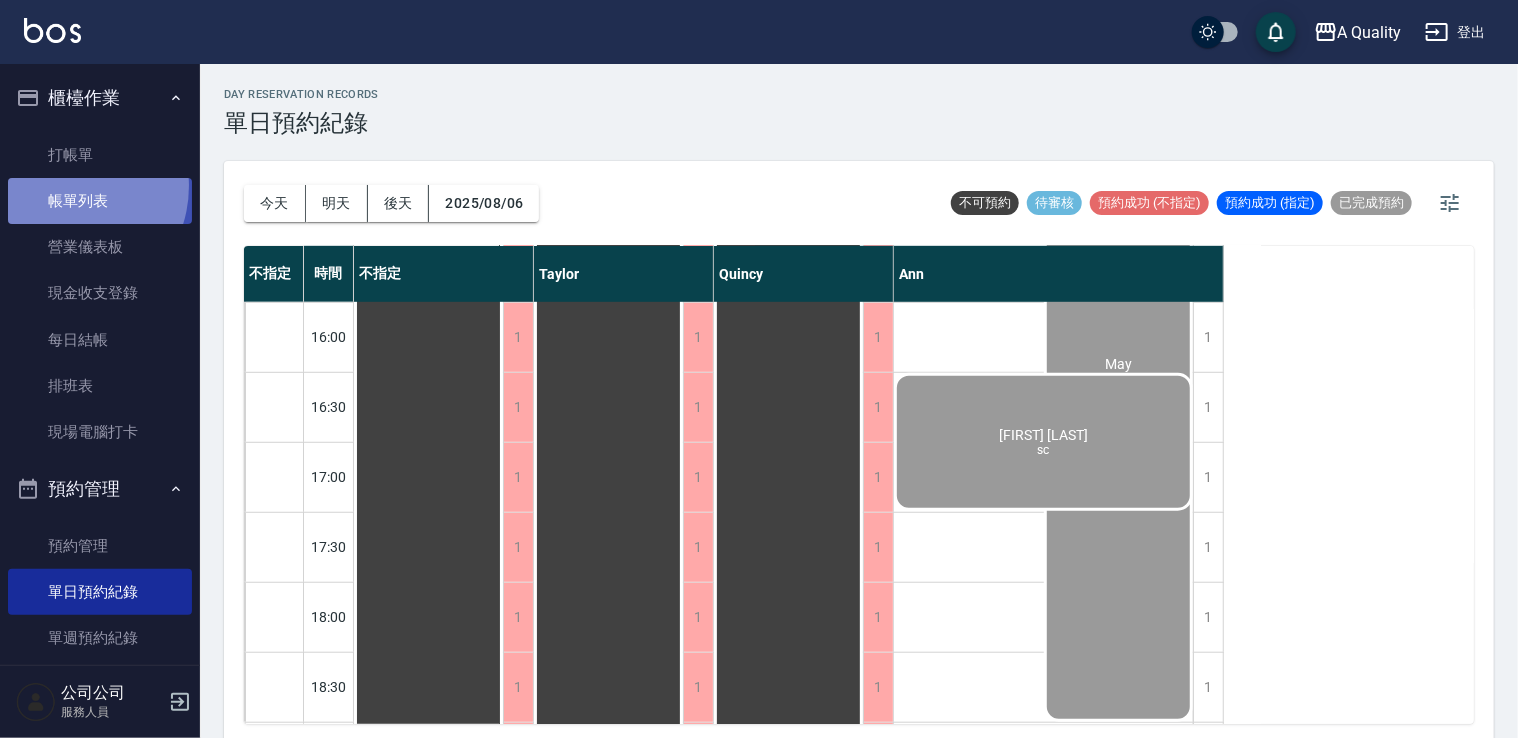 click on "帳單列表" at bounding box center (100, 201) 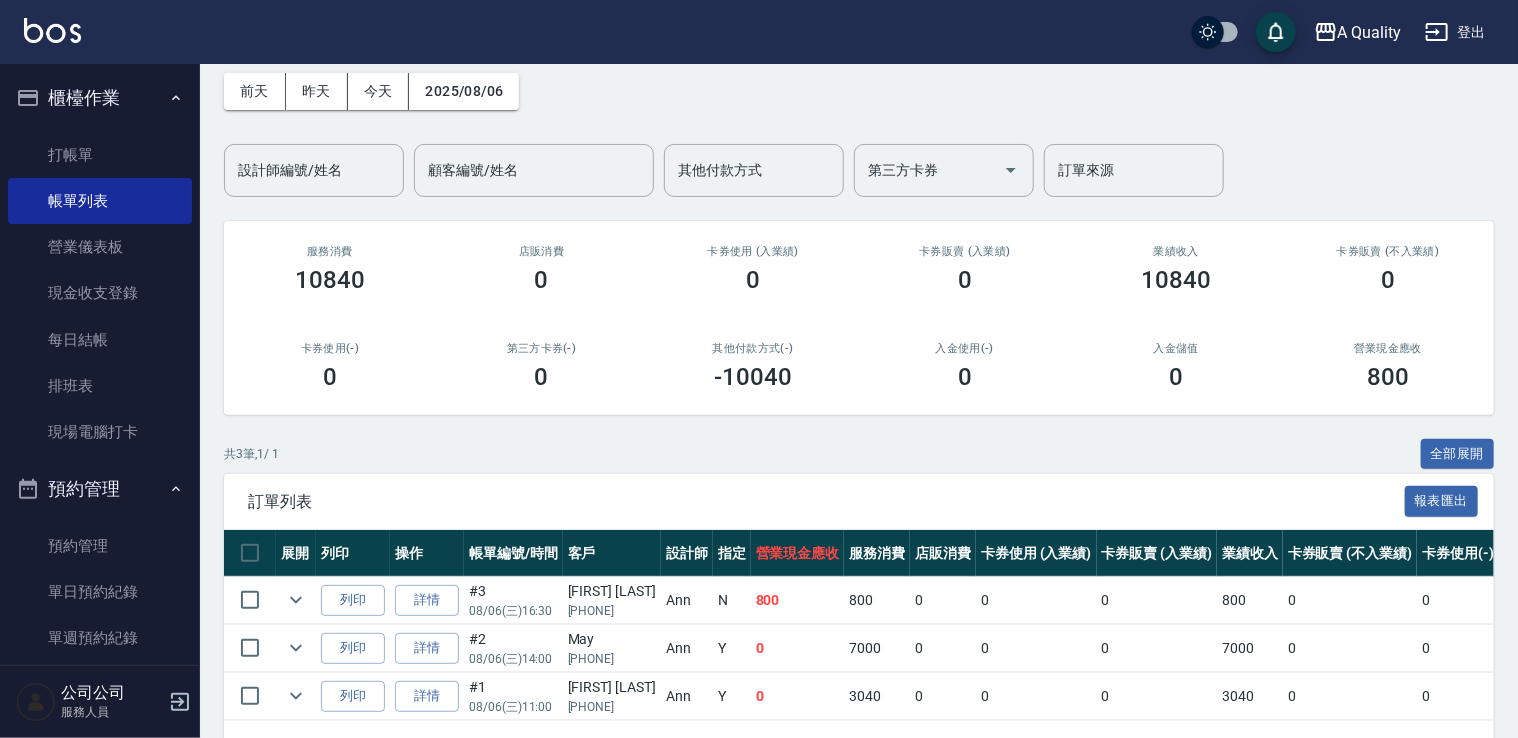 scroll, scrollTop: 162, scrollLeft: 0, axis: vertical 